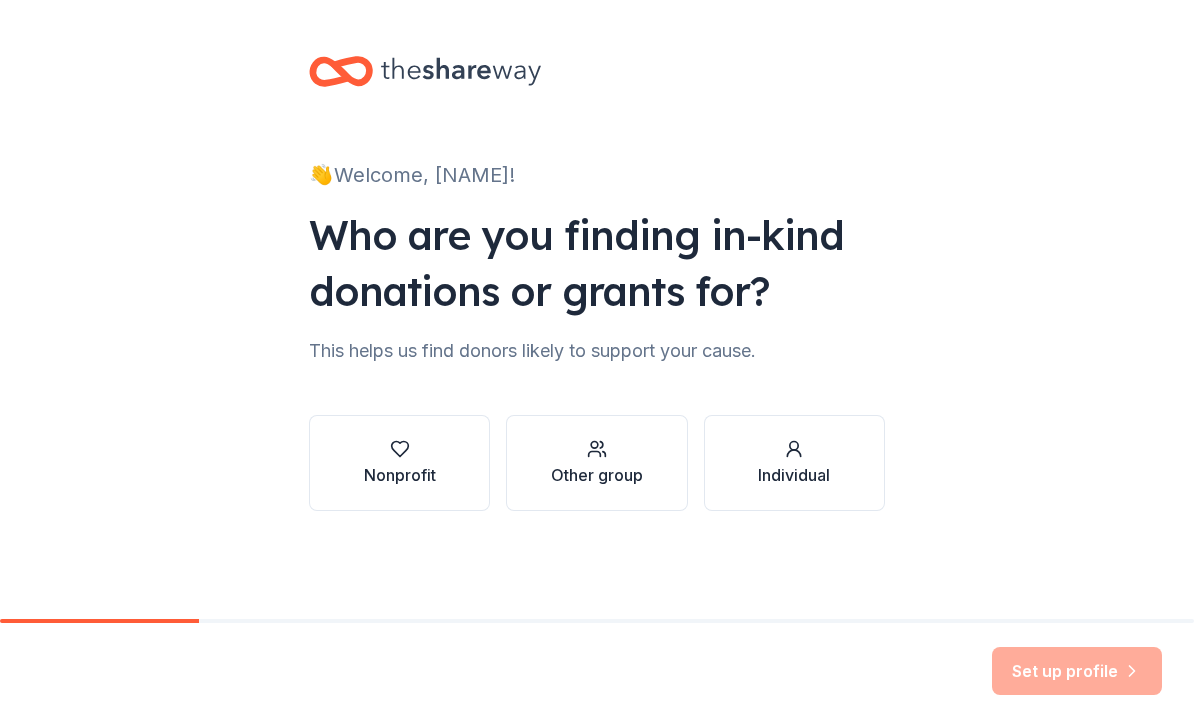 scroll, scrollTop: 0, scrollLeft: 0, axis: both 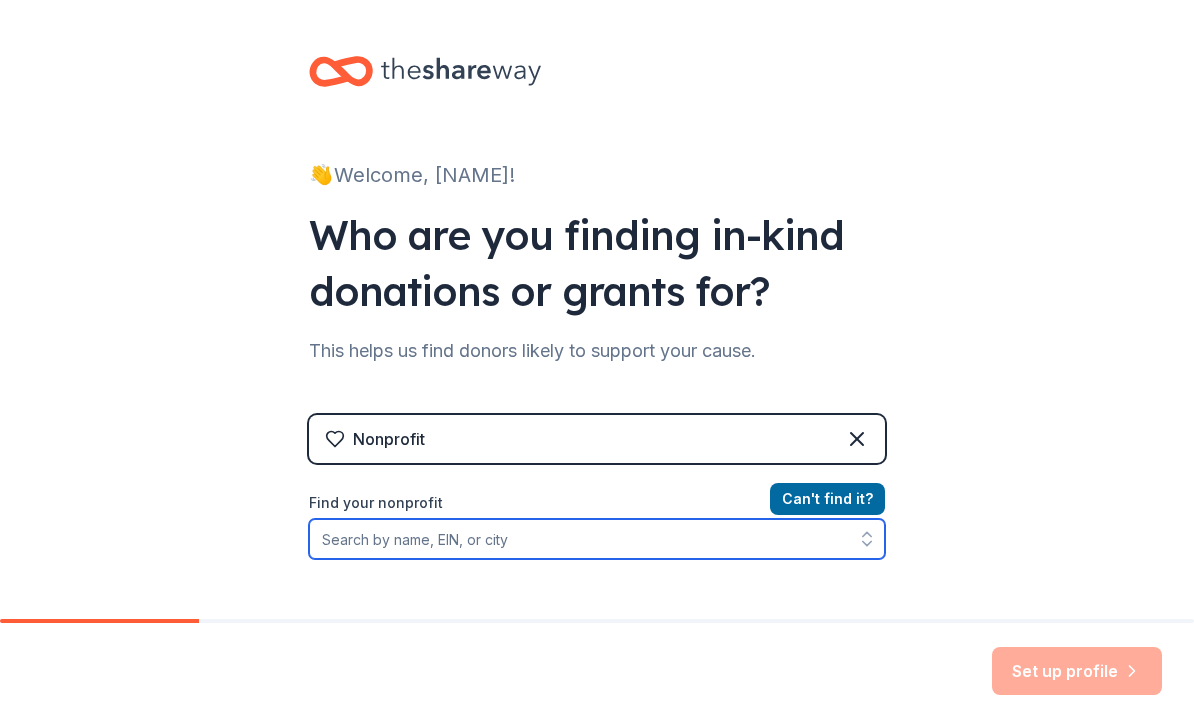 click on "Find your nonprofit" at bounding box center (597, 539) 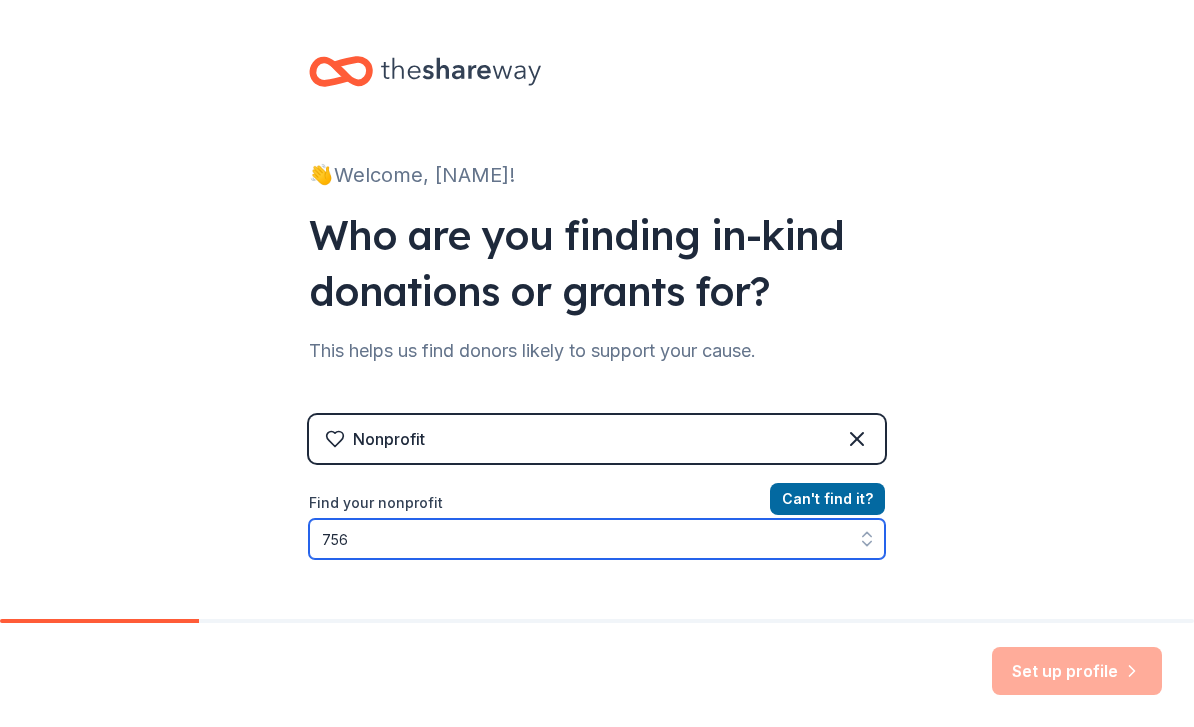 scroll, scrollTop: 40, scrollLeft: 0, axis: vertical 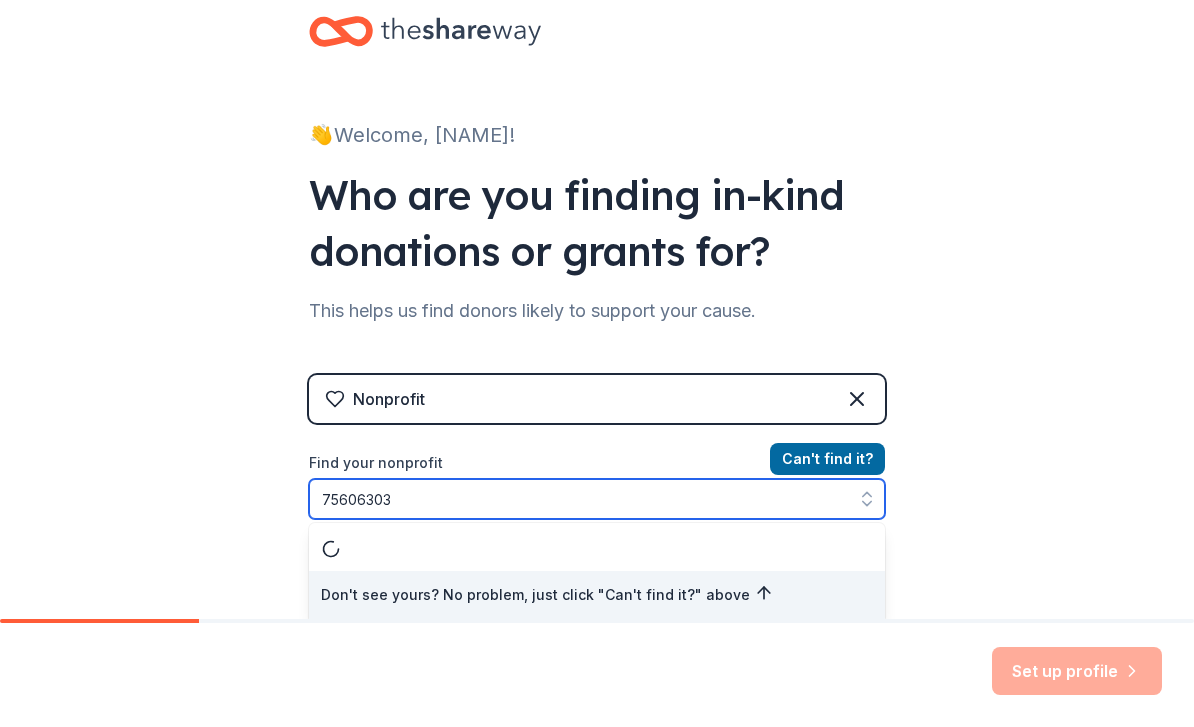type on "756063035" 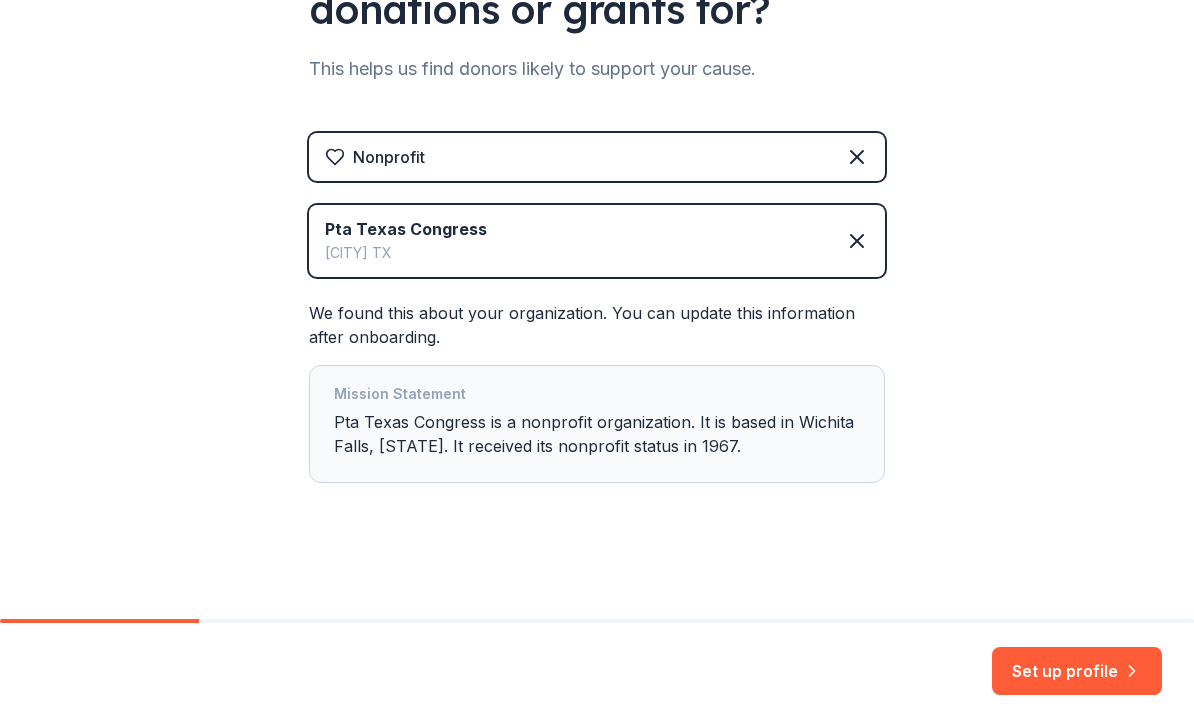 scroll, scrollTop: 282, scrollLeft: 0, axis: vertical 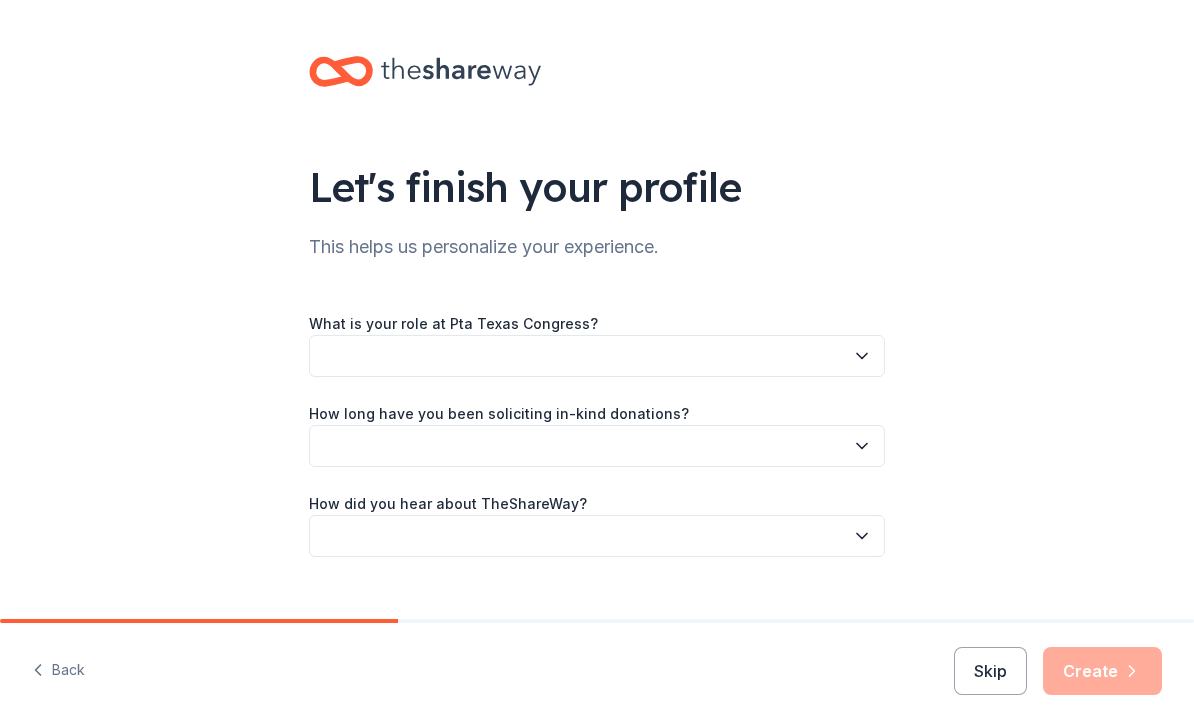 click at bounding box center (597, 356) 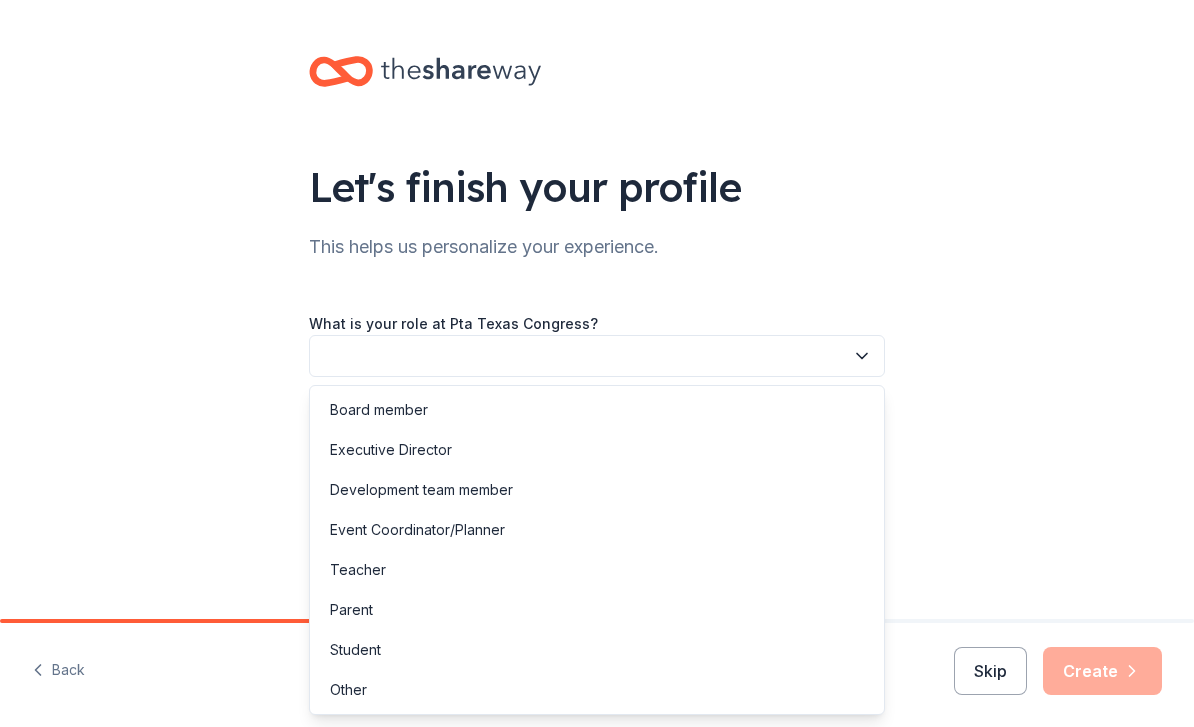 click on "Board member" at bounding box center (597, 410) 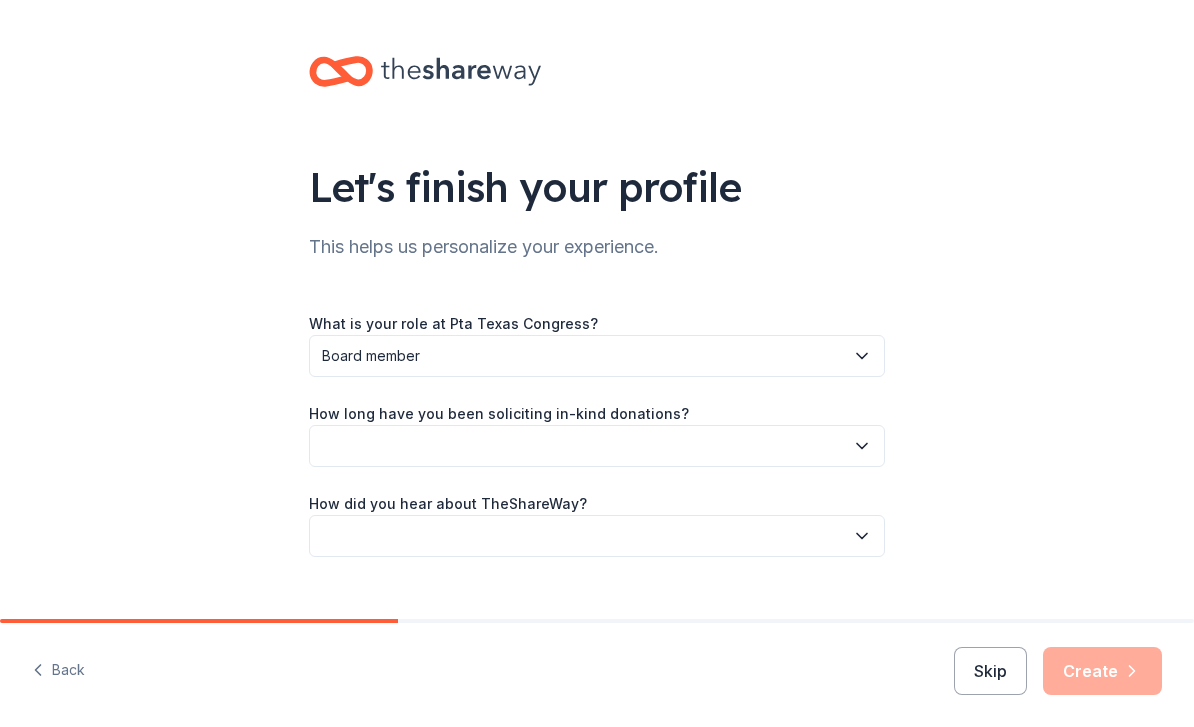 click at bounding box center (597, 446) 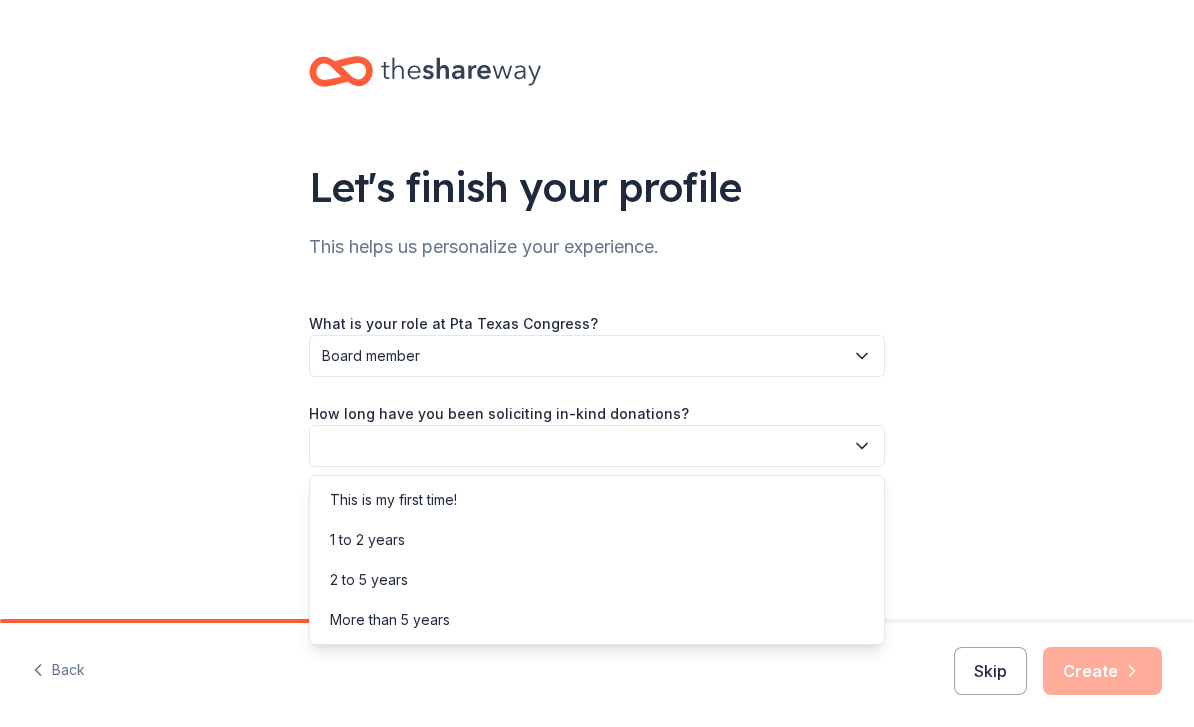 click on "This is my first time!" at bounding box center [597, 500] 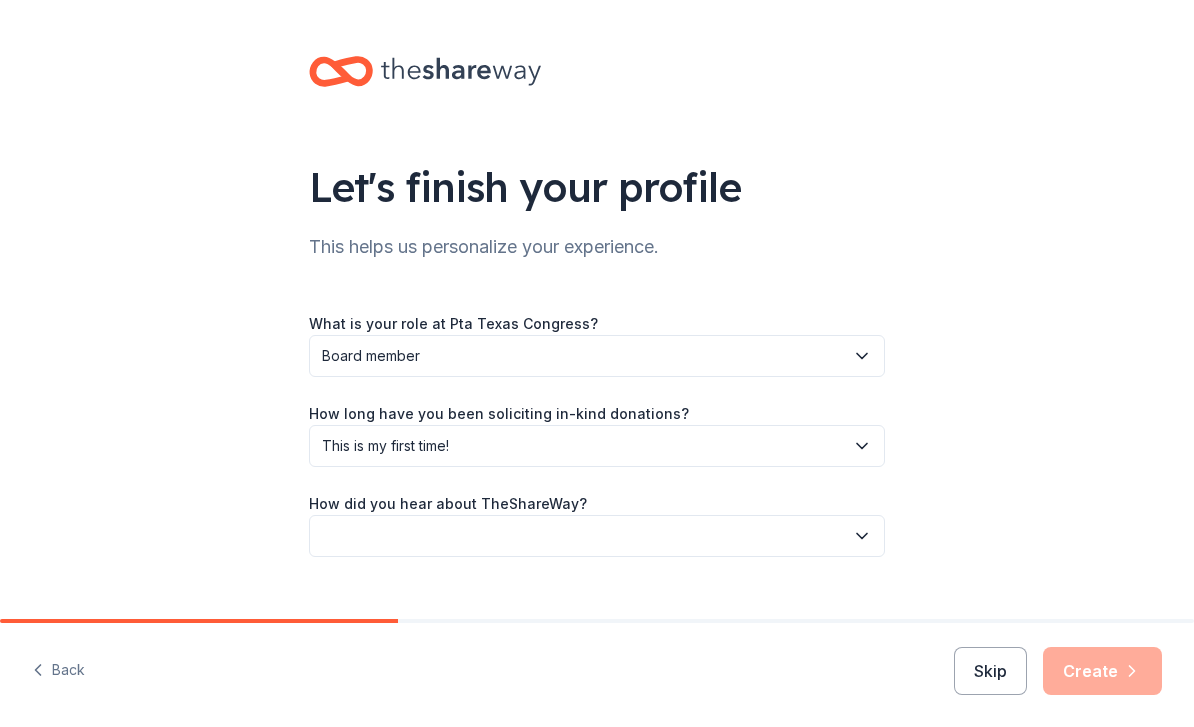 click at bounding box center [597, 536] 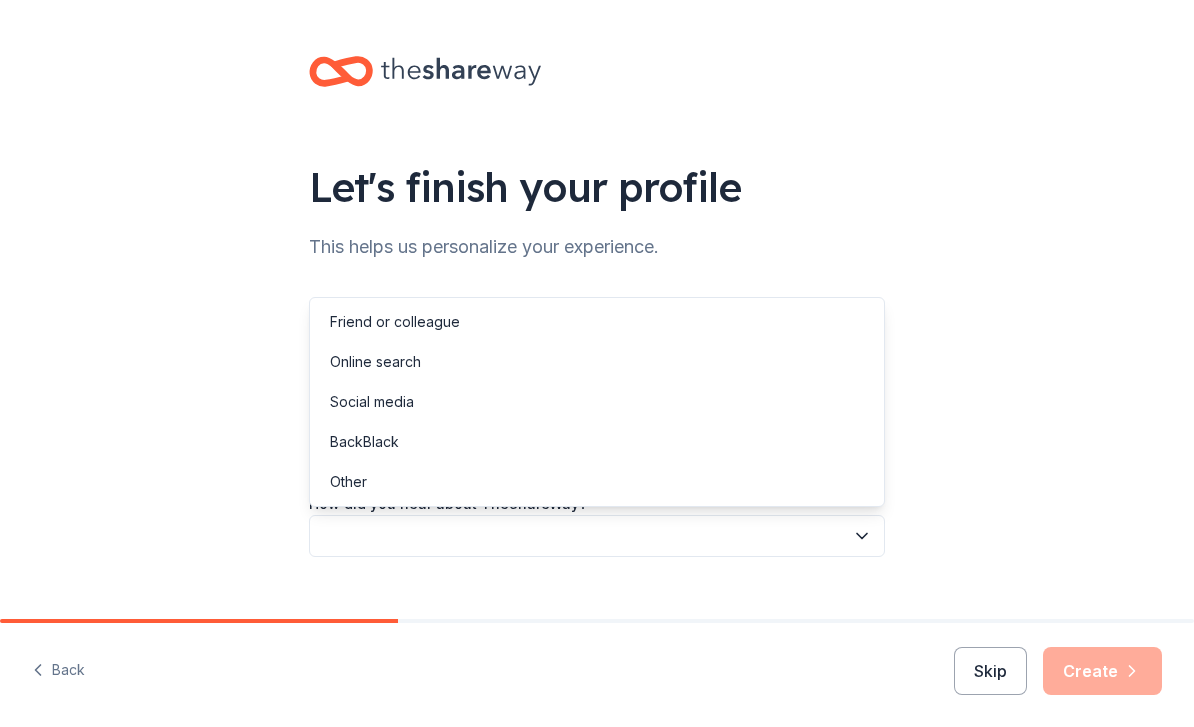 click on "Online search" at bounding box center [597, 362] 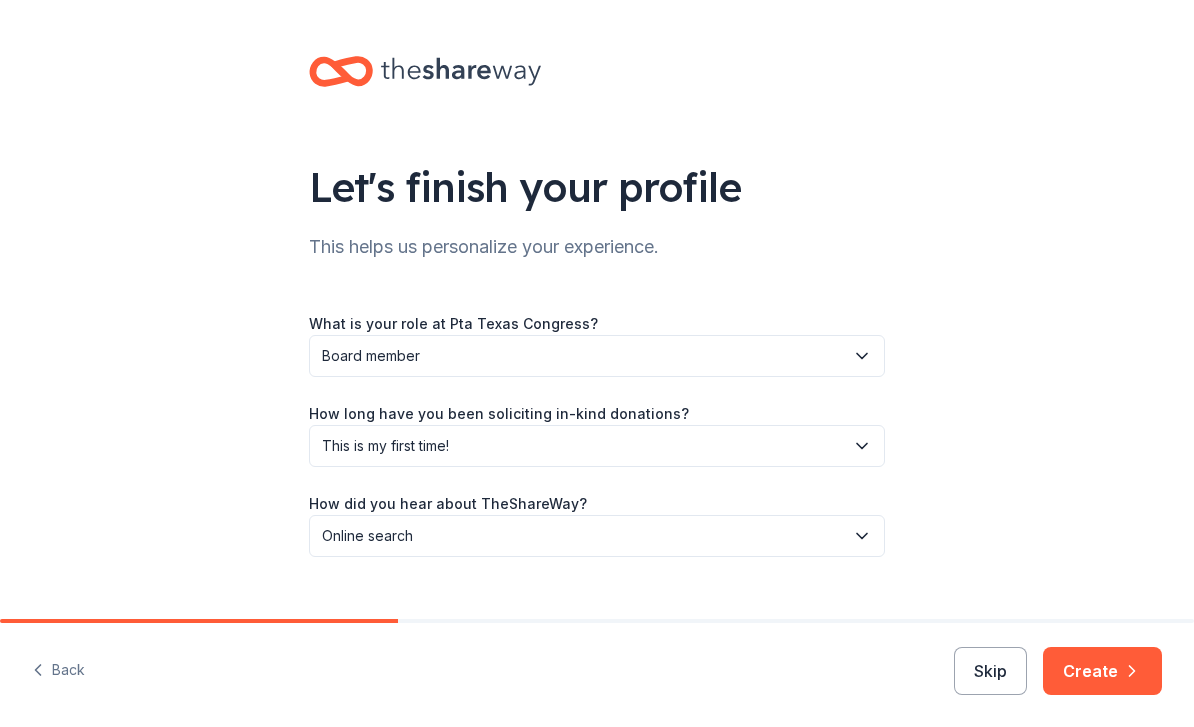 click 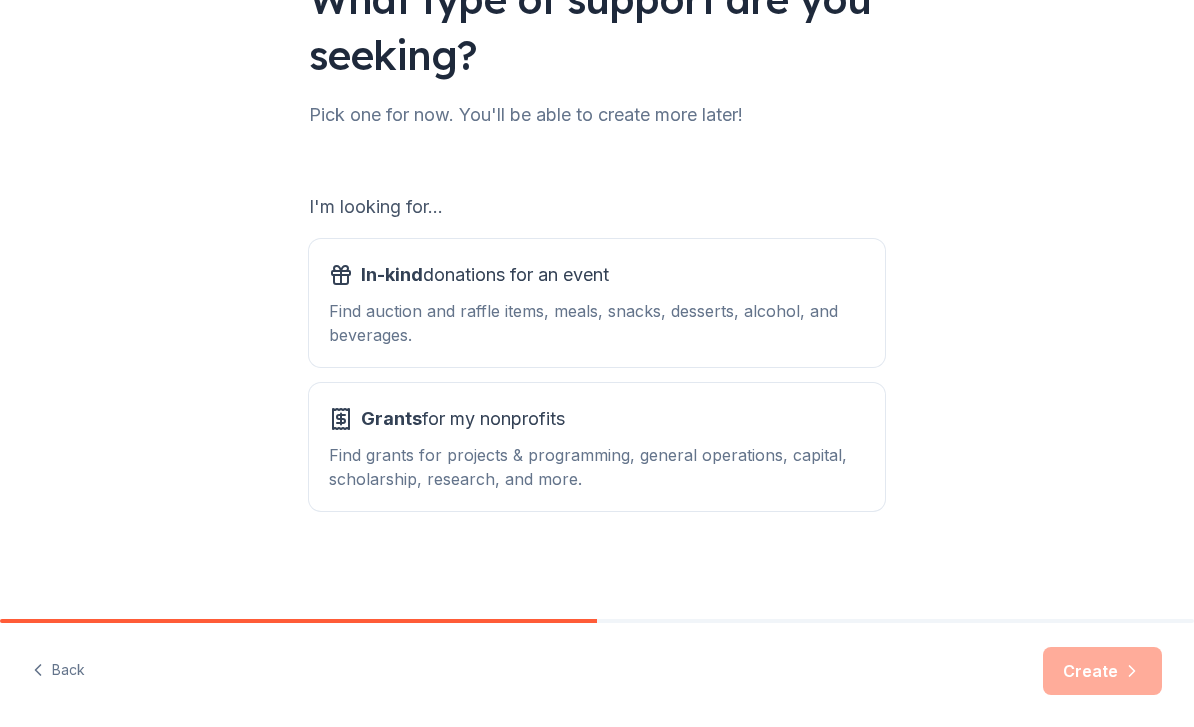 scroll, scrollTop: 188, scrollLeft: 0, axis: vertical 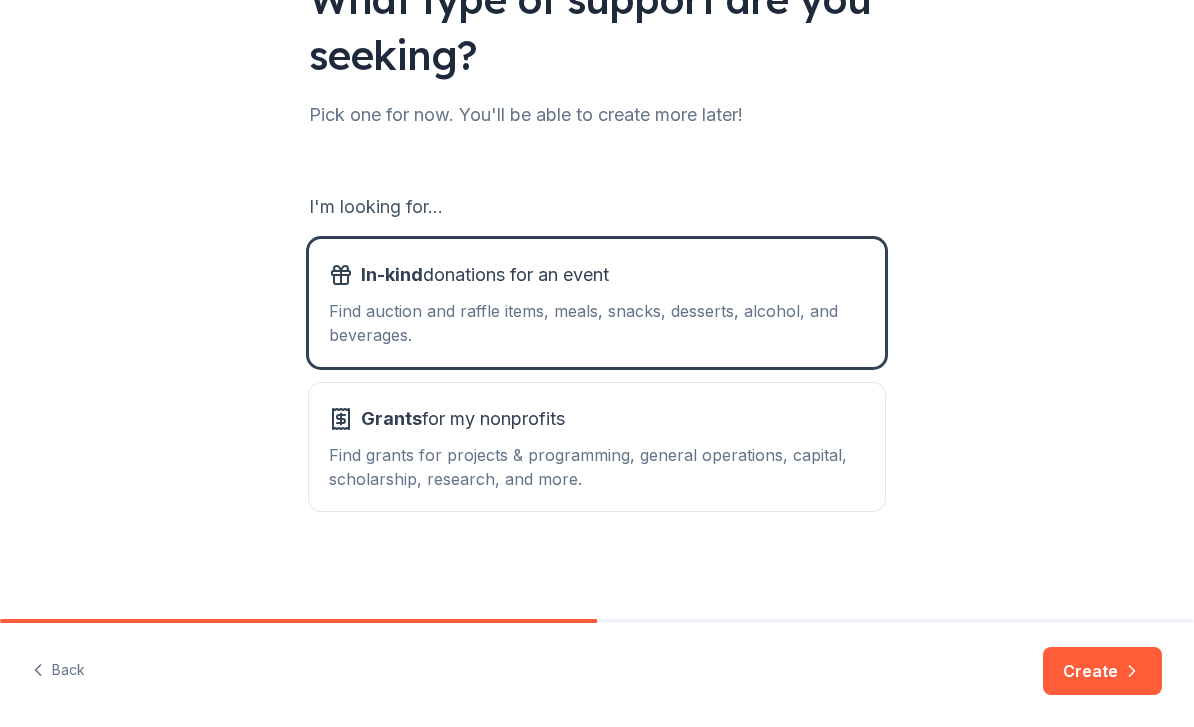 click on "Create" at bounding box center [1102, 671] 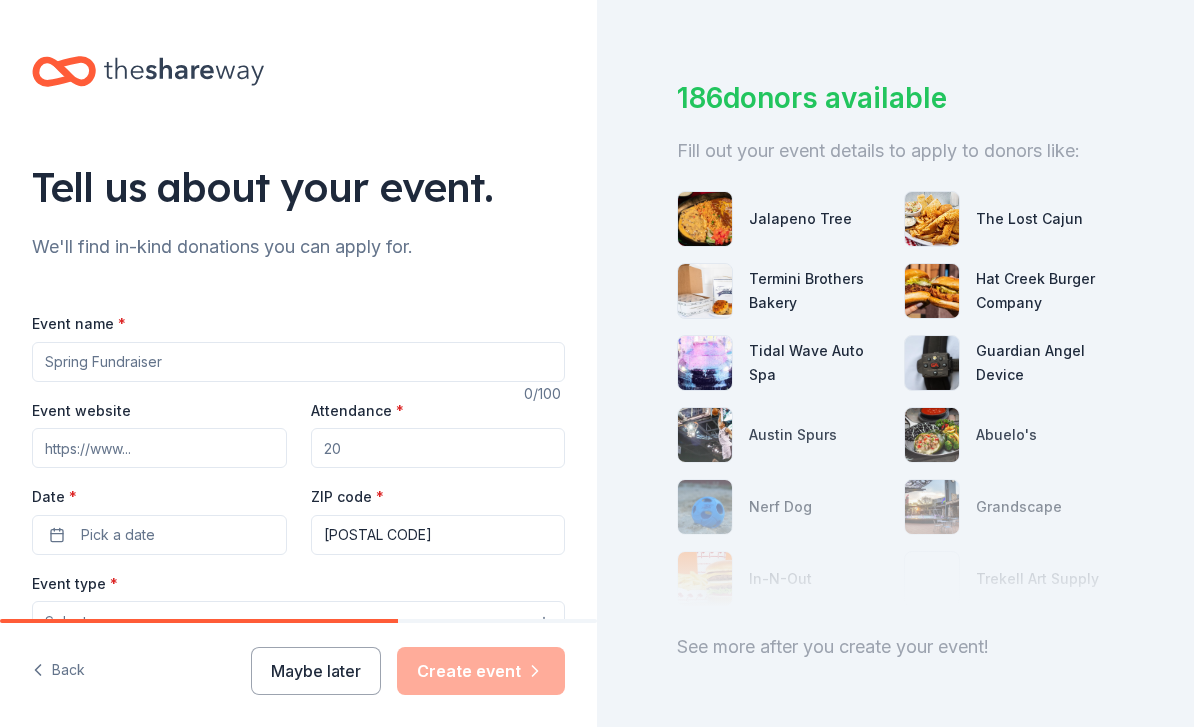 scroll, scrollTop: 82, scrollLeft: 0, axis: vertical 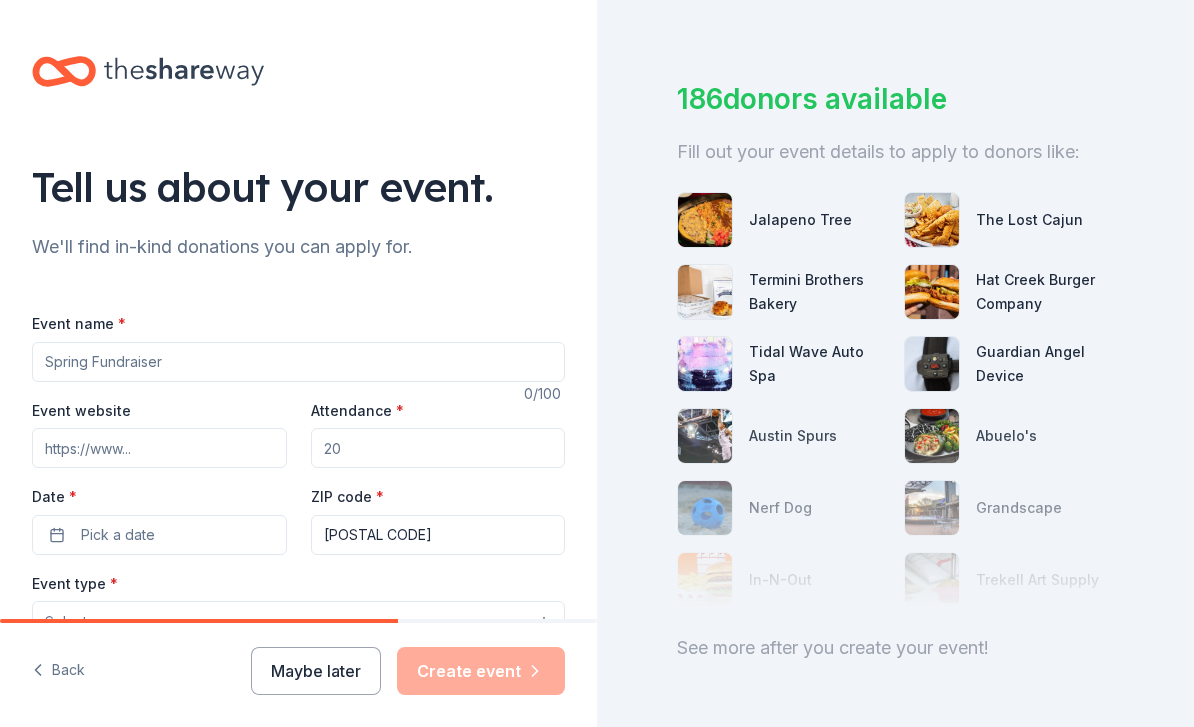 click on "Event name *" at bounding box center (298, 362) 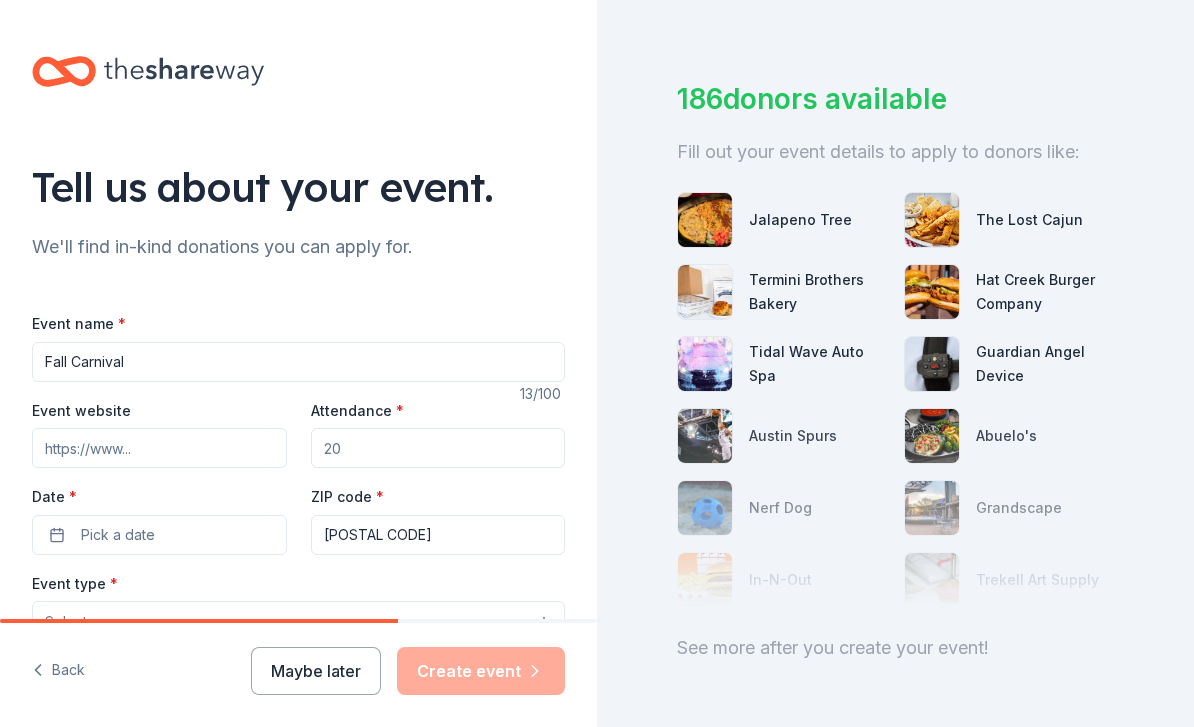 type on "Fall Carnival" 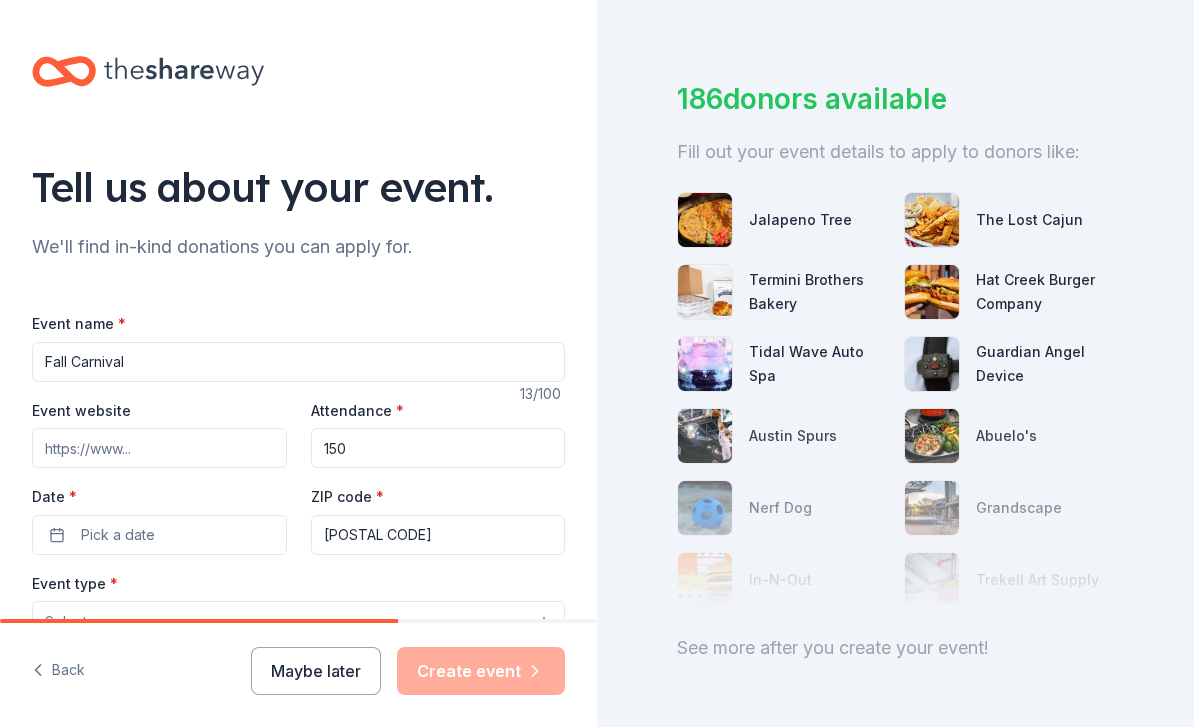 type on "150" 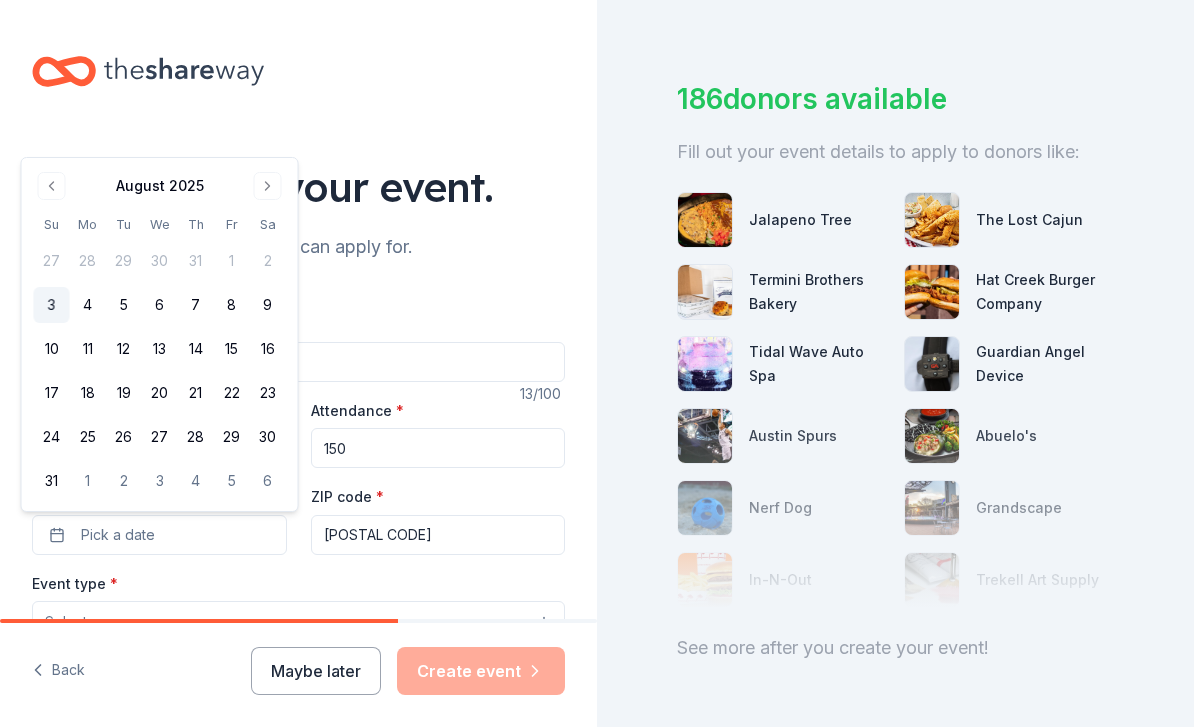 click at bounding box center [268, 186] 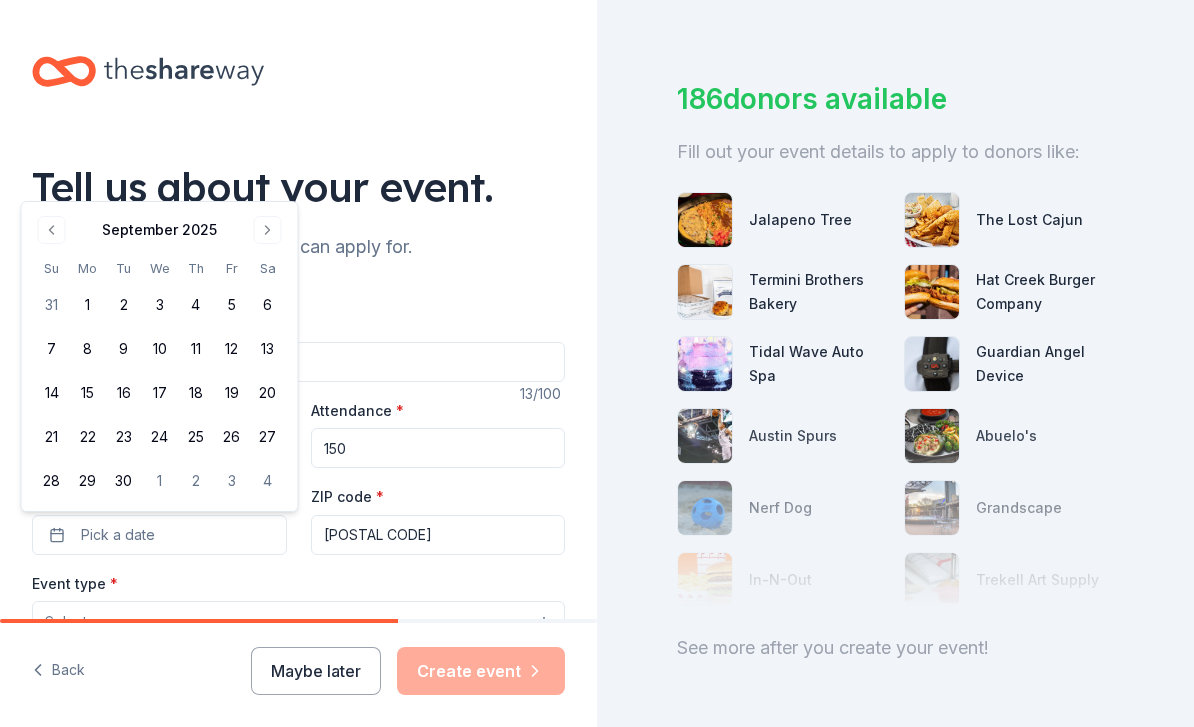 click at bounding box center [268, 230] 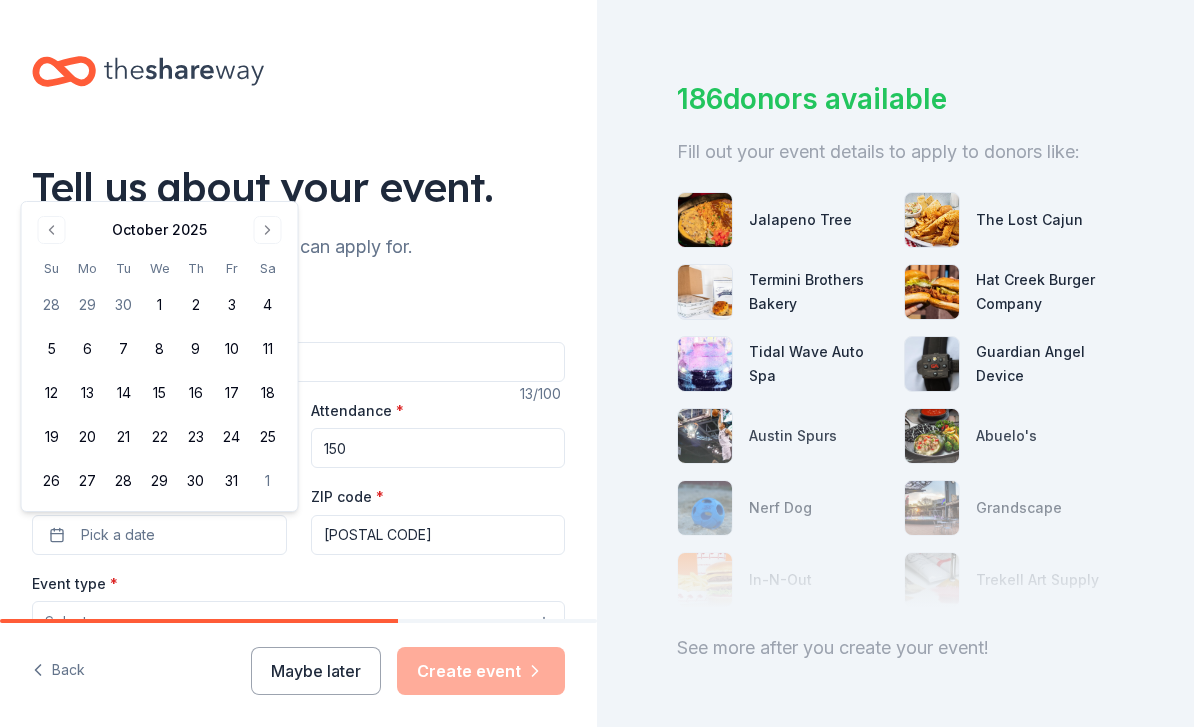 click on "21" at bounding box center (124, 437) 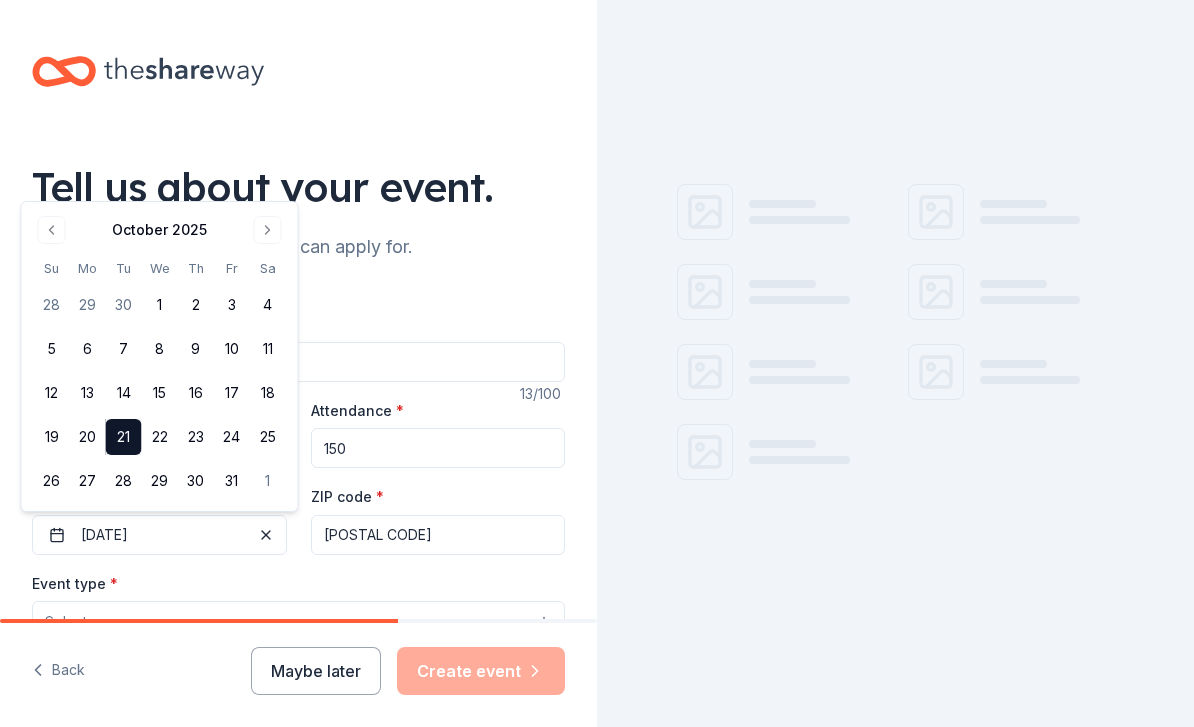 click on "Select" at bounding box center [298, 622] 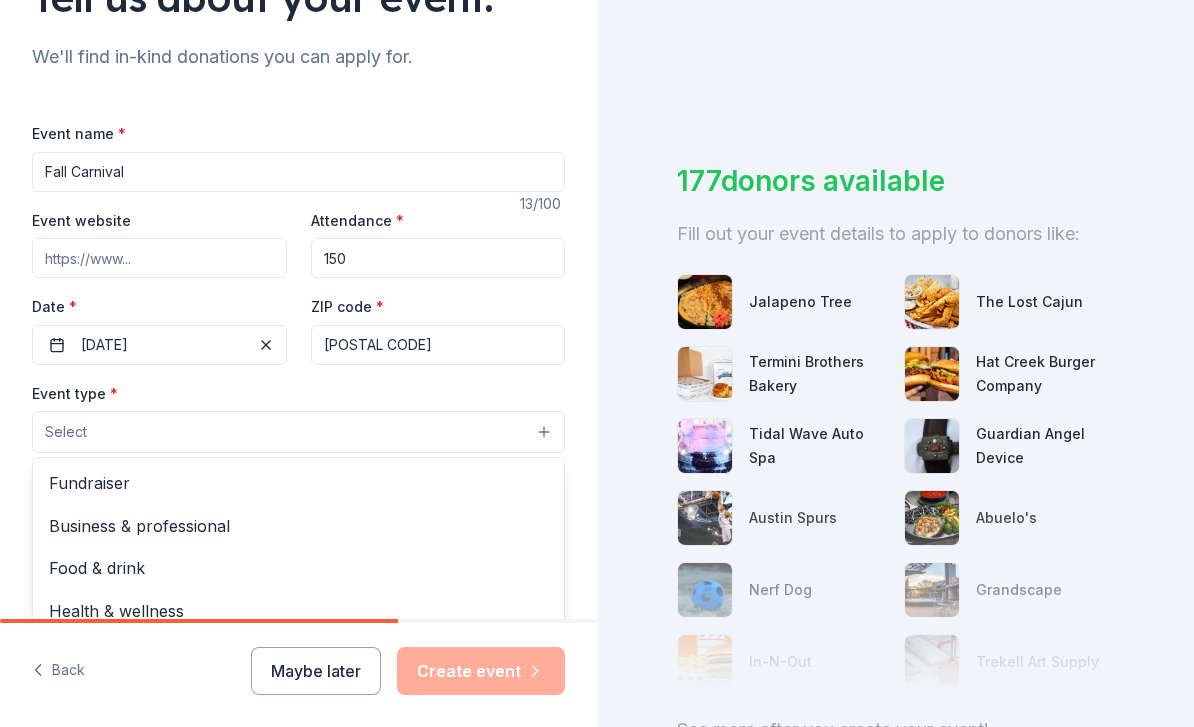 scroll, scrollTop: 195, scrollLeft: 0, axis: vertical 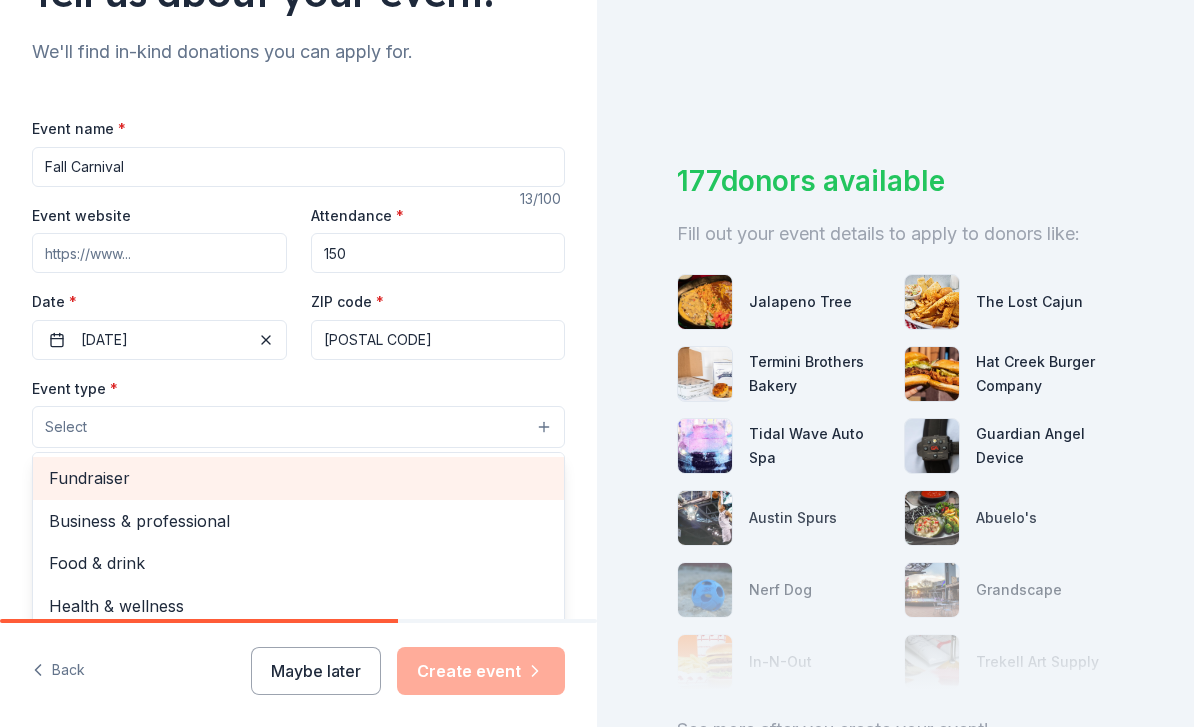click on "Fundraiser" at bounding box center (298, 478) 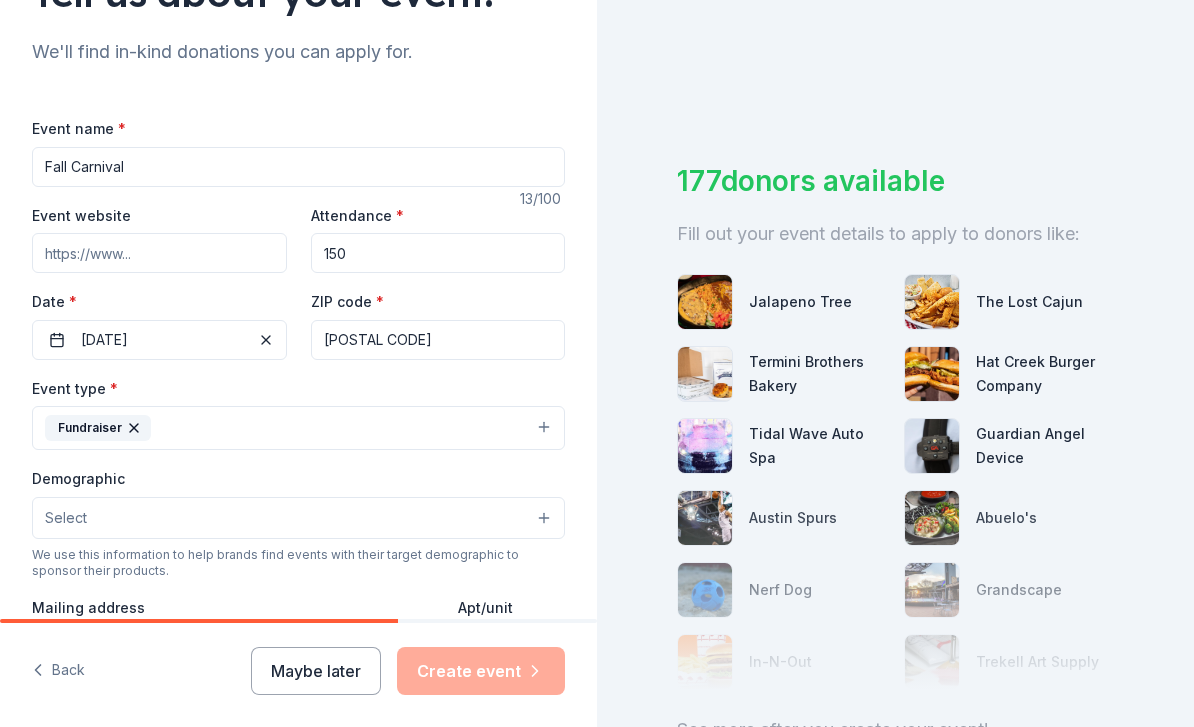 click on "Select" at bounding box center (298, 518) 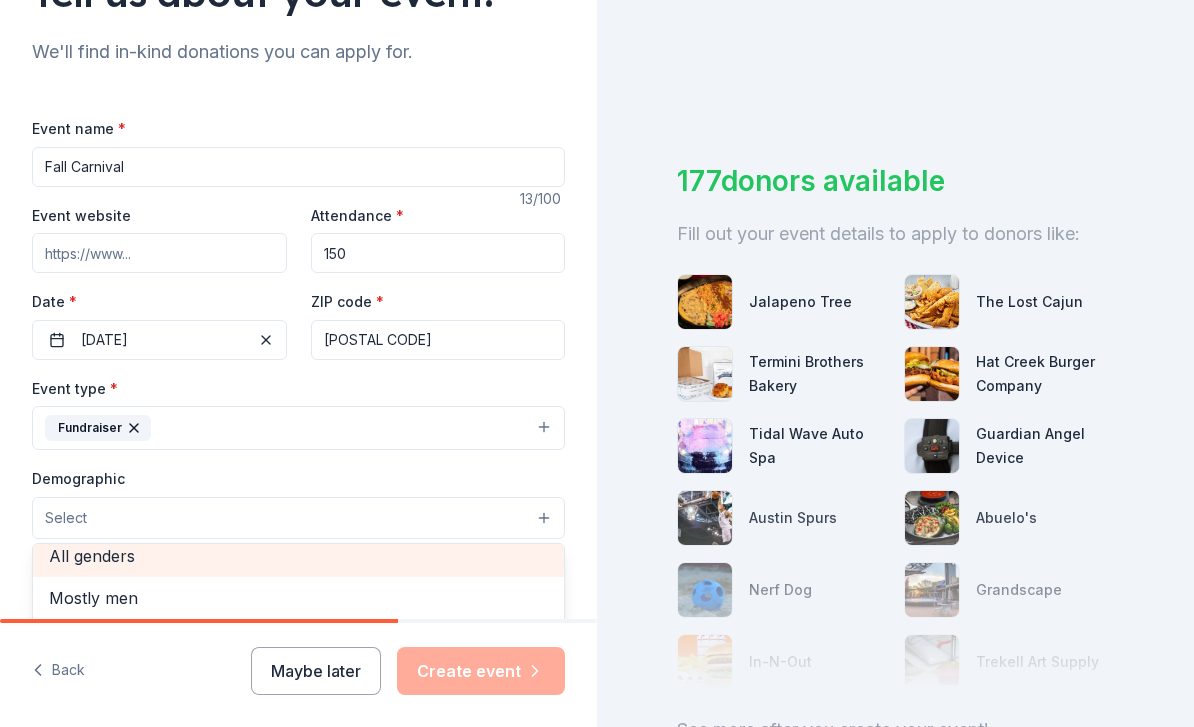 click on "All genders" at bounding box center (298, 556) 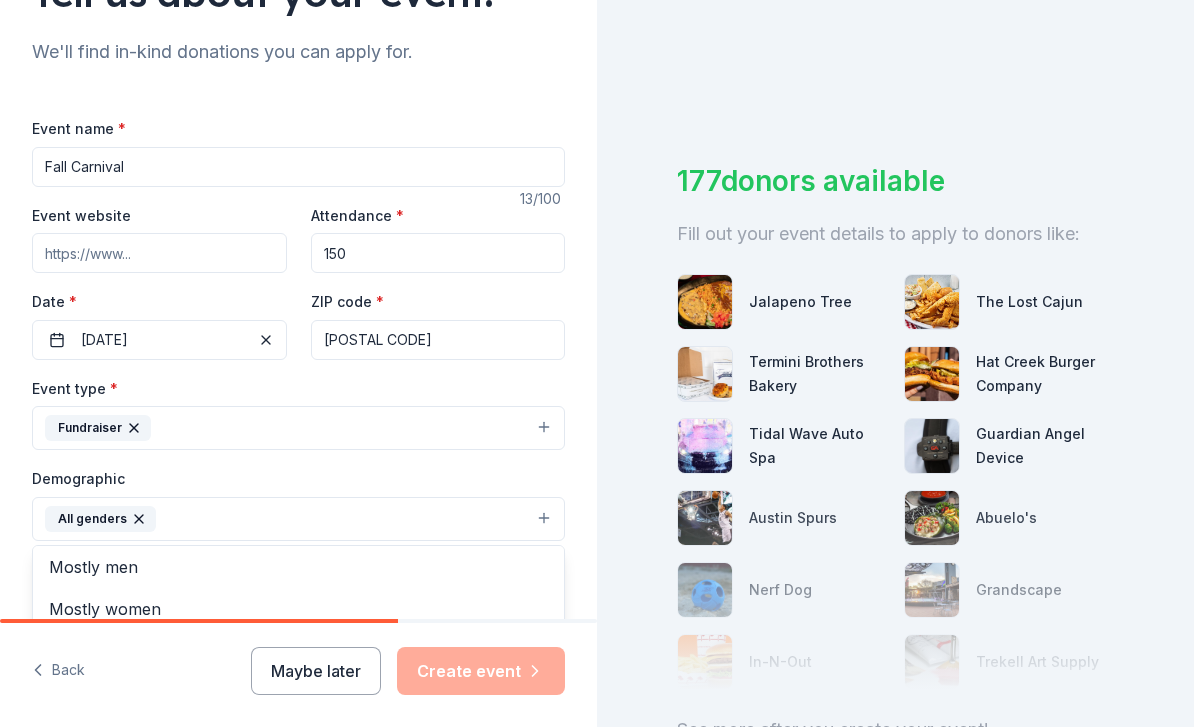 click on "All ages" at bounding box center [298, 652] 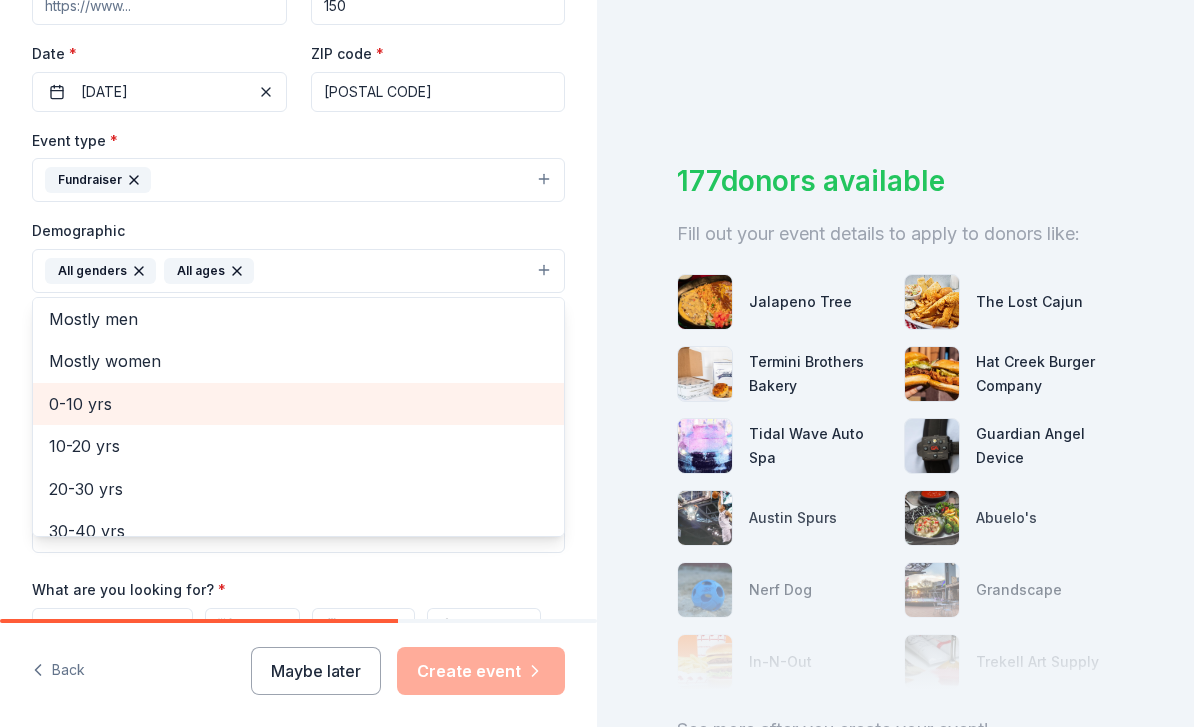 scroll, scrollTop: 441, scrollLeft: 0, axis: vertical 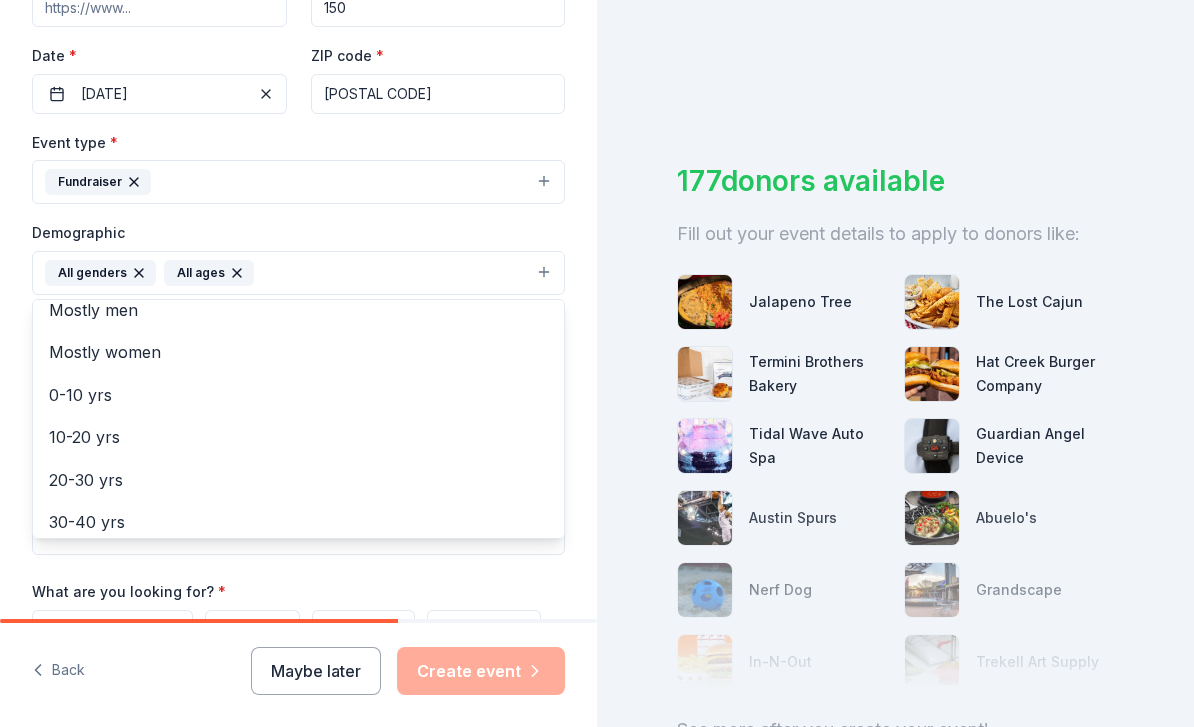 click on "0-10 yrs" at bounding box center [298, 395] 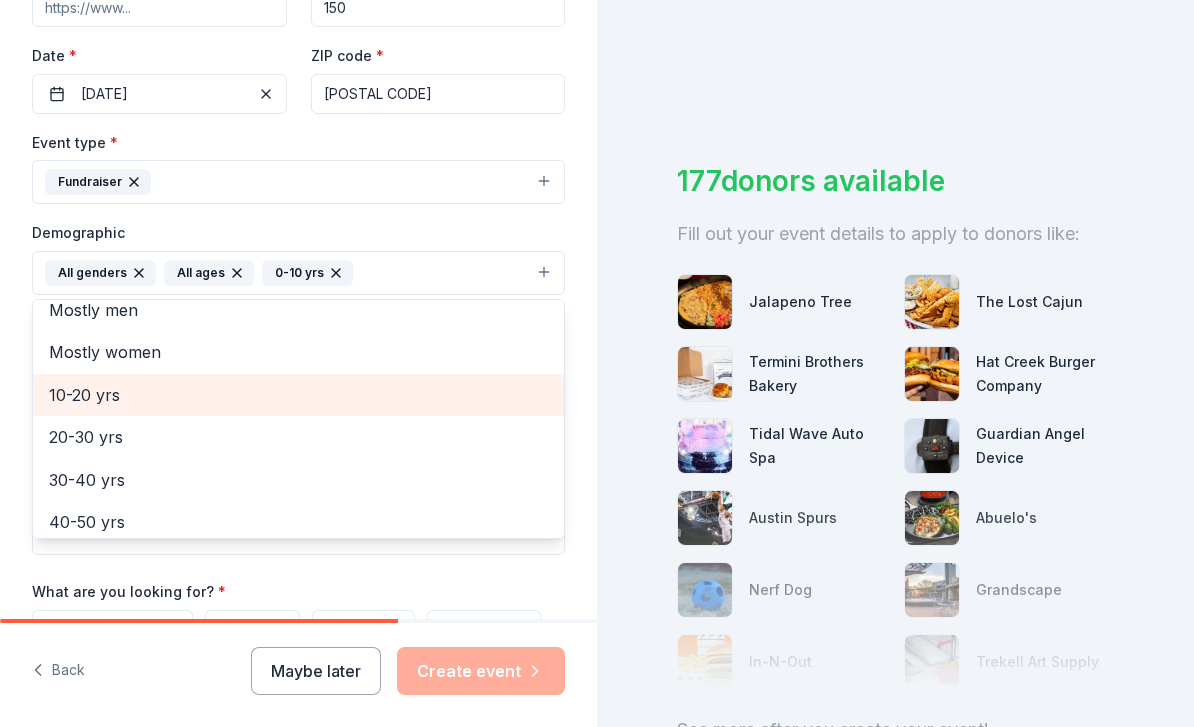click on "10-20 yrs" at bounding box center (298, 395) 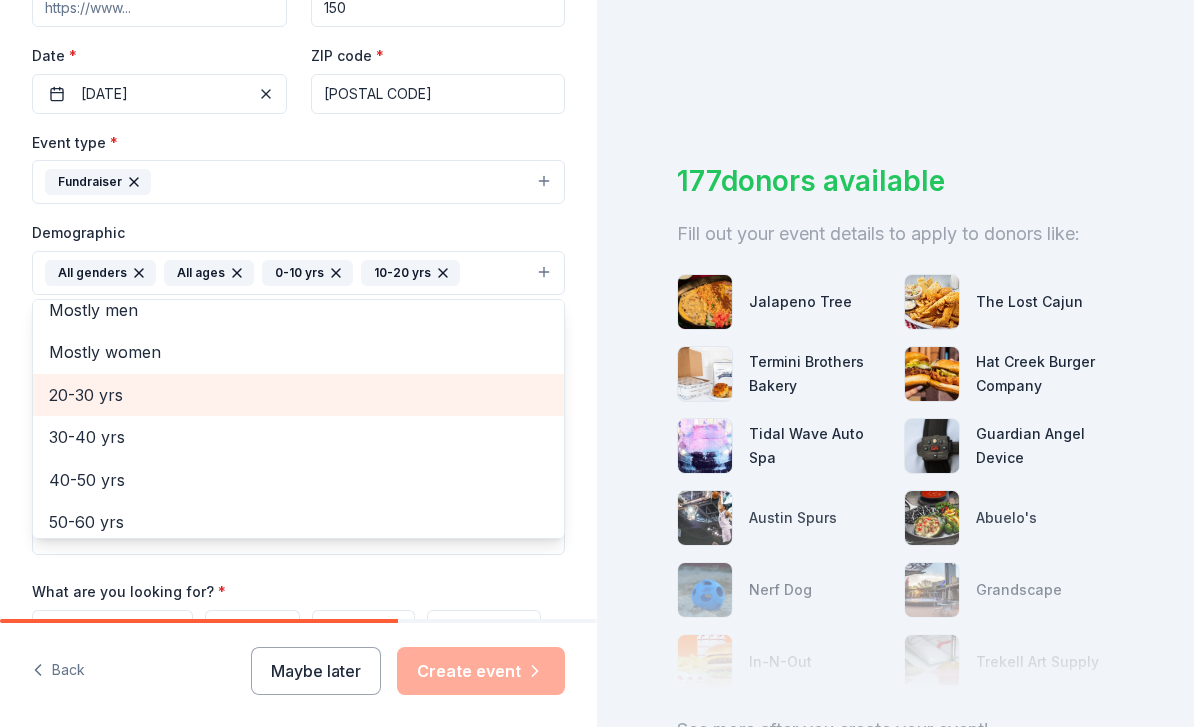 click on "20-30 yrs" at bounding box center (298, 395) 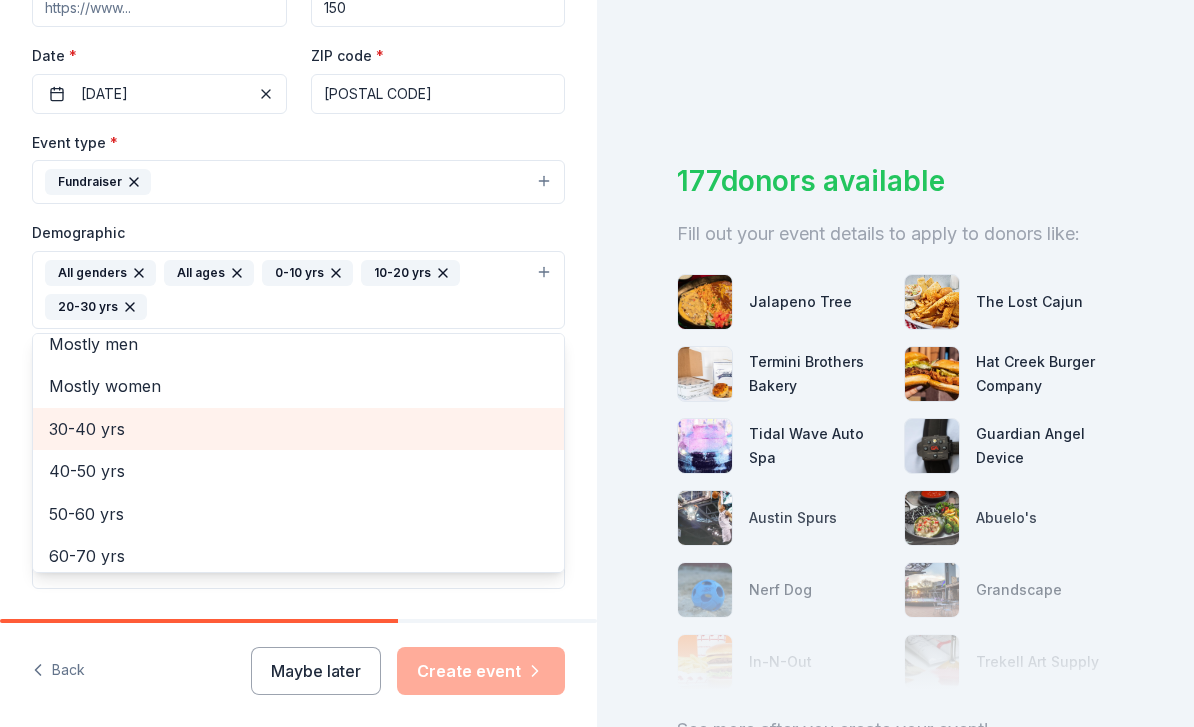 click on "30-40 yrs" at bounding box center [298, 429] 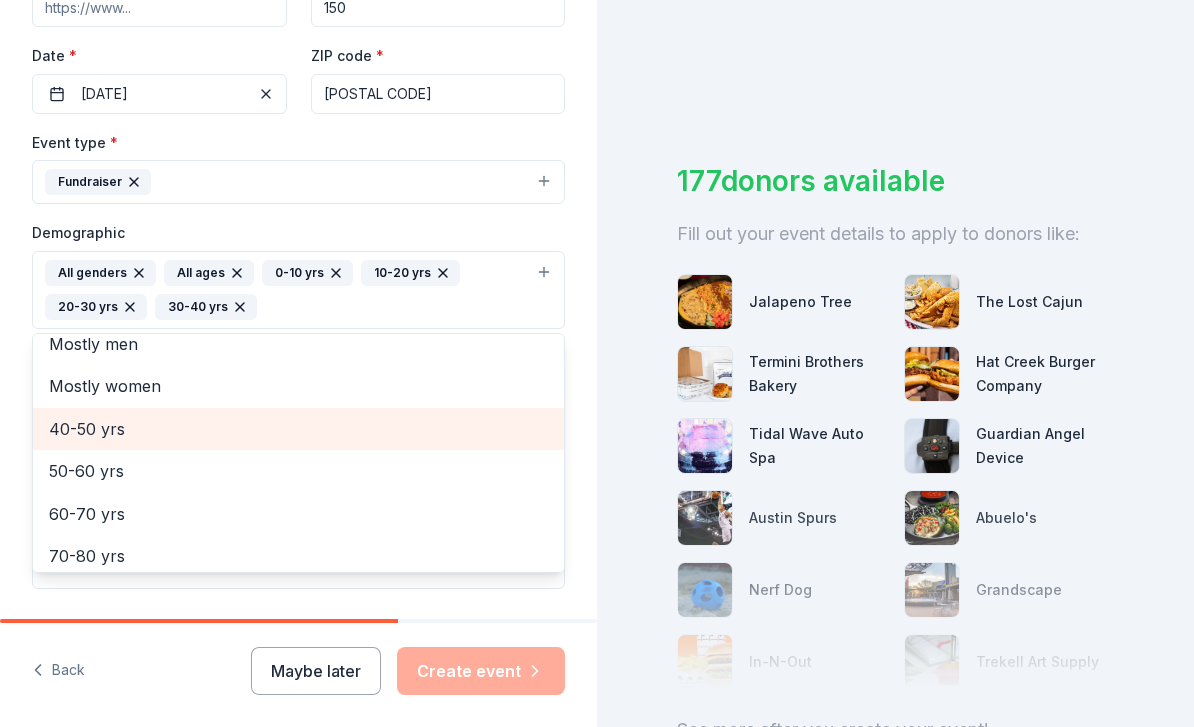 click on "40-50 yrs" at bounding box center (298, 429) 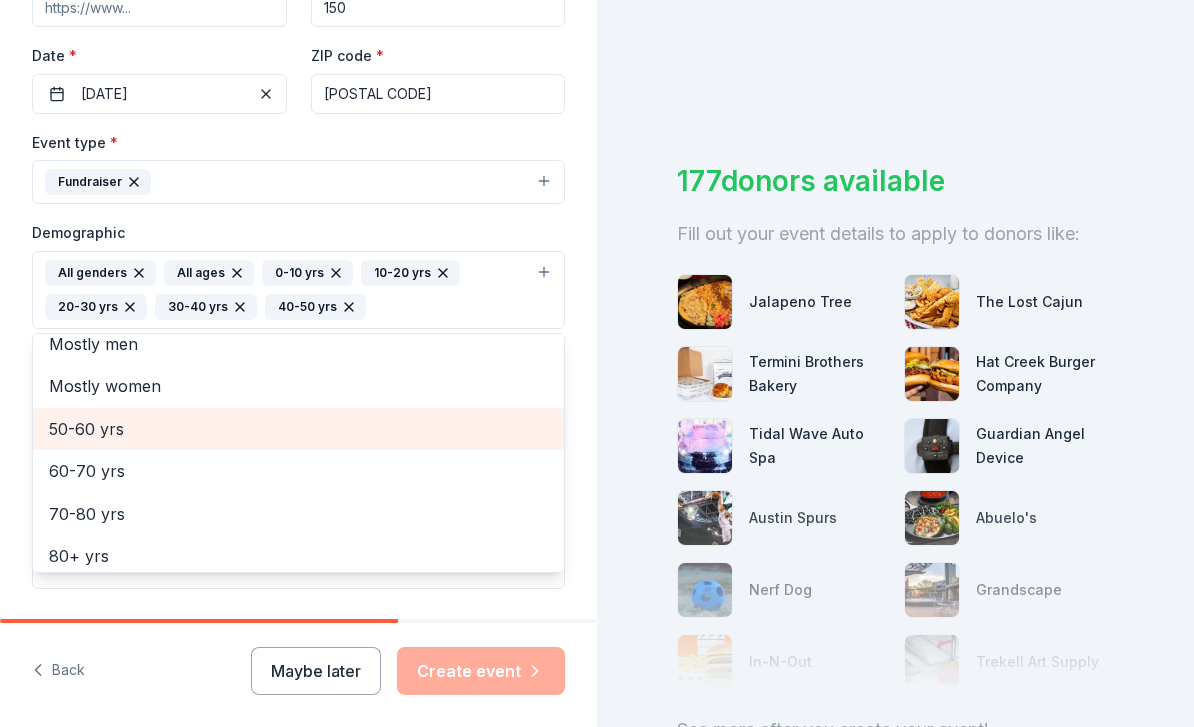 click on "50-60 yrs" at bounding box center [298, 429] 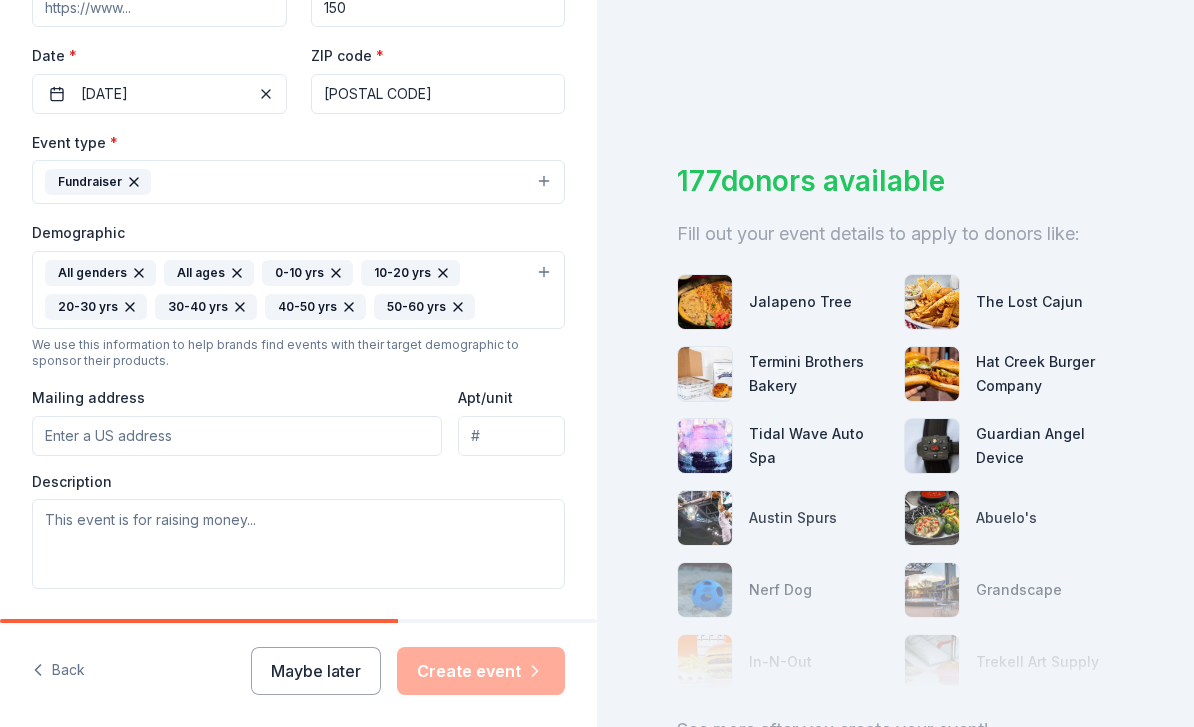 click on "Mailing address" at bounding box center (237, 436) 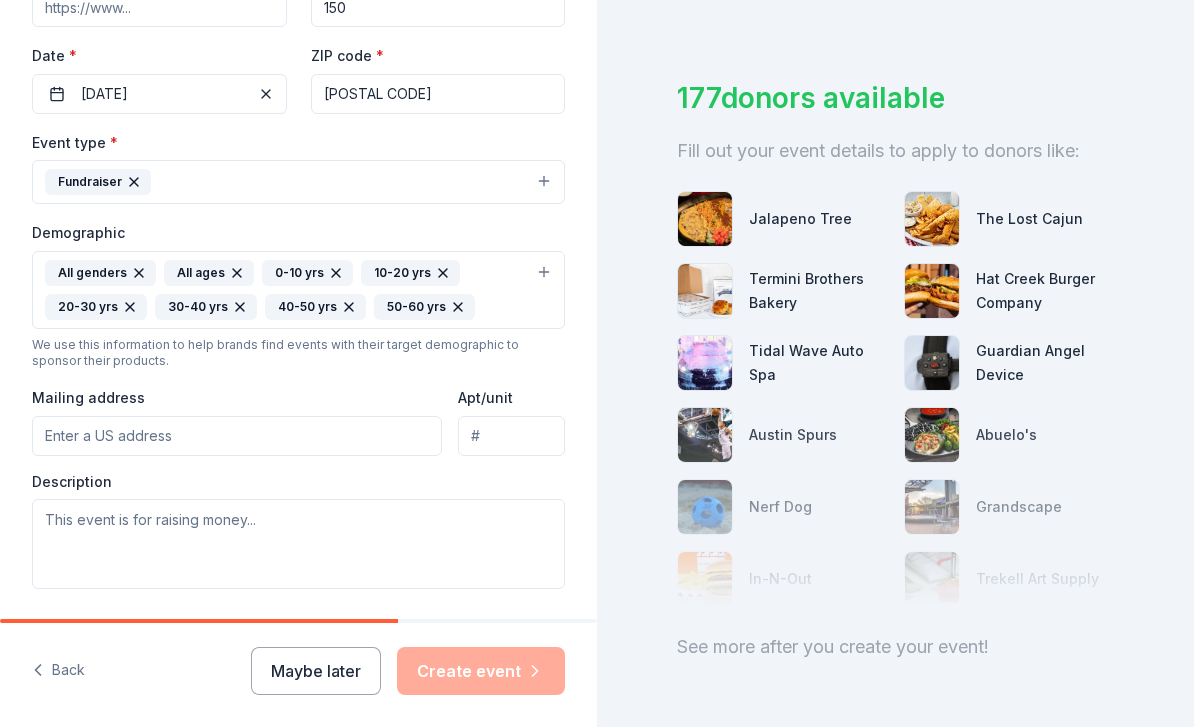 scroll, scrollTop: 82, scrollLeft: 0, axis: vertical 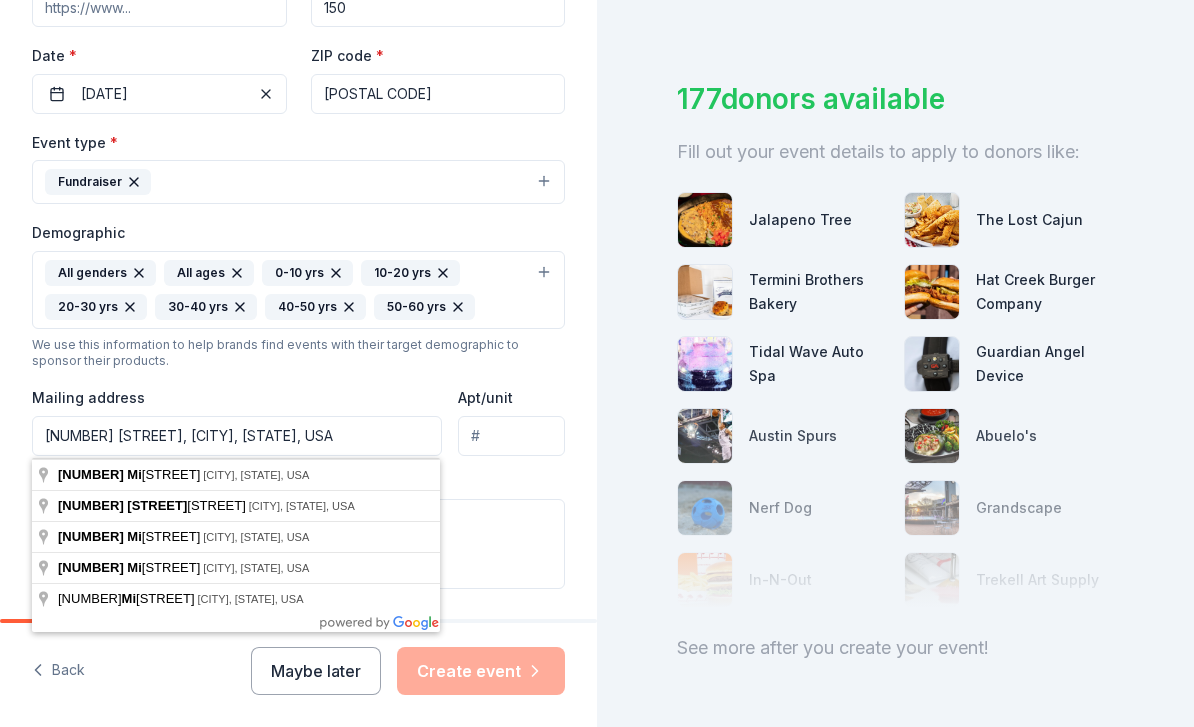 type on "4628 Mistletoe Drive, Wichita Falls, TX, 76310" 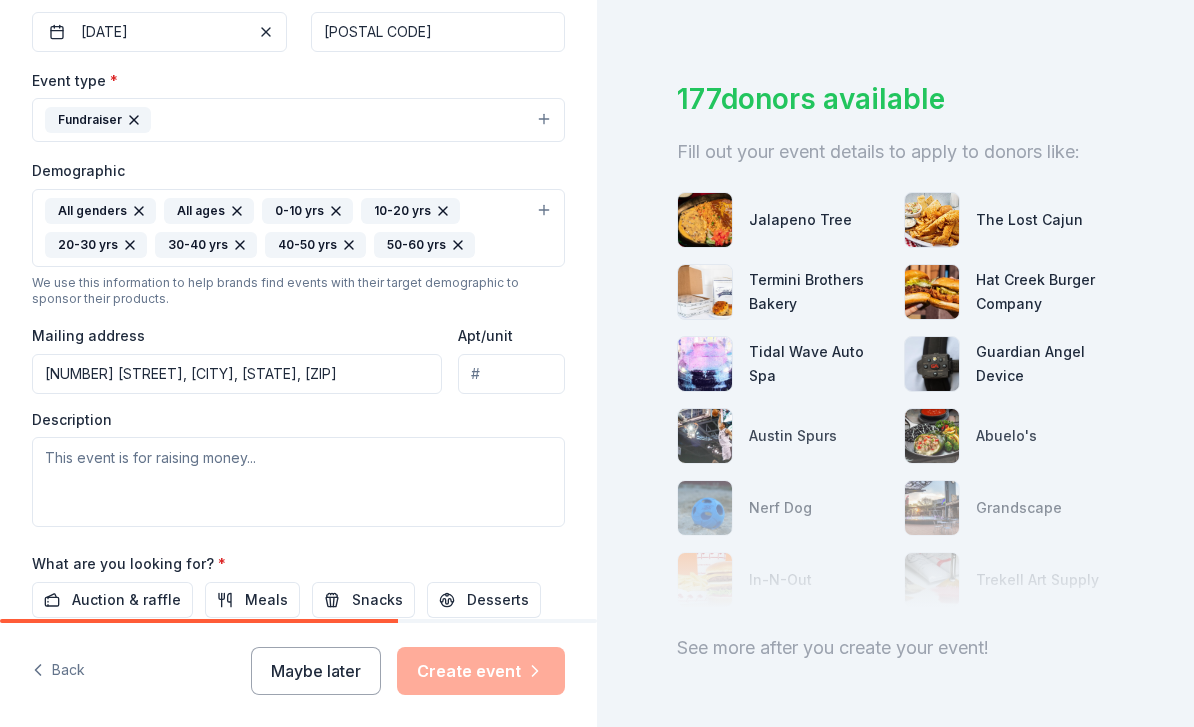 scroll, scrollTop: 504, scrollLeft: 0, axis: vertical 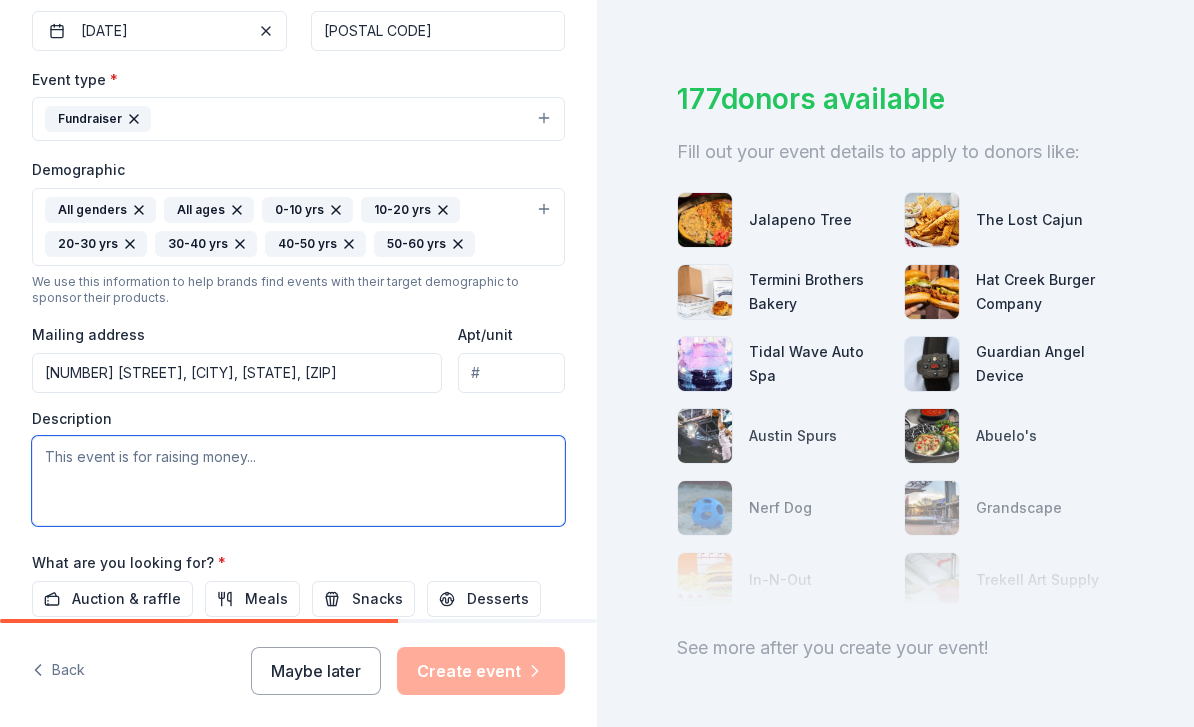 click at bounding box center [298, 481] 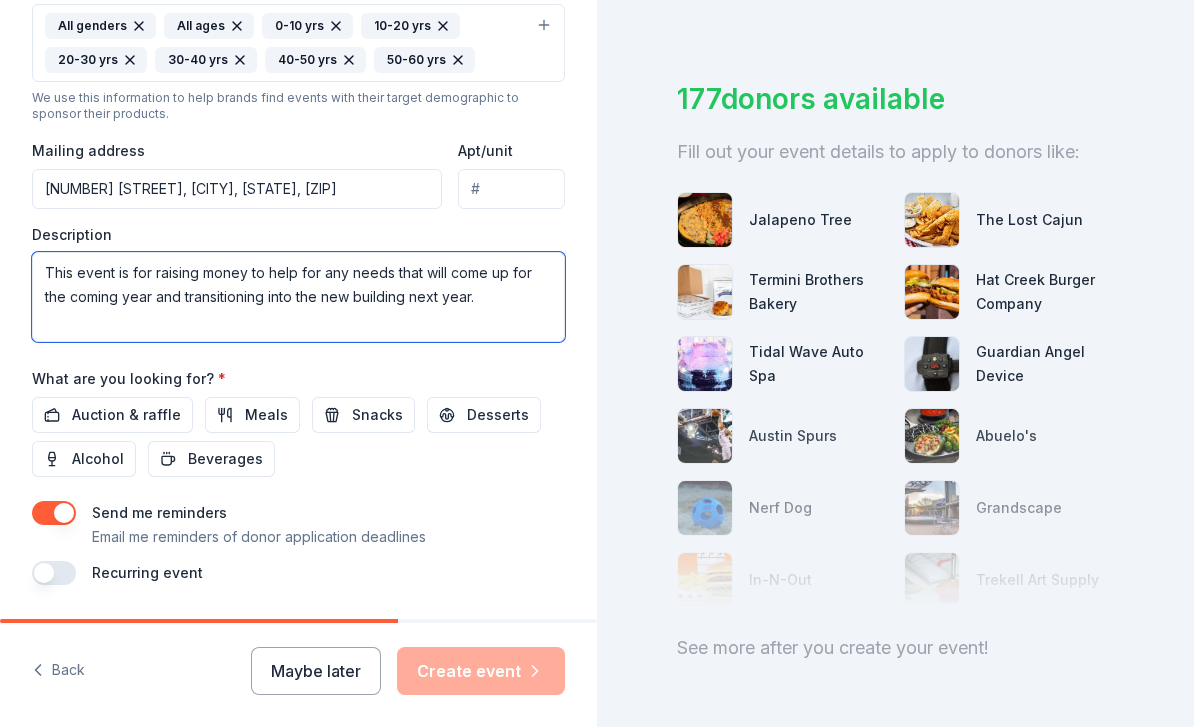 scroll, scrollTop: 687, scrollLeft: 0, axis: vertical 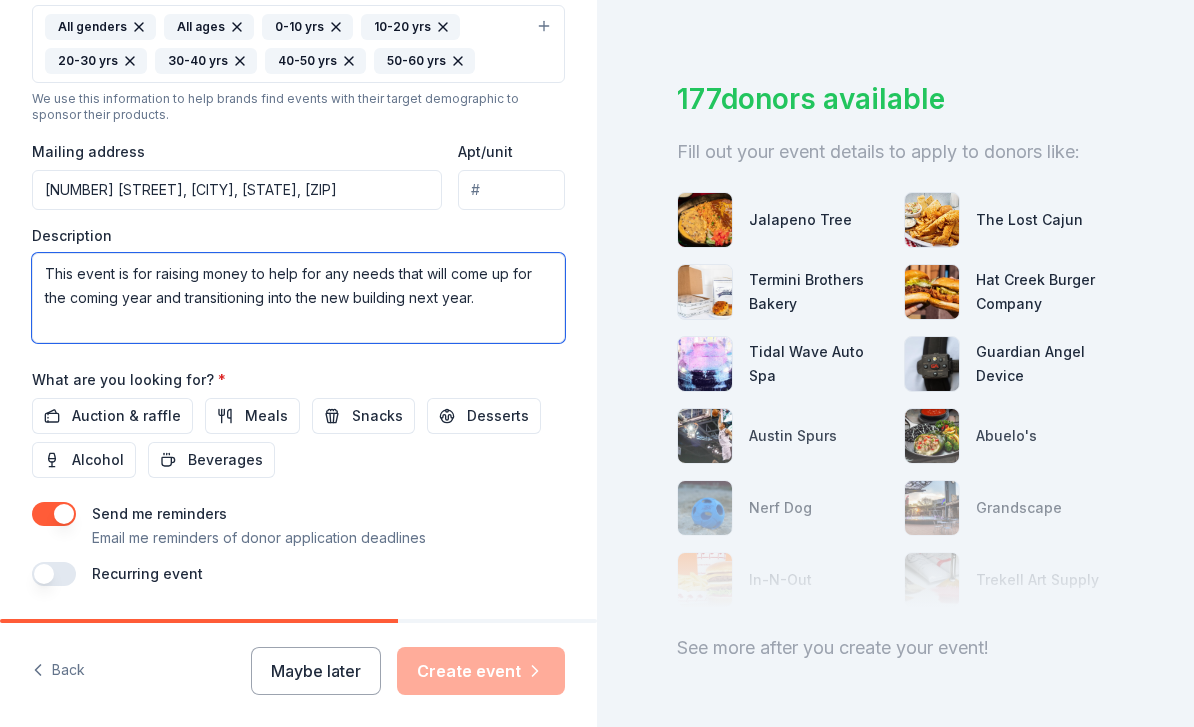 type on "This event is for raising money to help for any needs that will come up for the coming year and transitioning into the new building next year." 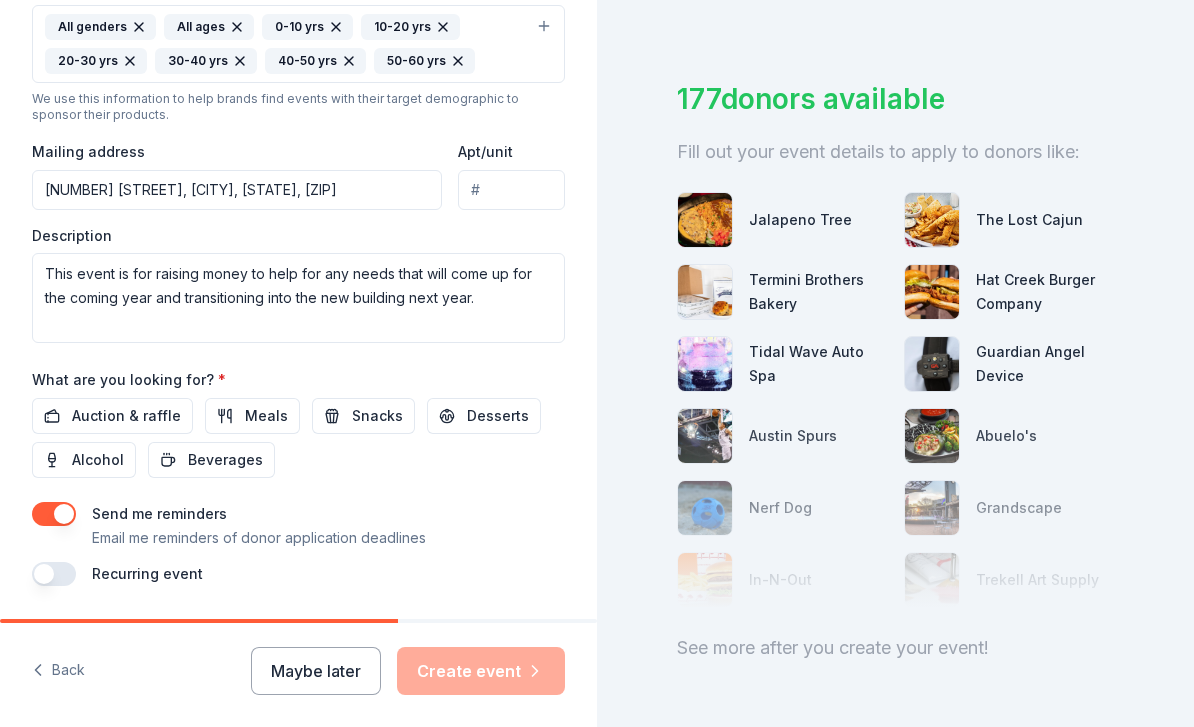 click on "Auction & raffle" at bounding box center [126, 416] 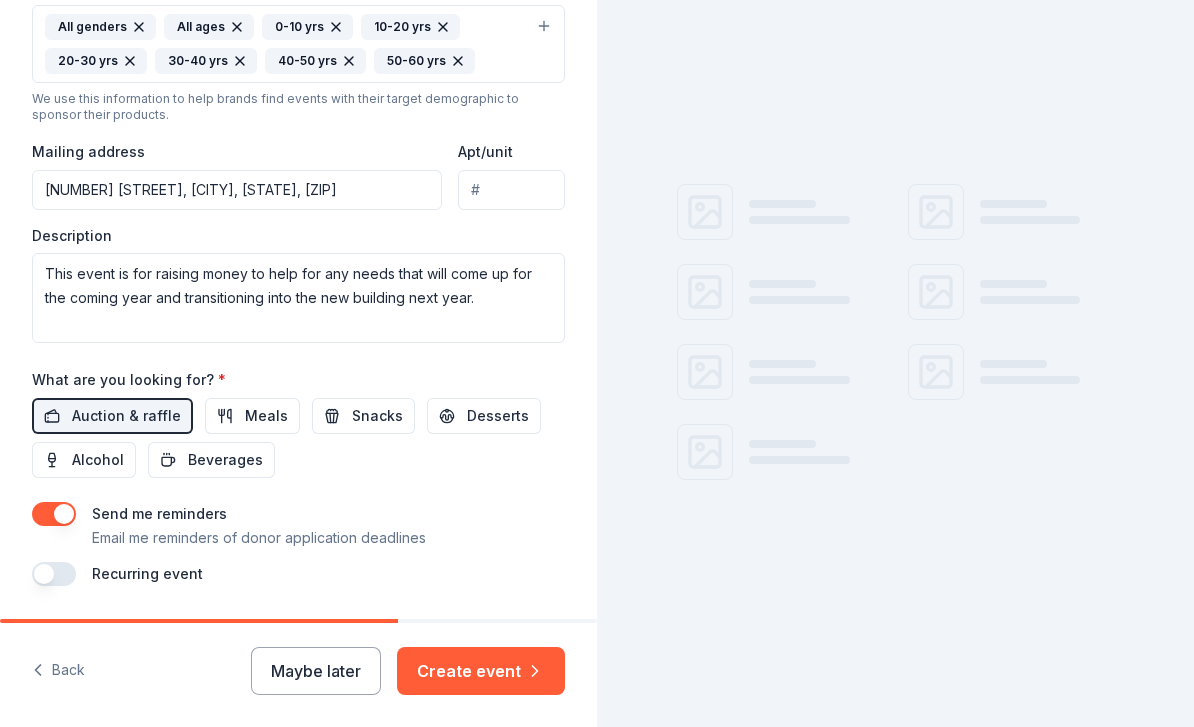 scroll, scrollTop: 0, scrollLeft: 0, axis: both 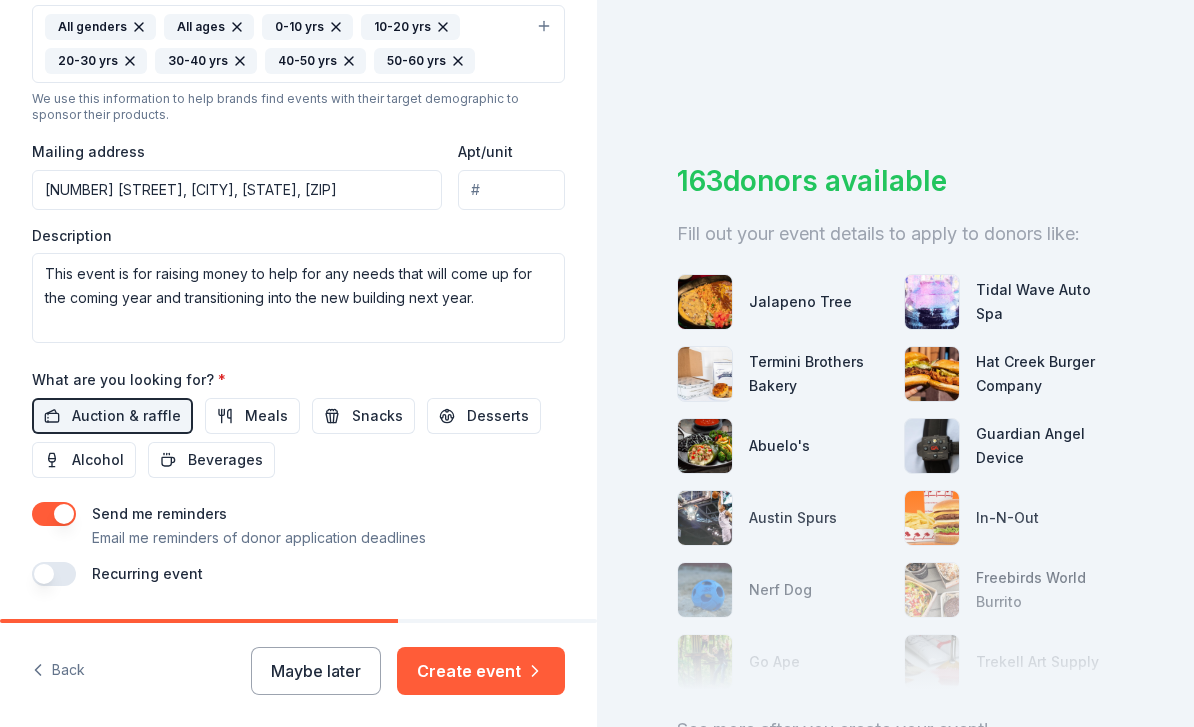 click on "Snacks" at bounding box center (377, 416) 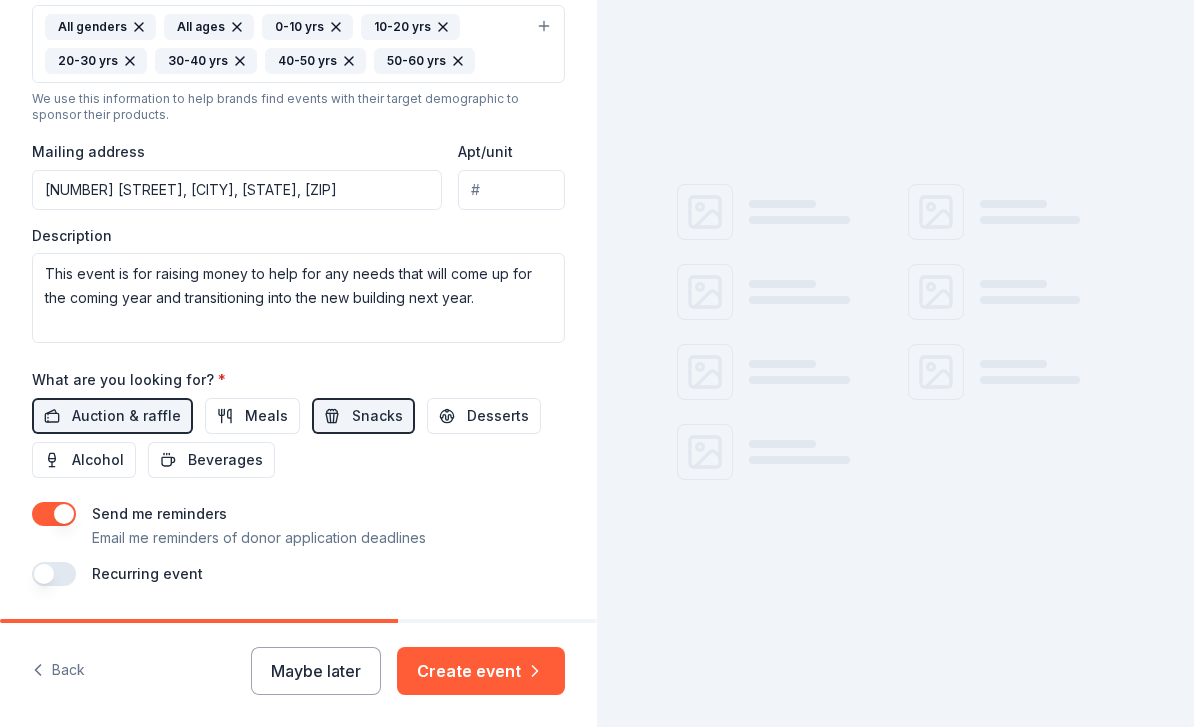 click on "Desserts" at bounding box center [498, 416] 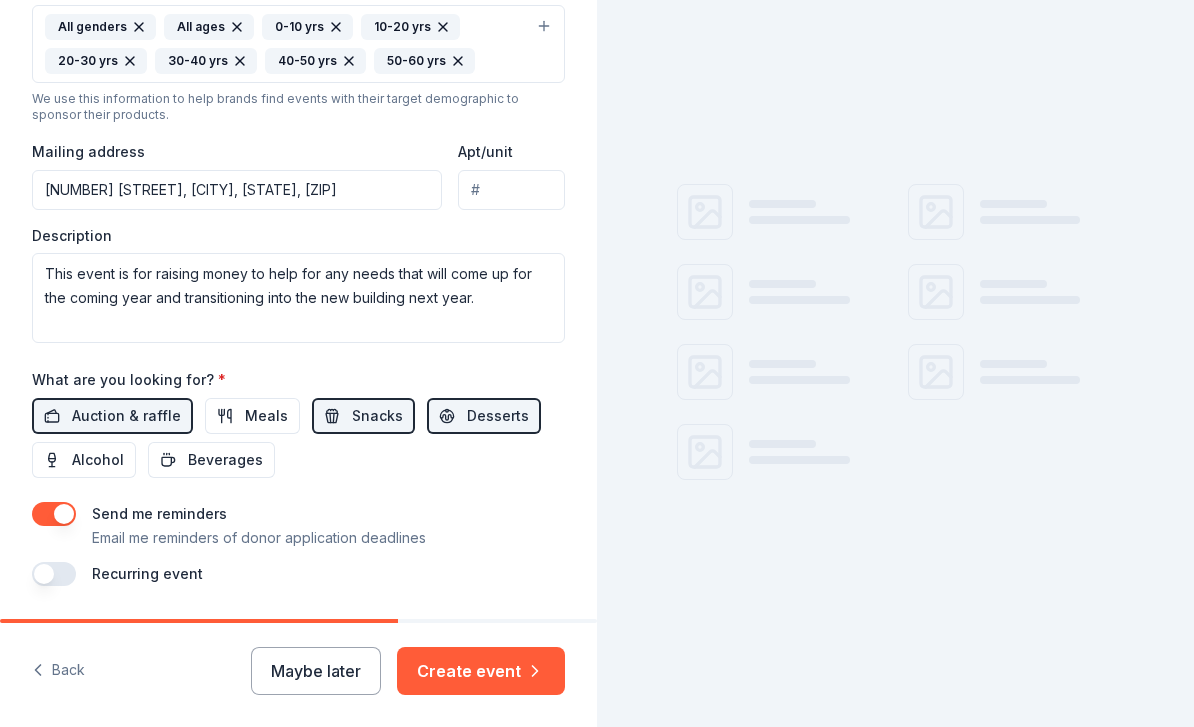click on "Beverages" at bounding box center (225, 460) 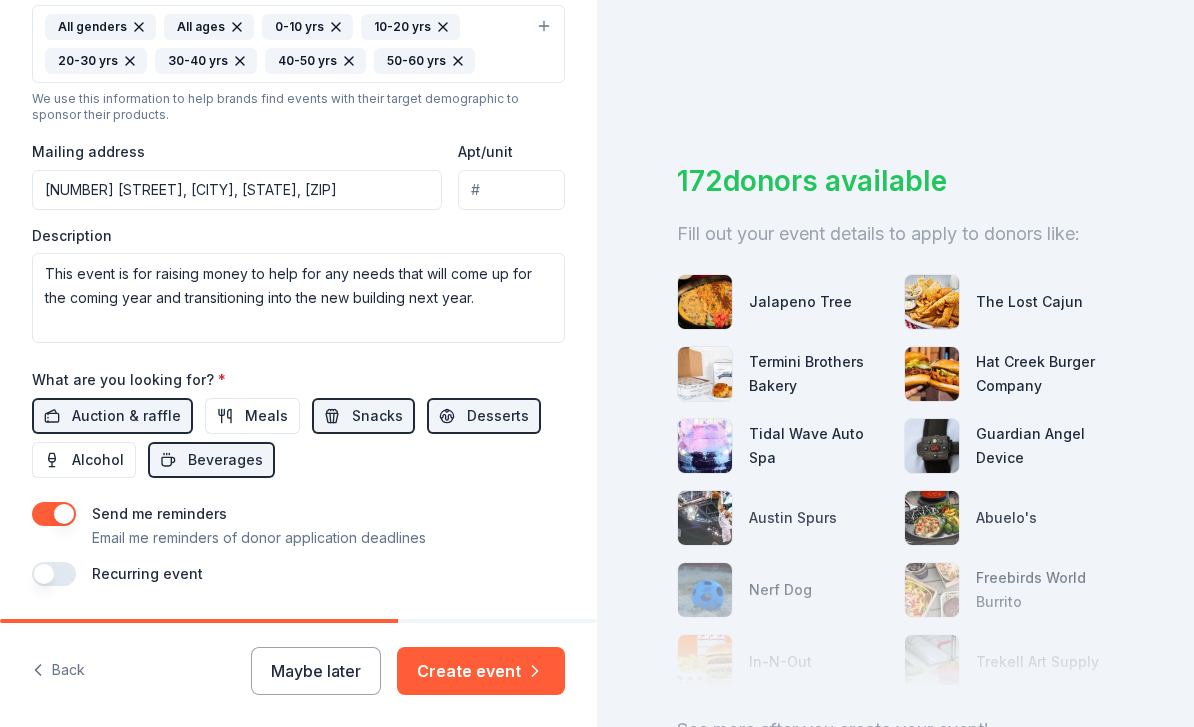 scroll, scrollTop: 65, scrollLeft: 0, axis: vertical 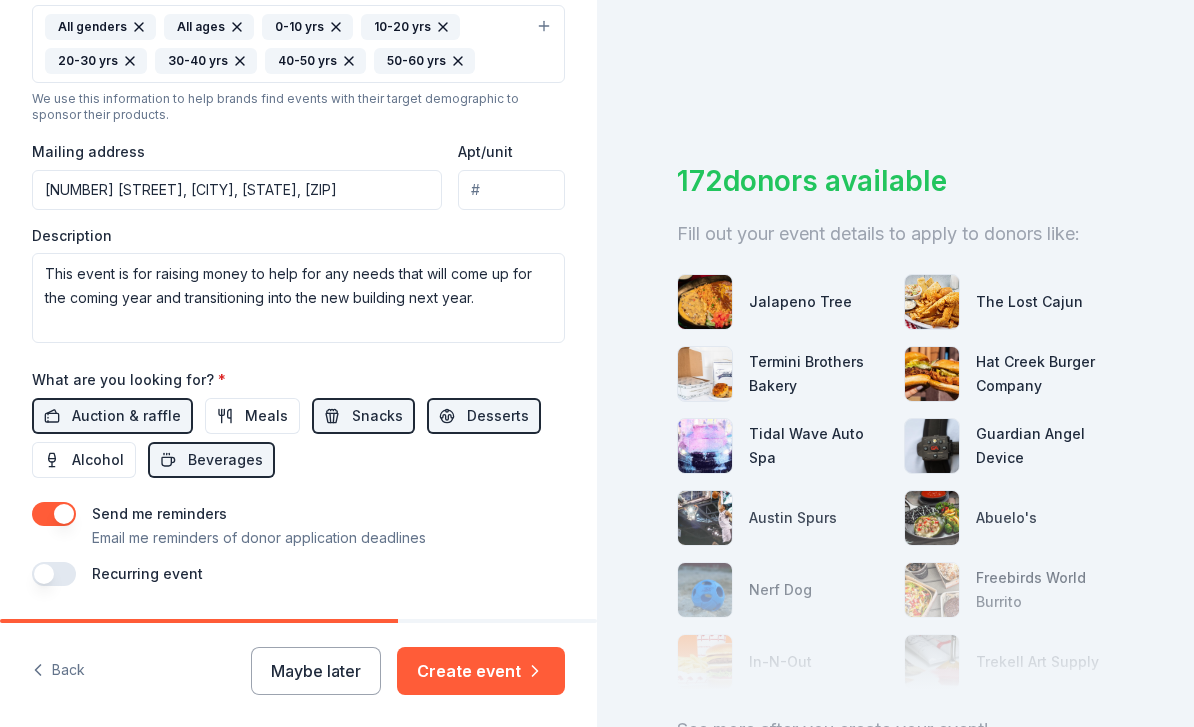 click on "Create event" at bounding box center [481, 671] 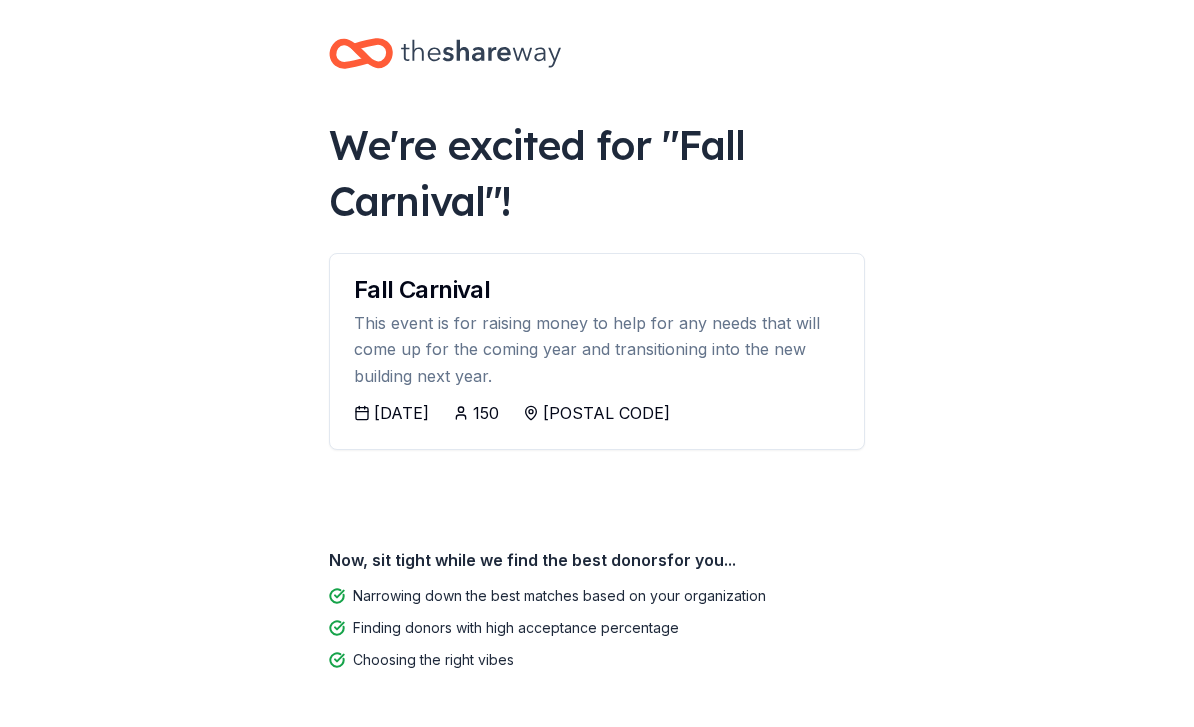 scroll, scrollTop: 0, scrollLeft: 0, axis: both 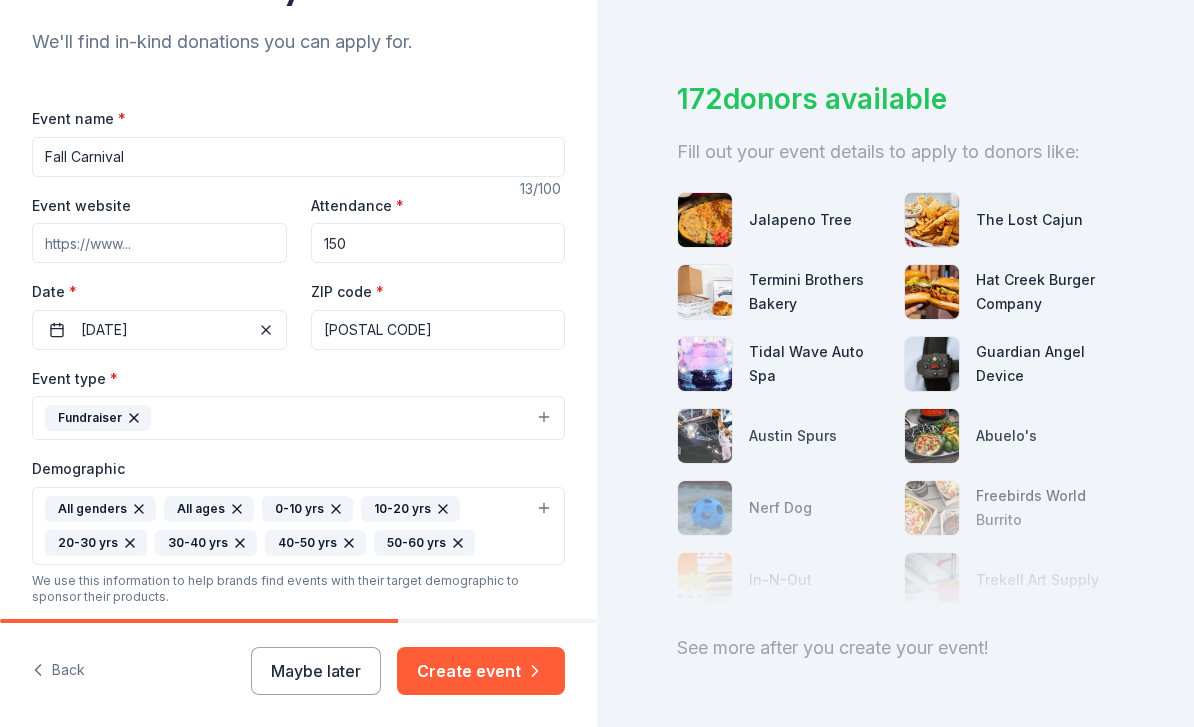 click on "Create event" at bounding box center [481, 671] 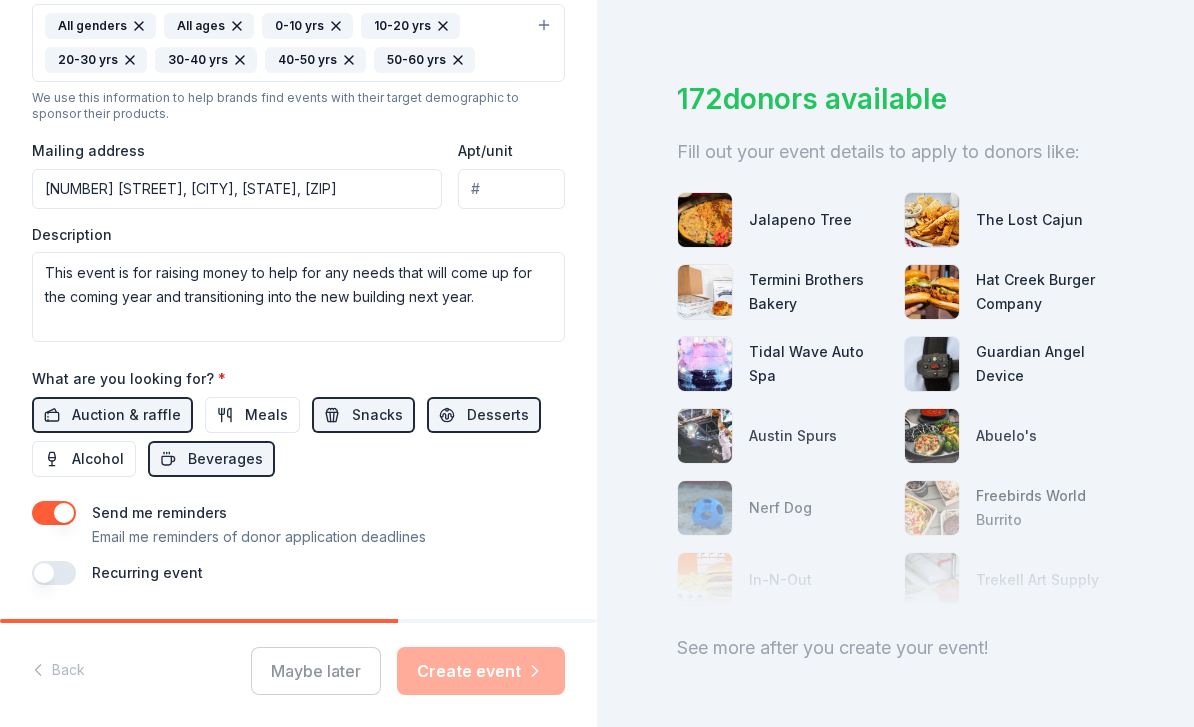 scroll, scrollTop: 687, scrollLeft: 0, axis: vertical 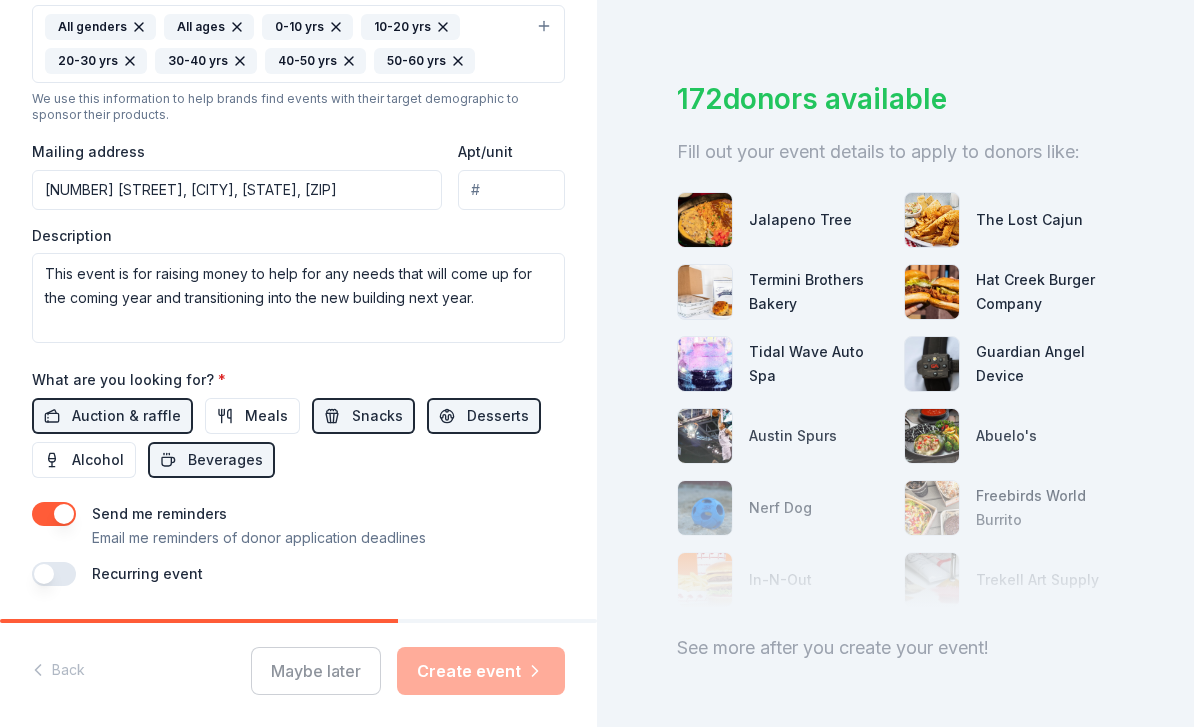 click on "Maybe later Create event" at bounding box center (408, 671) 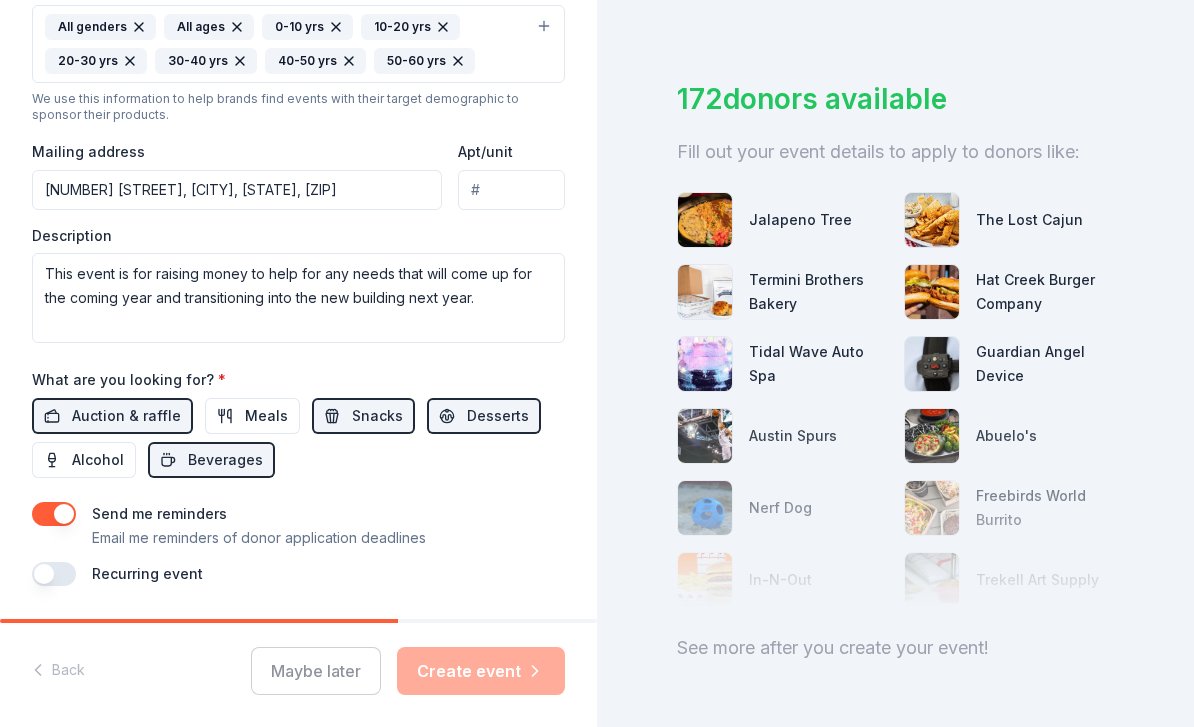 click on "Desserts" at bounding box center (498, 416) 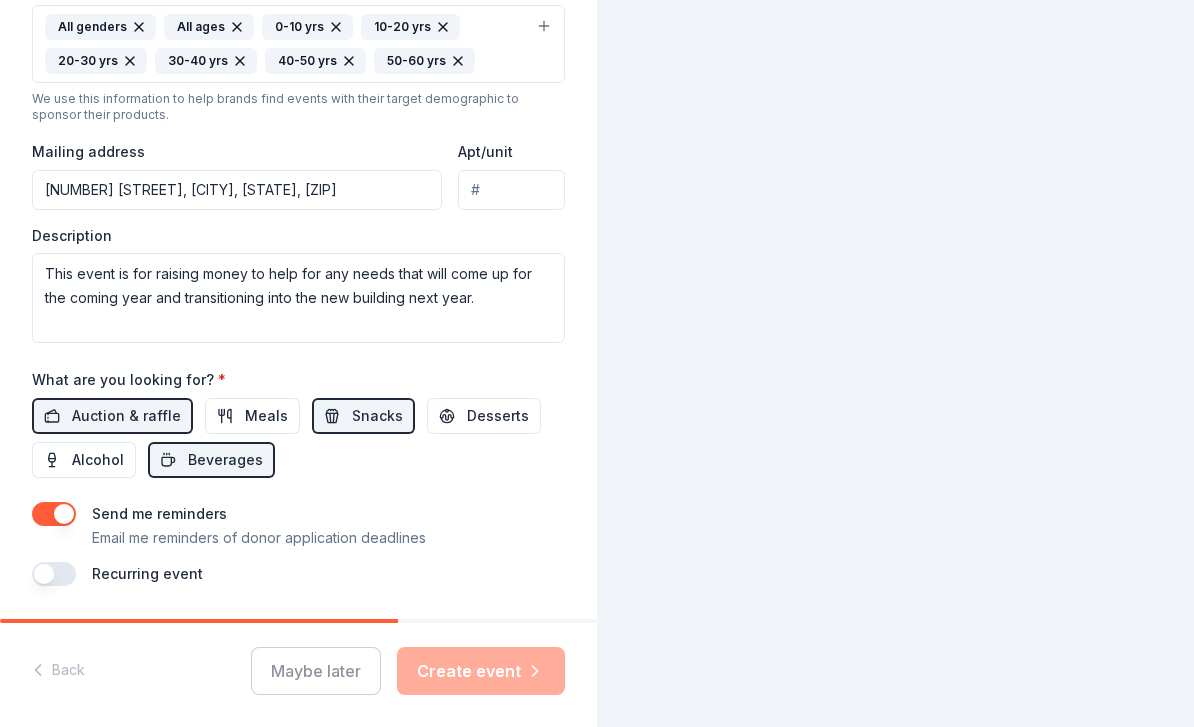 scroll, scrollTop: 0, scrollLeft: 0, axis: both 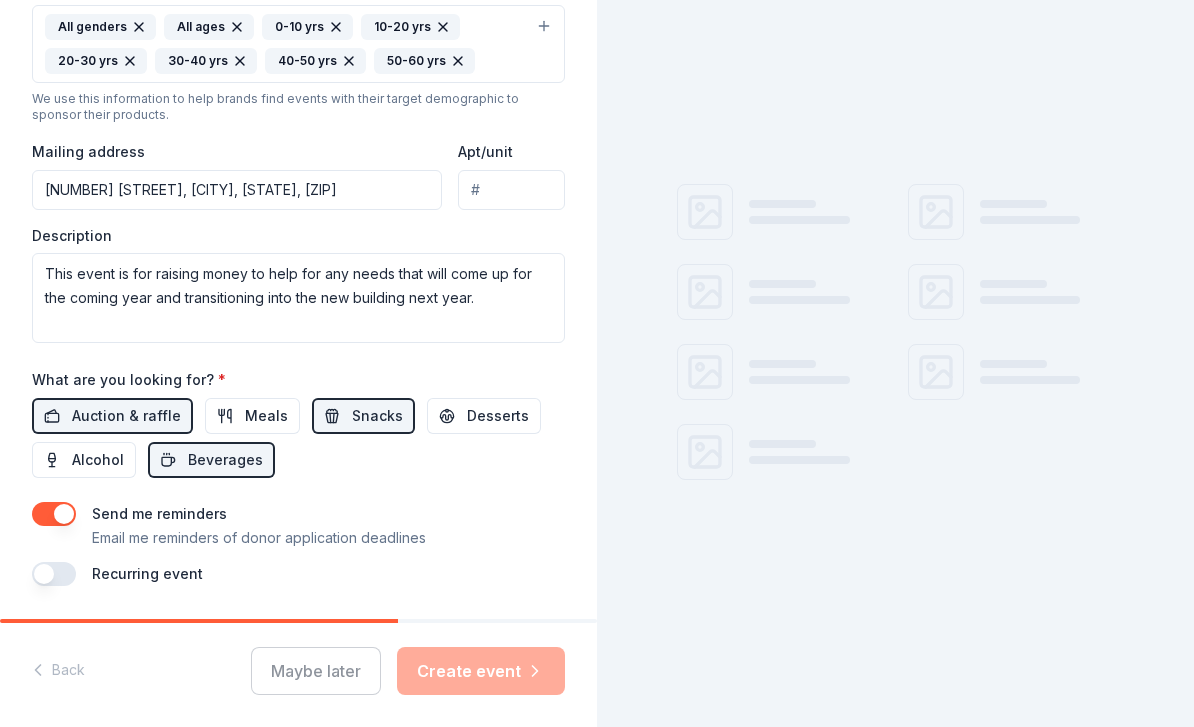 click on "Desserts" at bounding box center (498, 416) 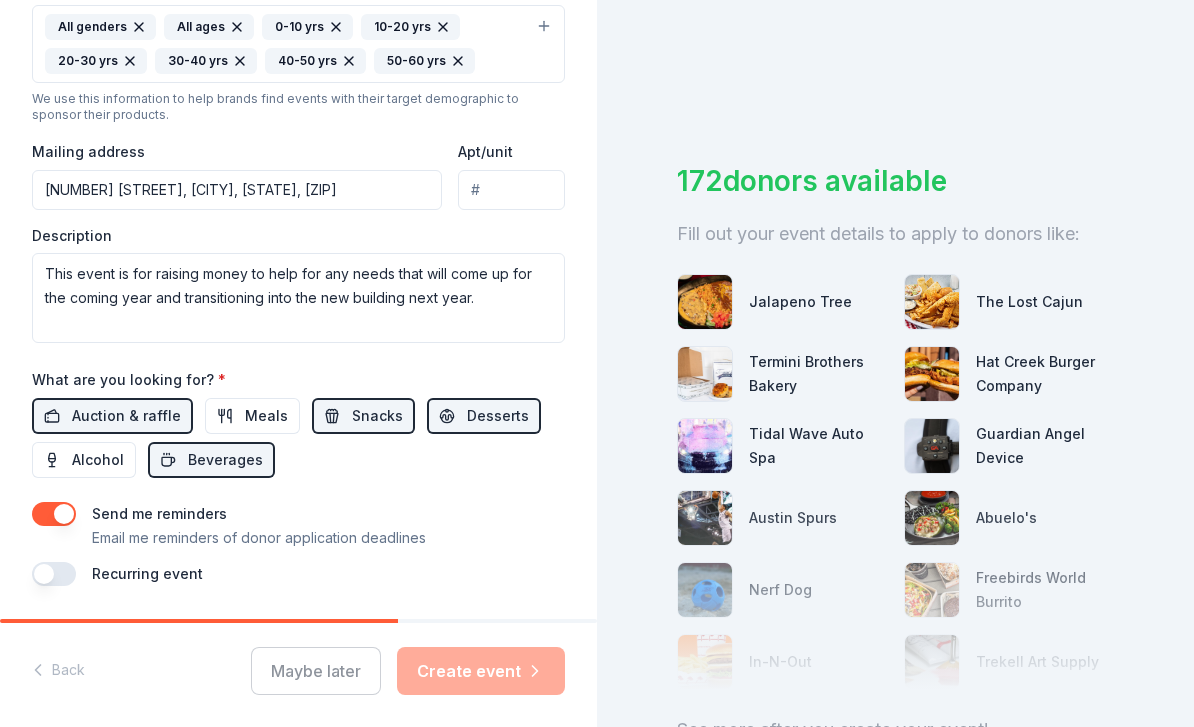 click on "Maybe later Create event" at bounding box center [408, 671] 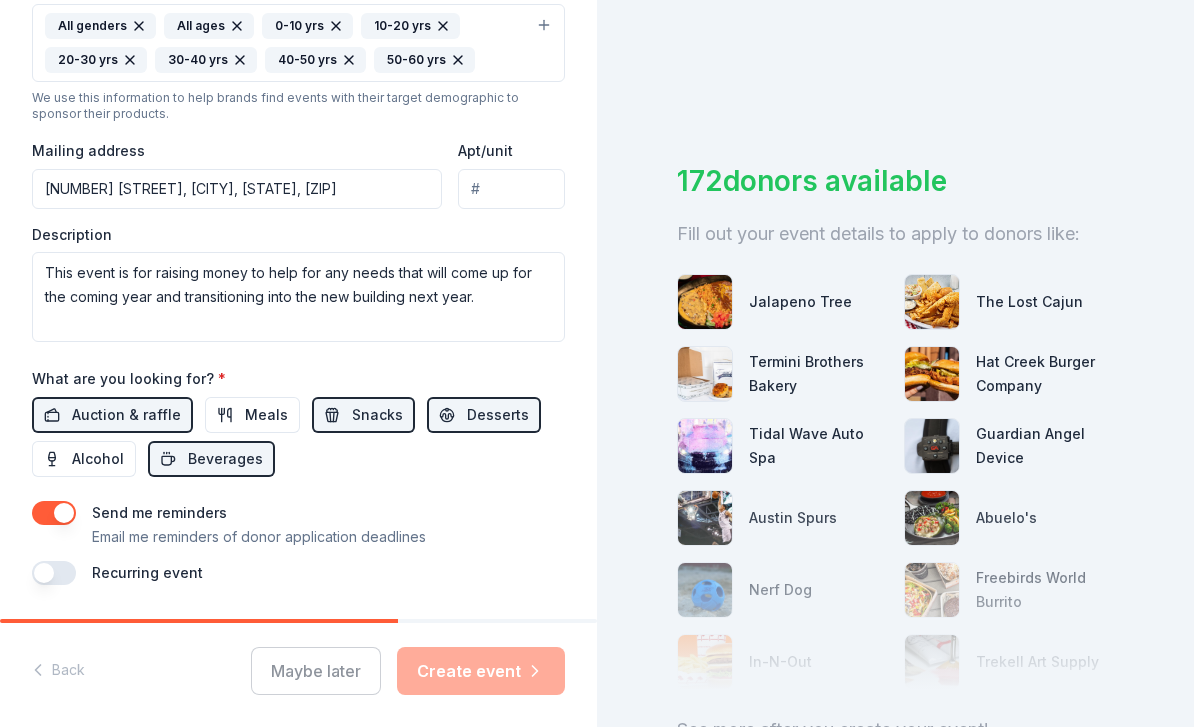 scroll, scrollTop: 687, scrollLeft: 0, axis: vertical 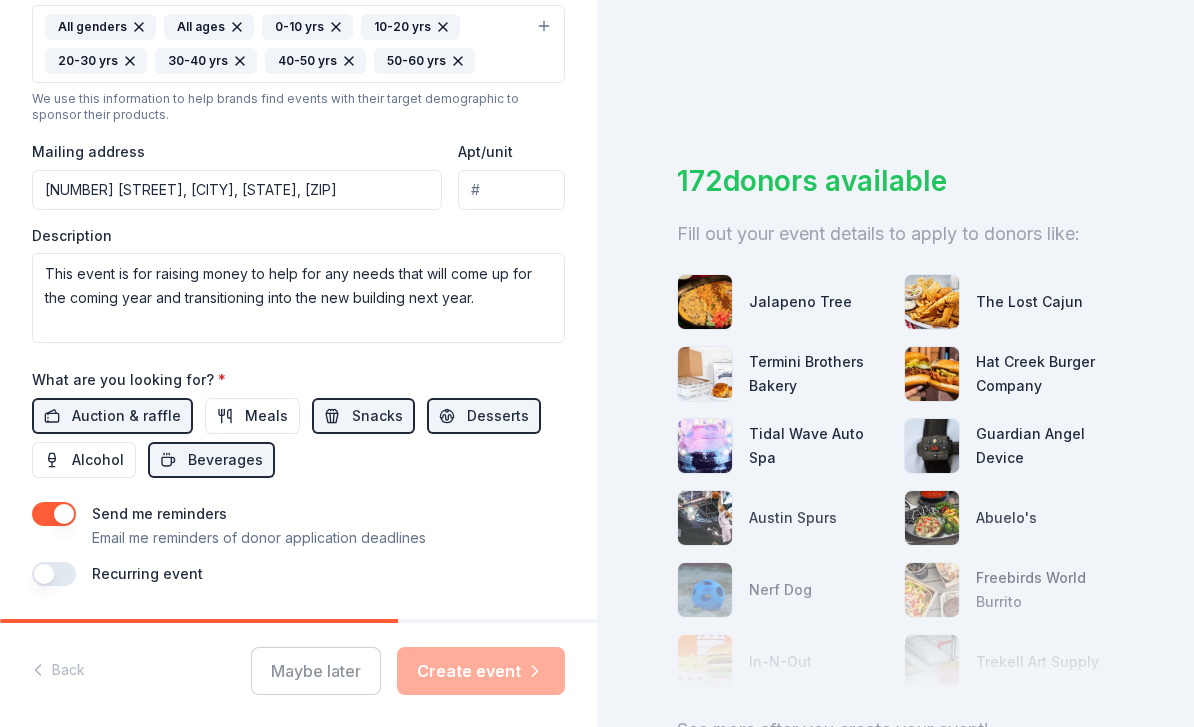 click on "Maybe later Create event" at bounding box center (408, 671) 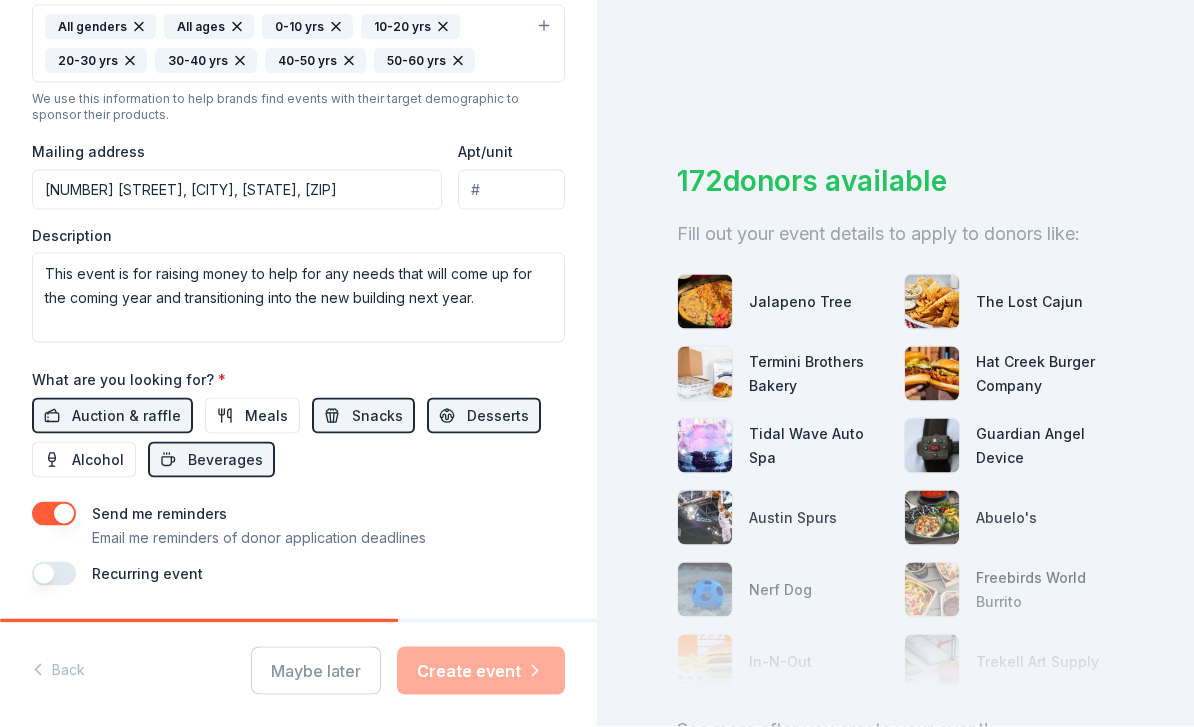 scroll, scrollTop: 0, scrollLeft: 0, axis: both 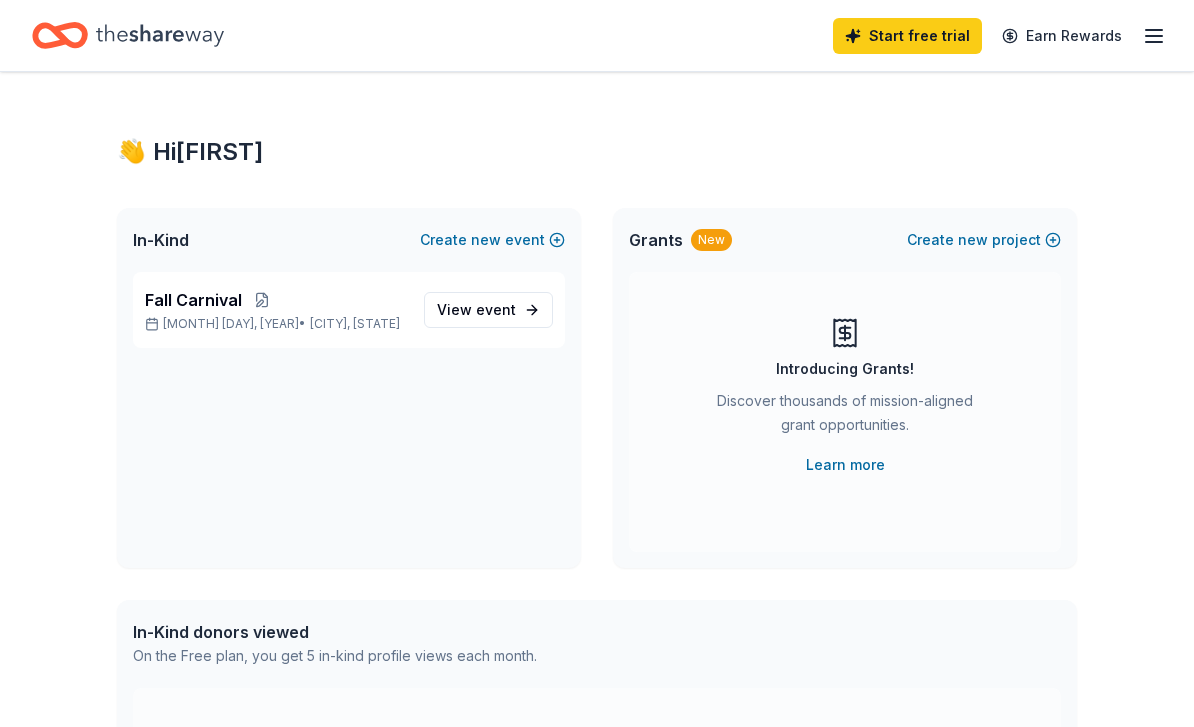 click 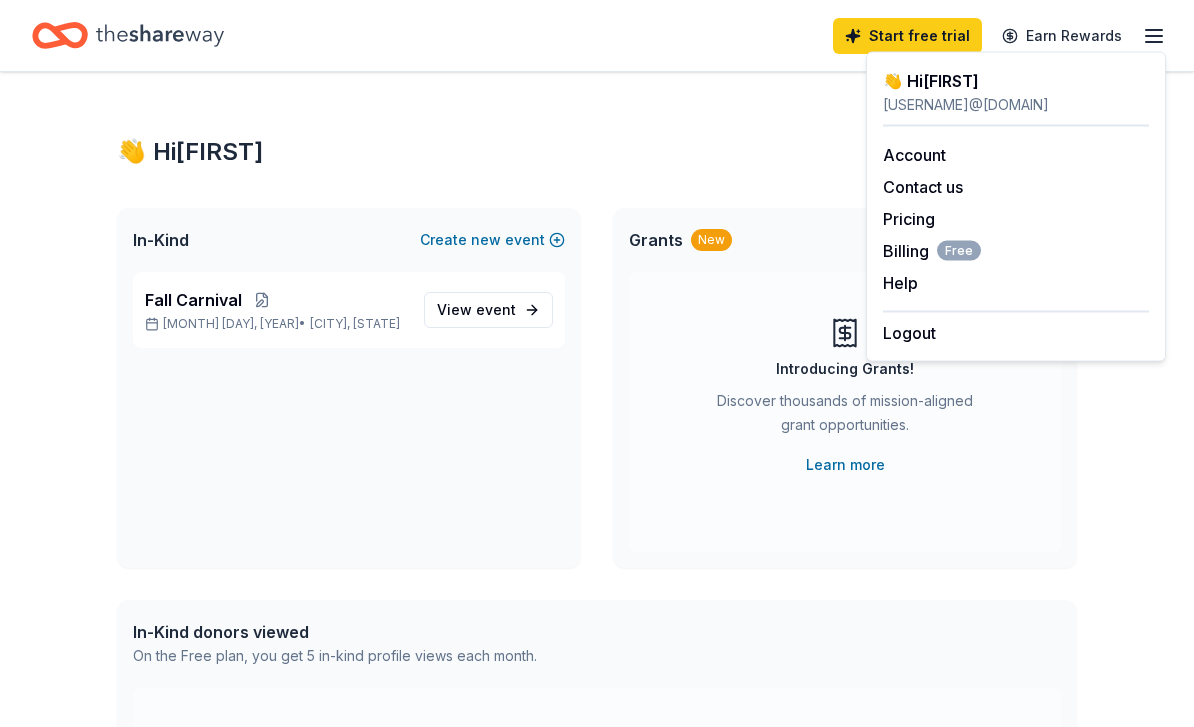 click on "event" at bounding box center (496, 309) 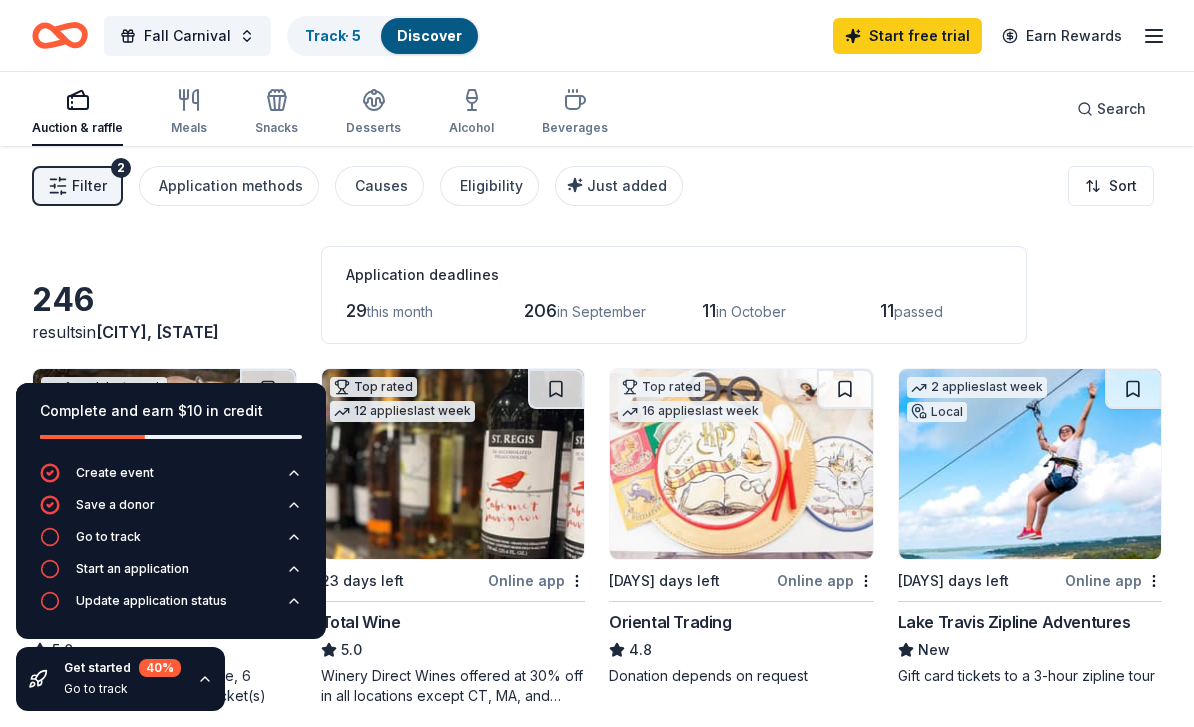 click at bounding box center [845, 389] 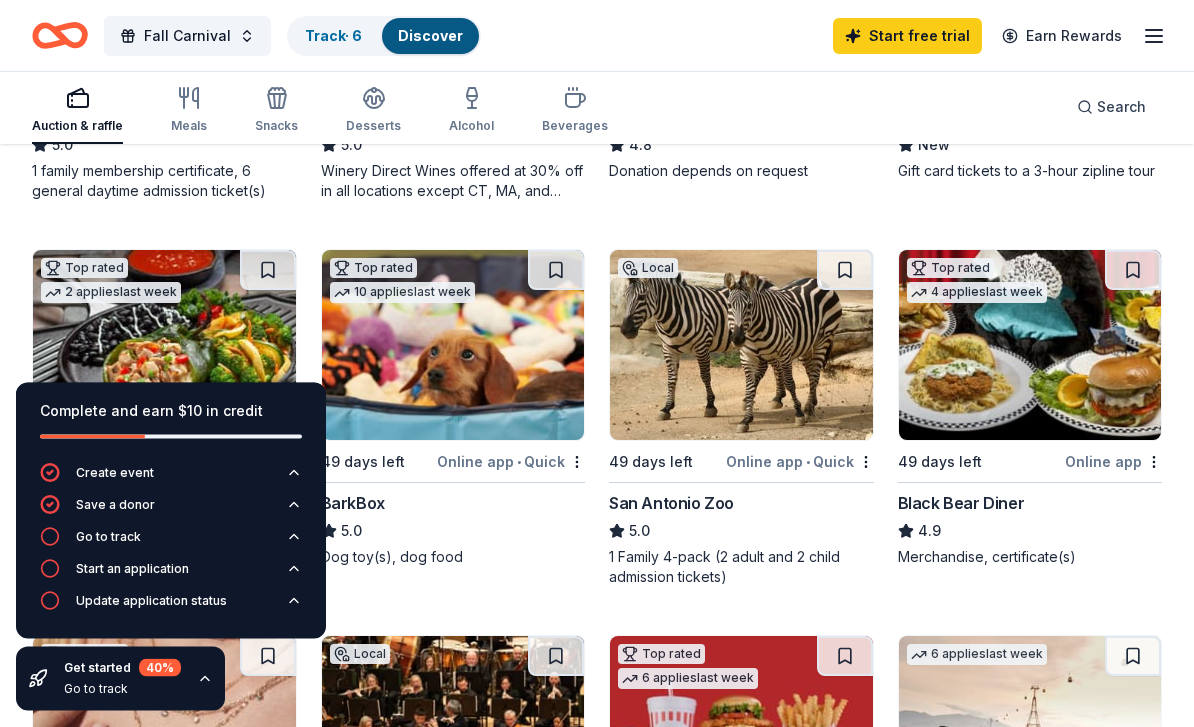 scroll, scrollTop: 505, scrollLeft: 0, axis: vertical 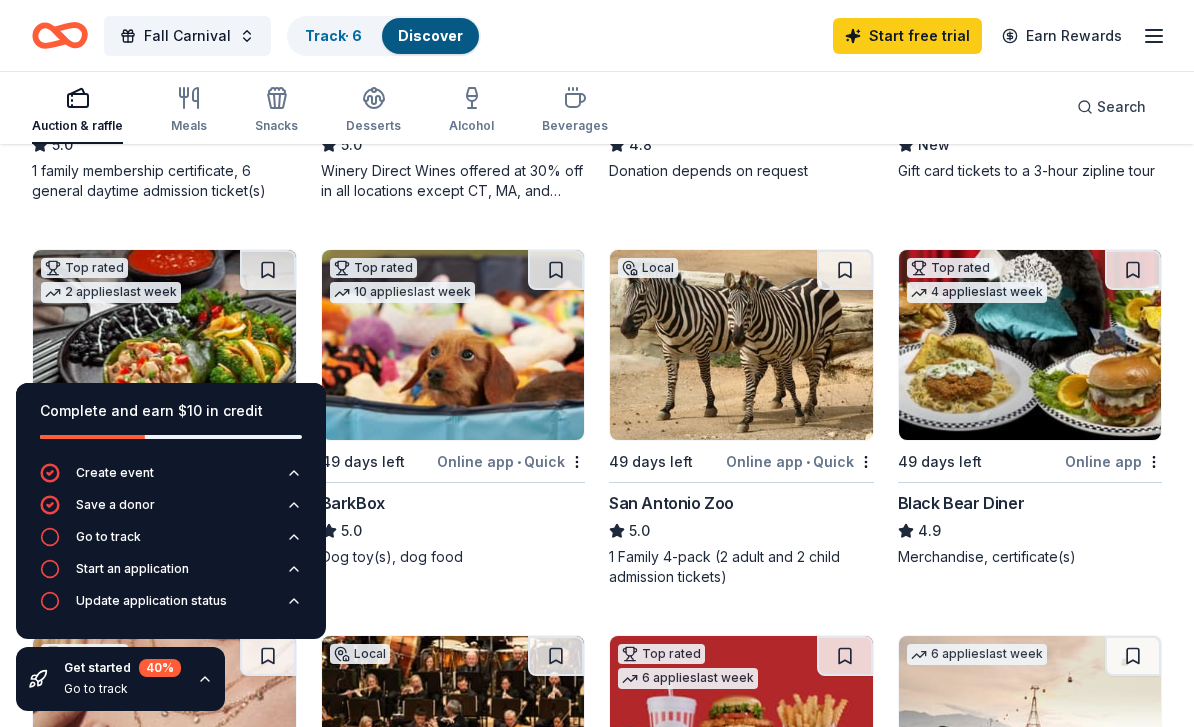 click at bounding box center [556, 270] 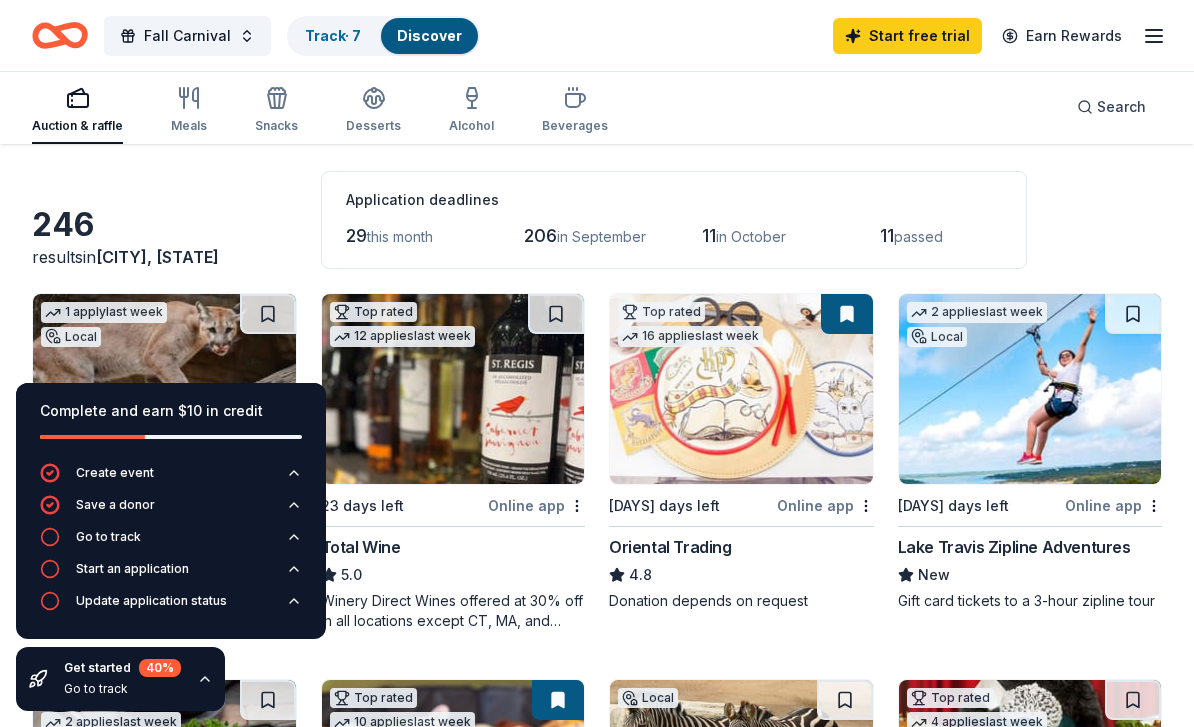 scroll, scrollTop: 0, scrollLeft: 0, axis: both 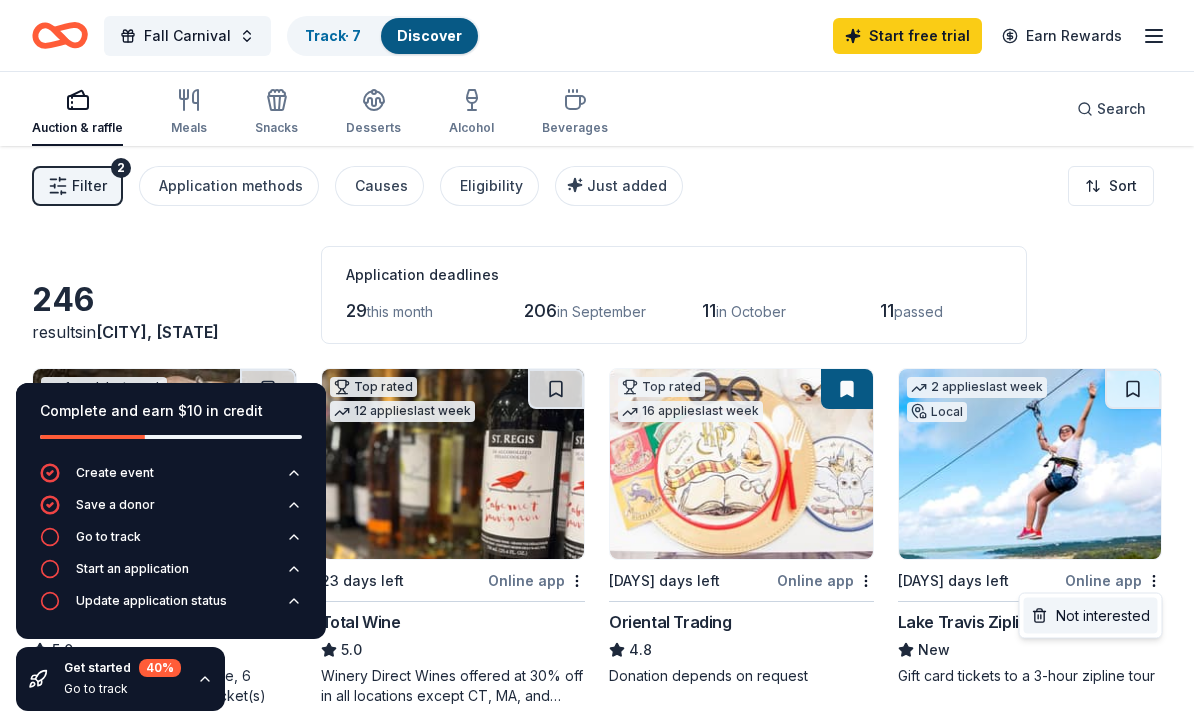 click on "Not interested" at bounding box center (1091, 616) 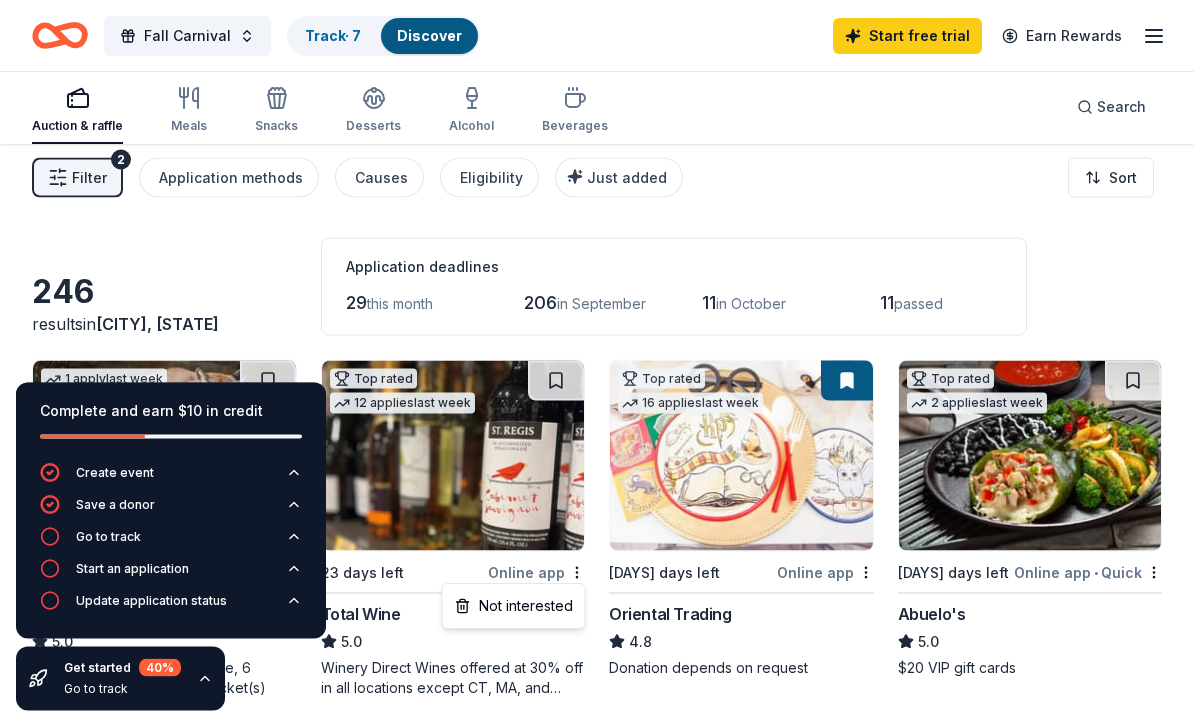 scroll, scrollTop: 9, scrollLeft: 0, axis: vertical 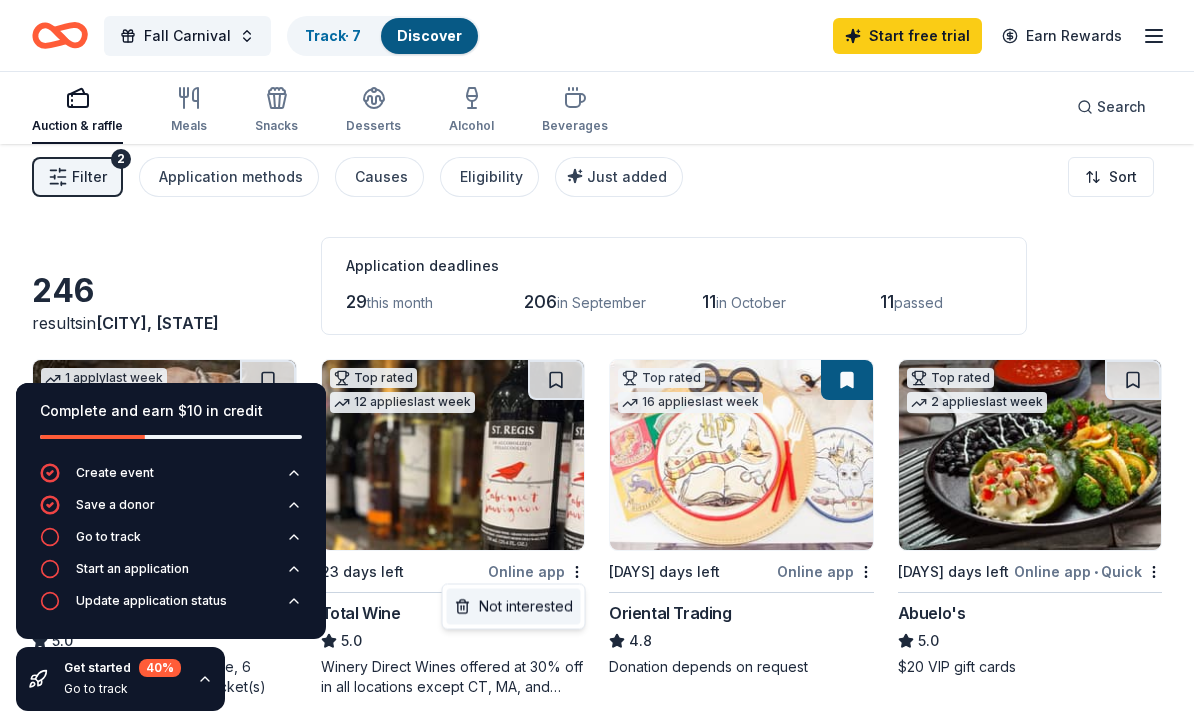 click on "Not interested" at bounding box center (514, 607) 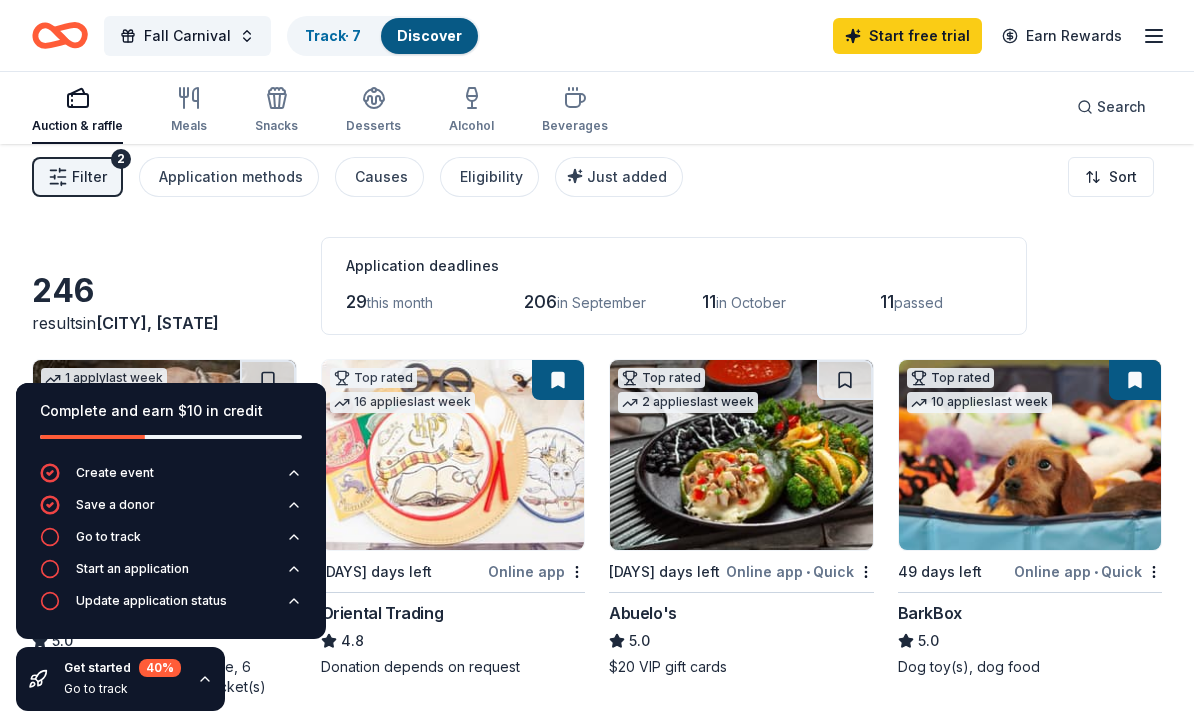 click on "Earn Rewards" at bounding box center [1062, 36] 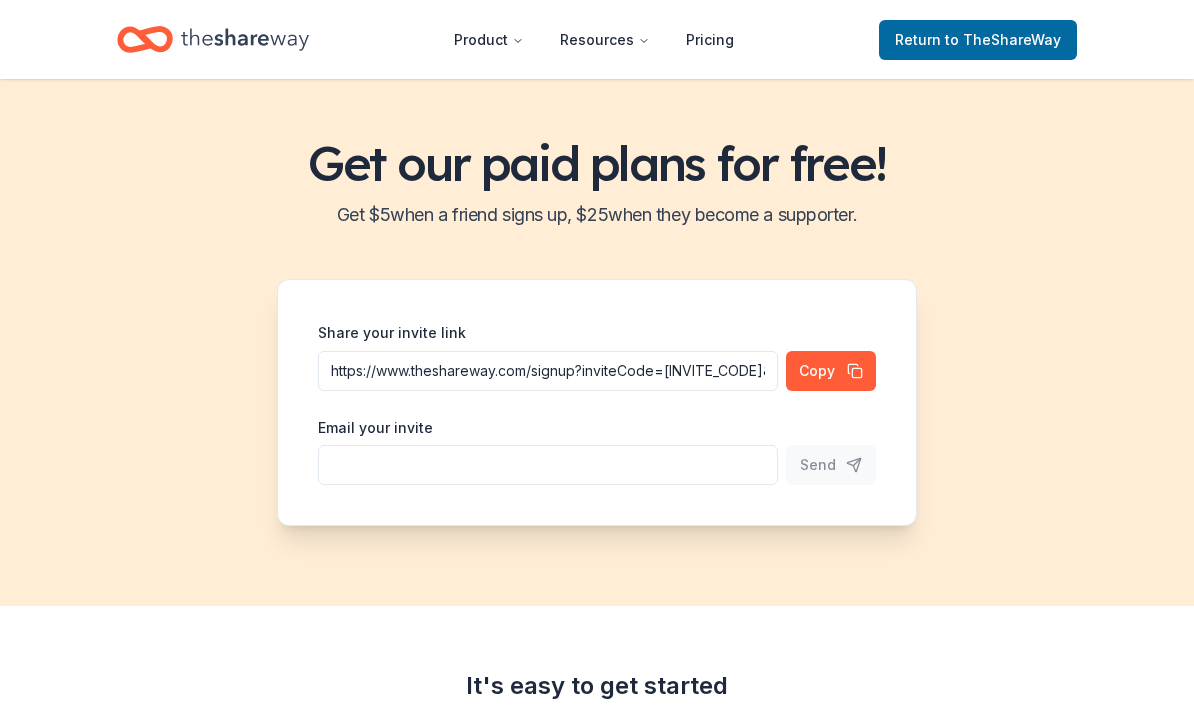 scroll, scrollTop: 0, scrollLeft: 0, axis: both 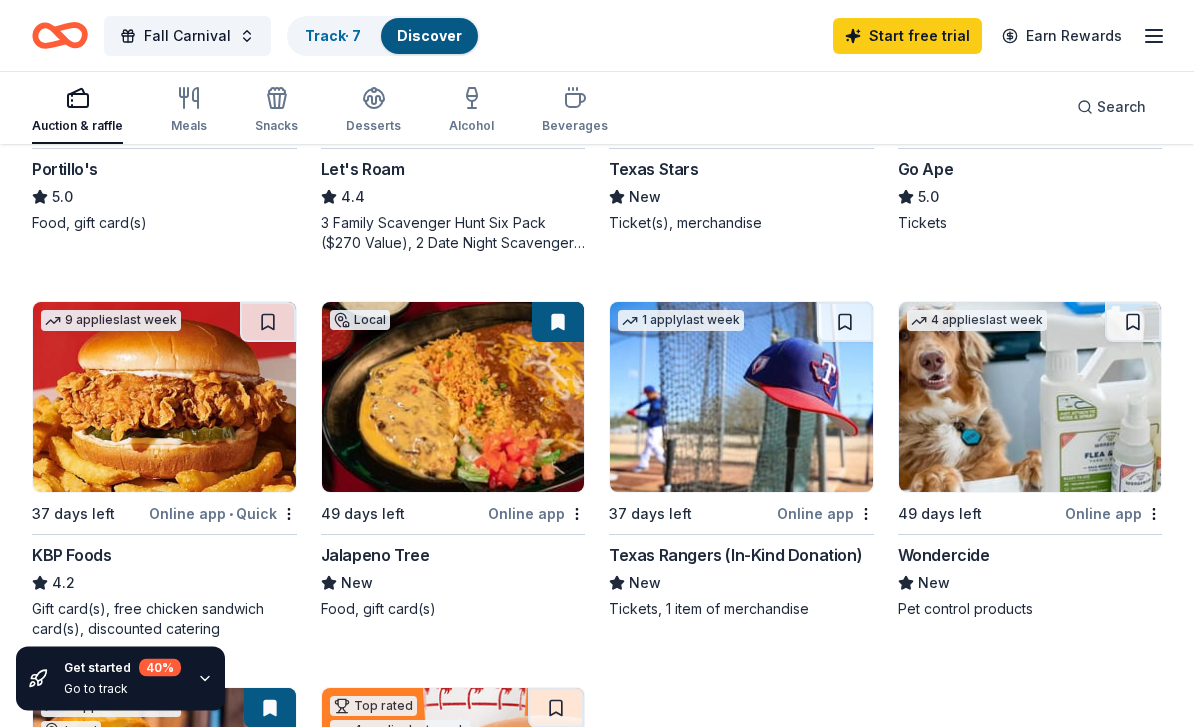 click at bounding box center [453, 398] 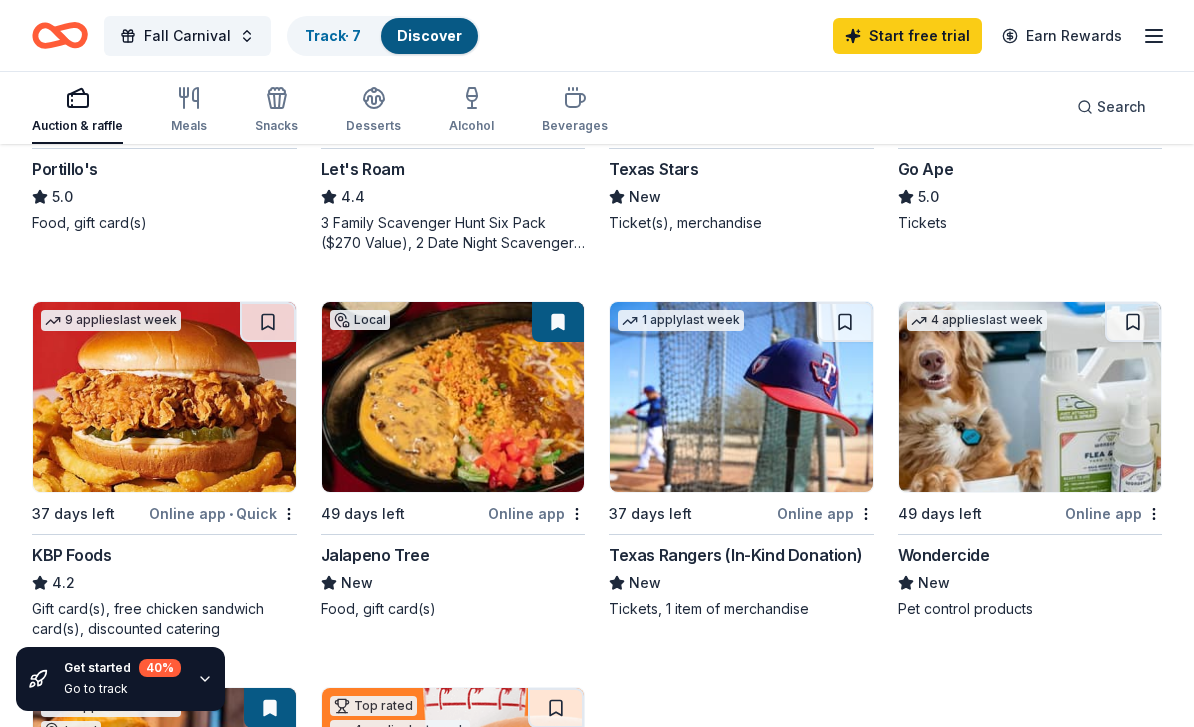 click at bounding box center (845, 322) 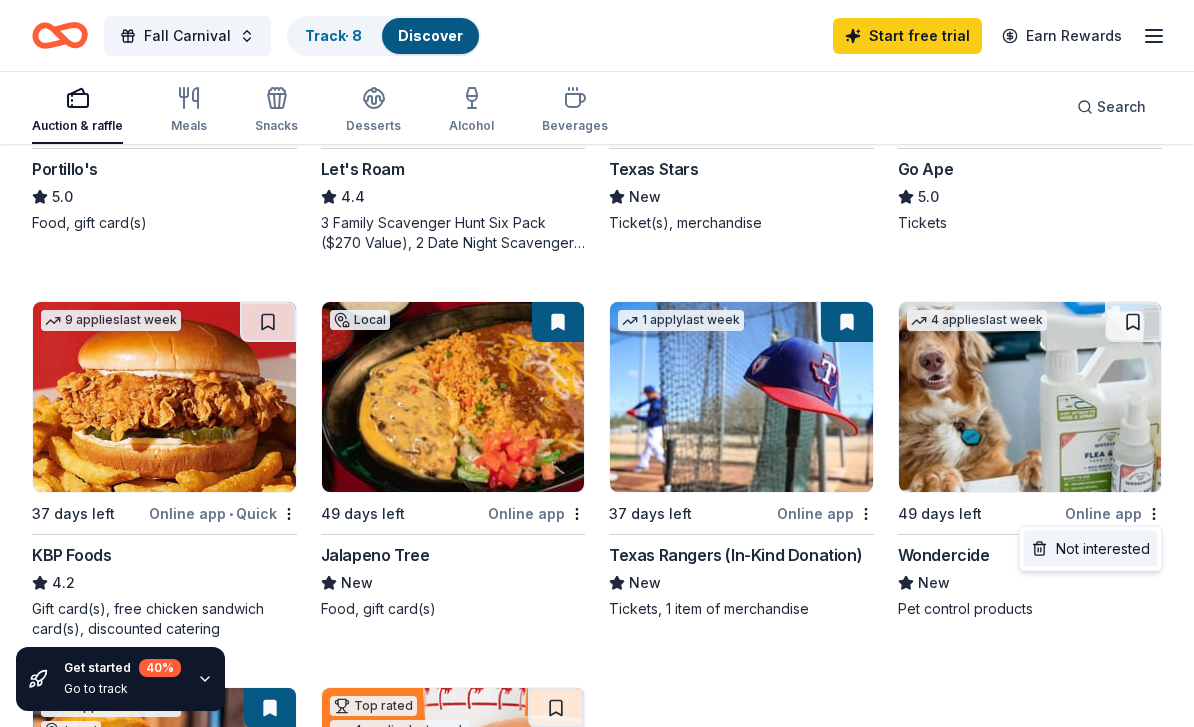 click on "Not interested" at bounding box center (1091, 549) 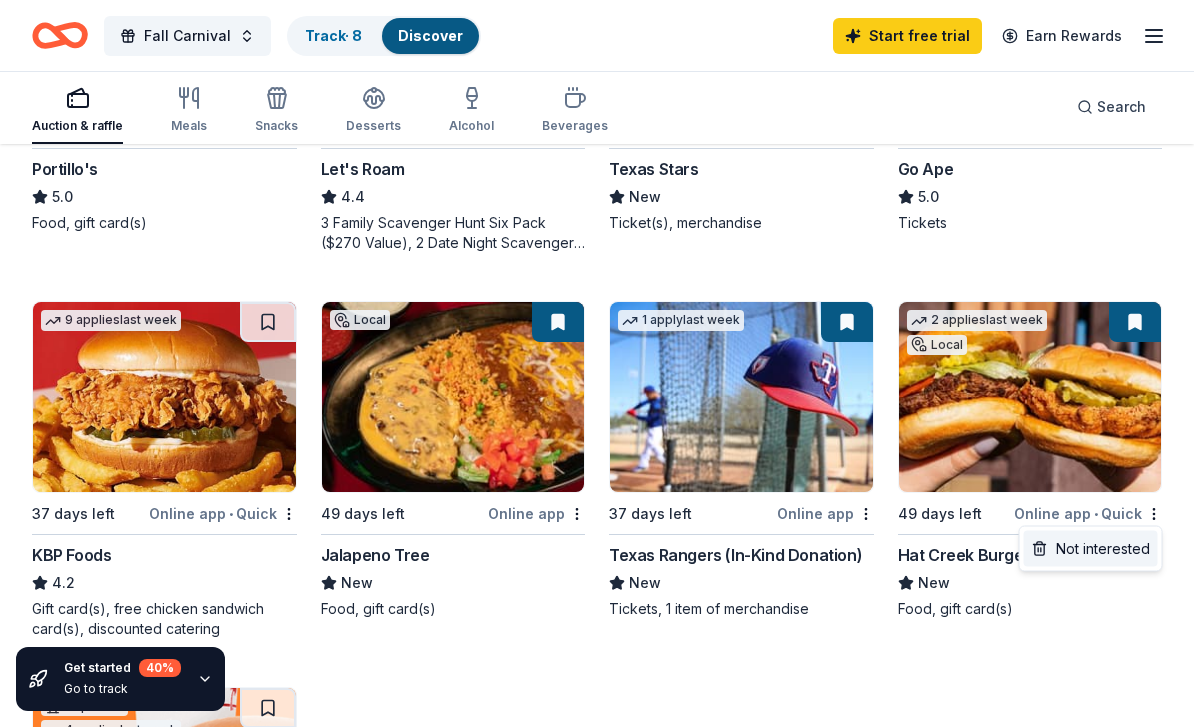click on "Not interested" at bounding box center [1091, 549] 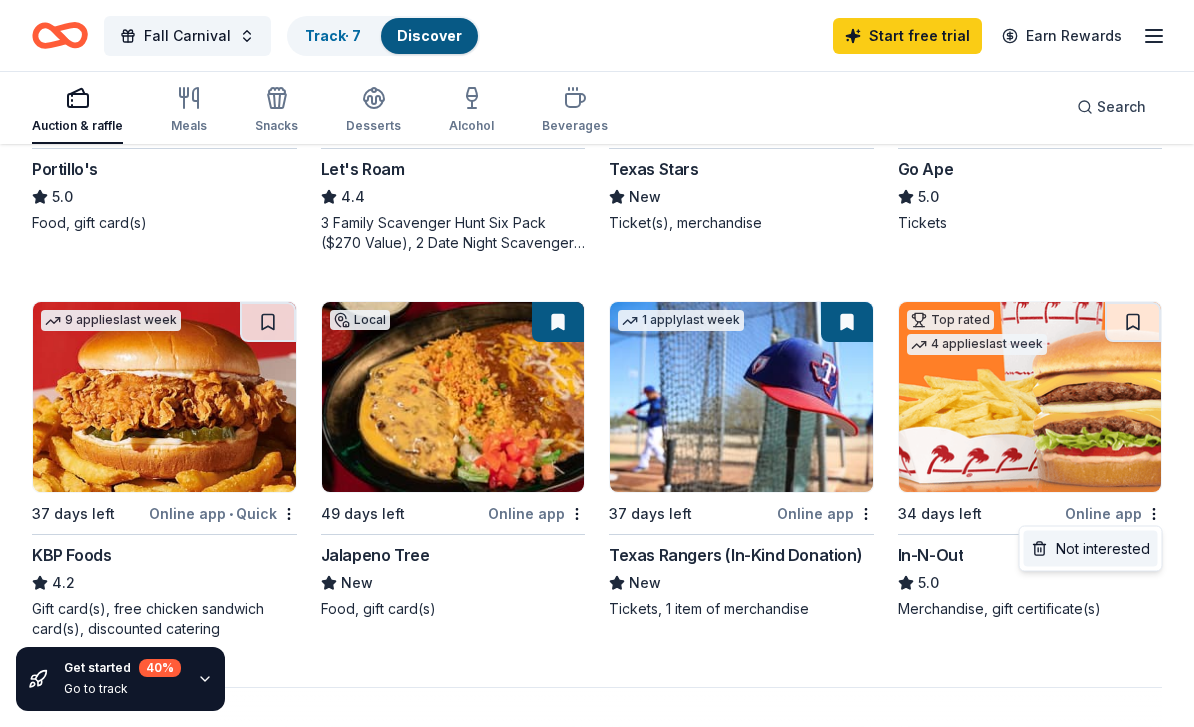 click on "Not interested" at bounding box center (1091, 549) 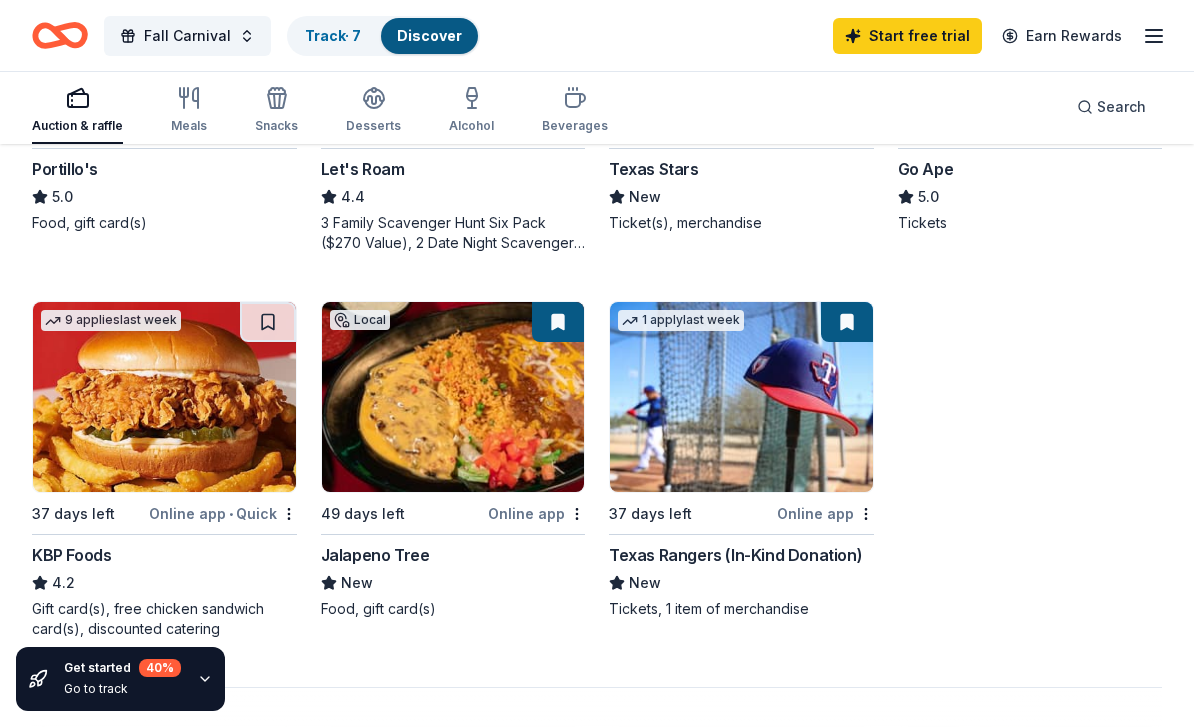 click on "9   applies  last week 37 days left Online app • Quick KBP Foods 4.2 Gift card(s), free chicken sandwich card(s), discounted catering" at bounding box center (164, 470) 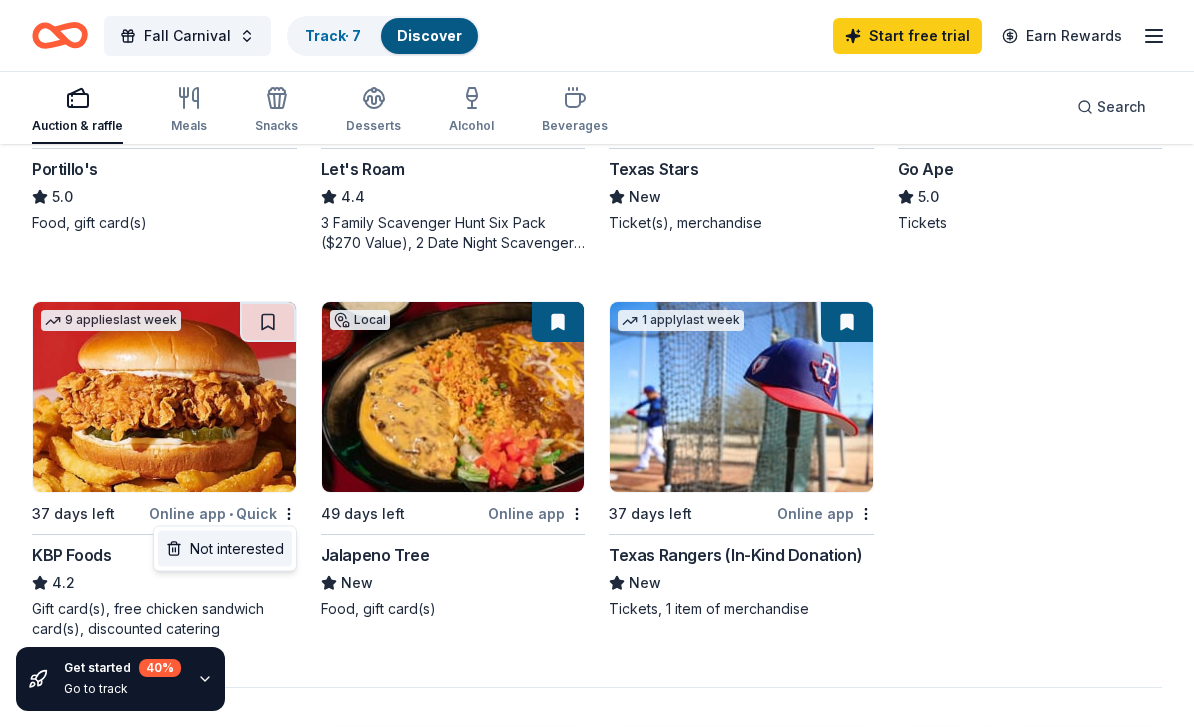 click on "Not interested" at bounding box center (225, 549) 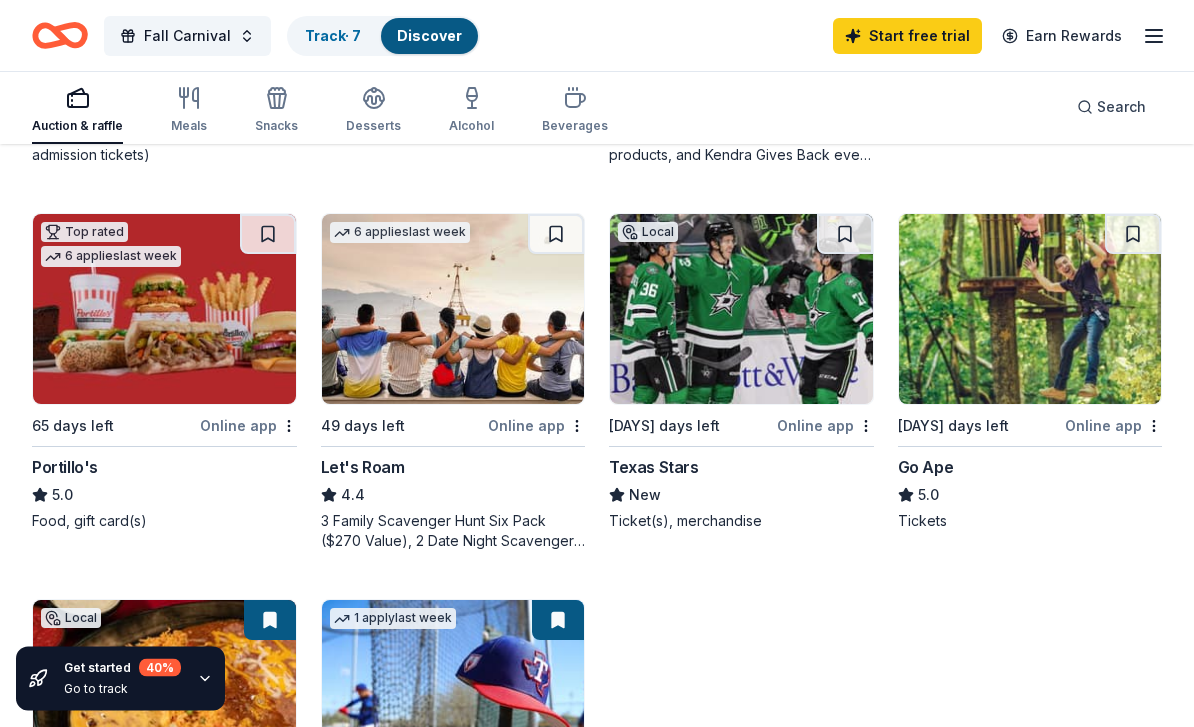 scroll, scrollTop: 919, scrollLeft: 0, axis: vertical 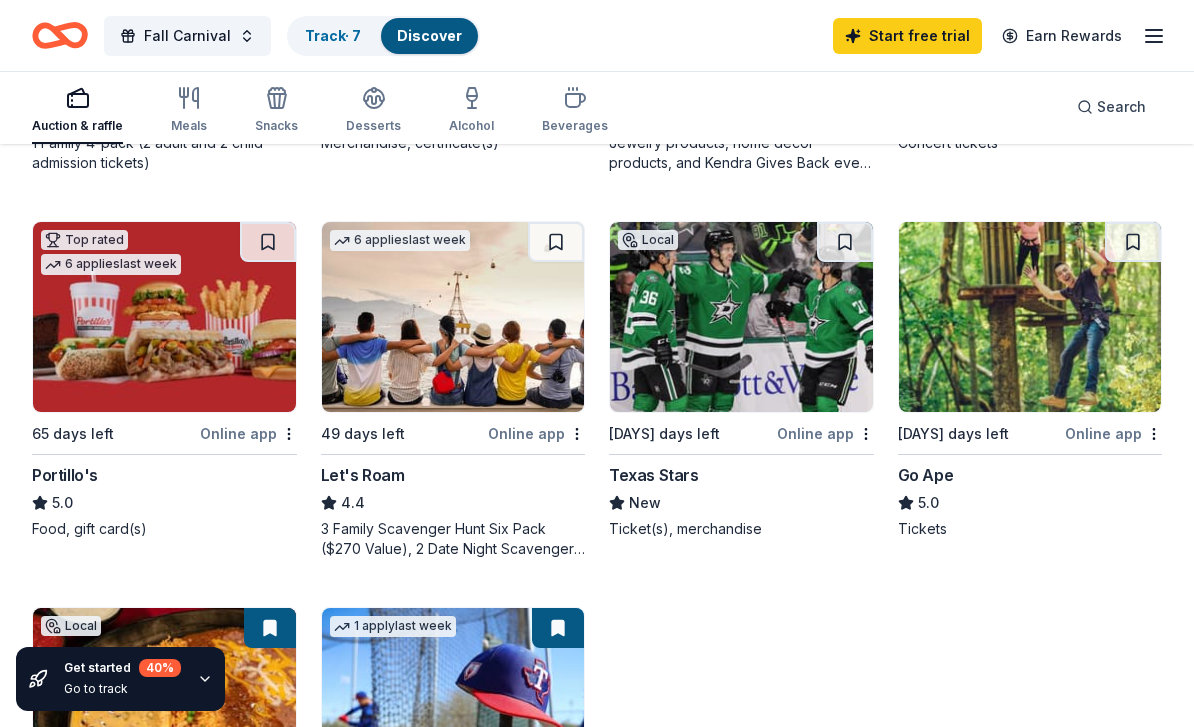 click at bounding box center (453, 317) 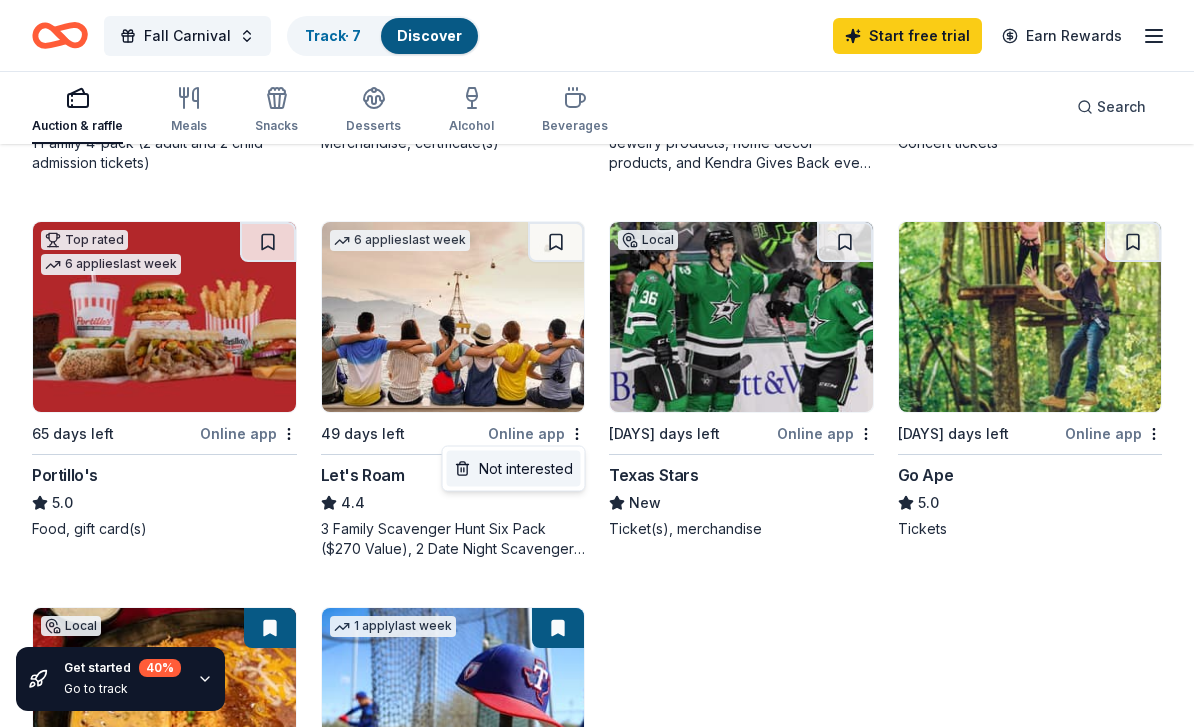 click on "Not interested" at bounding box center [514, 469] 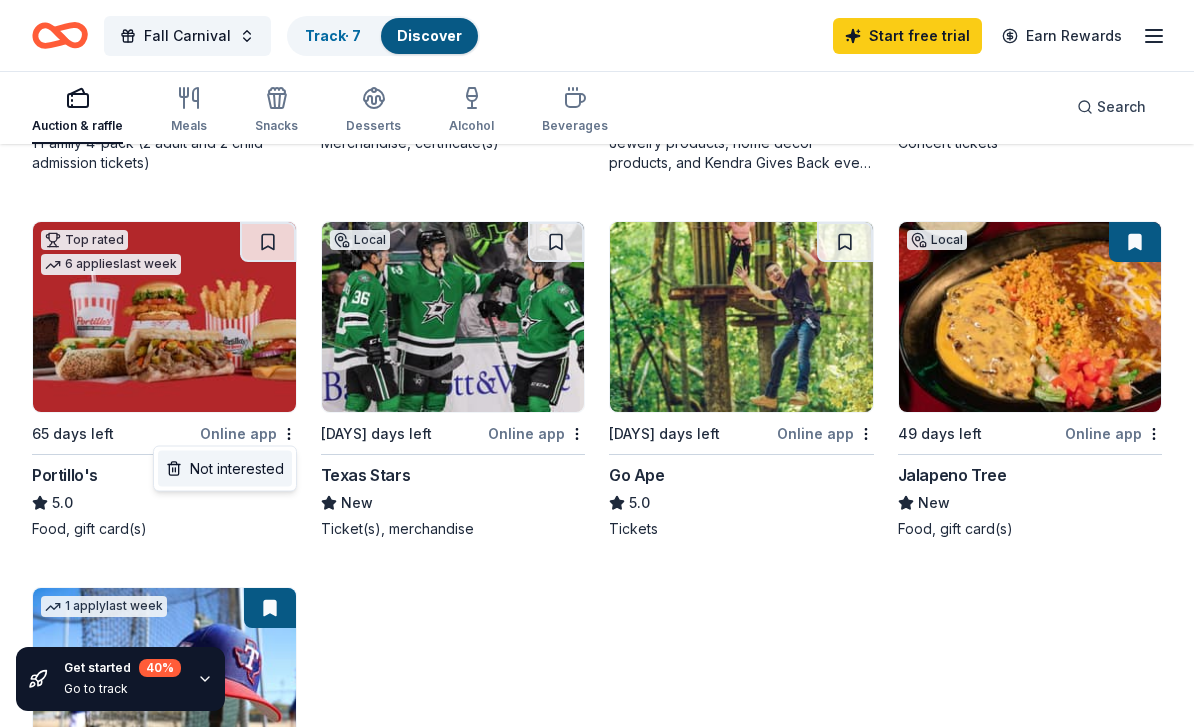 click on "Not interested" at bounding box center (225, 469) 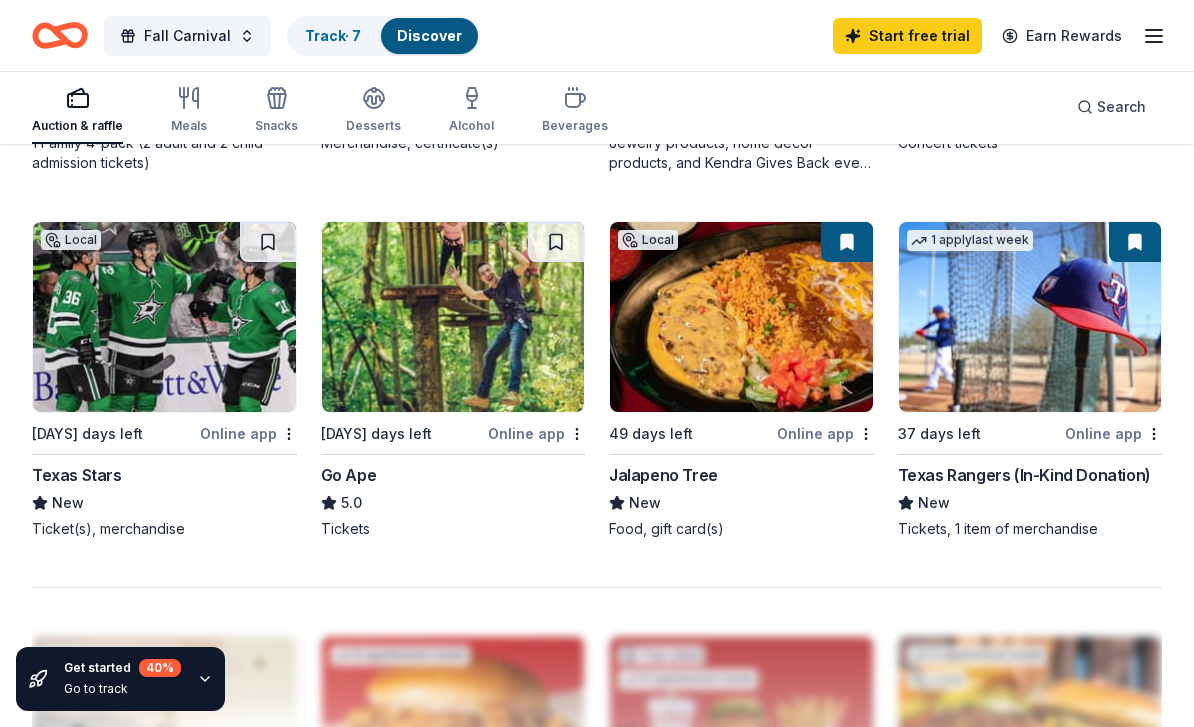 click on "Online app" at bounding box center (536, 433) 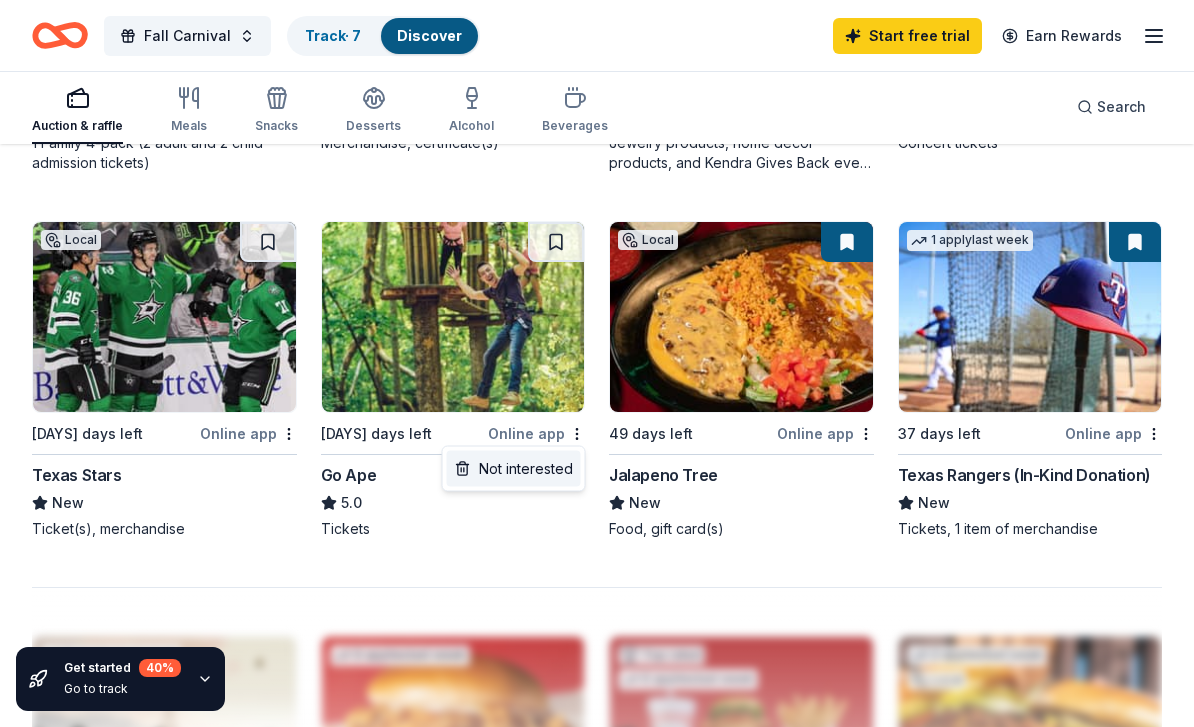 click on "Not interested" at bounding box center [514, 469] 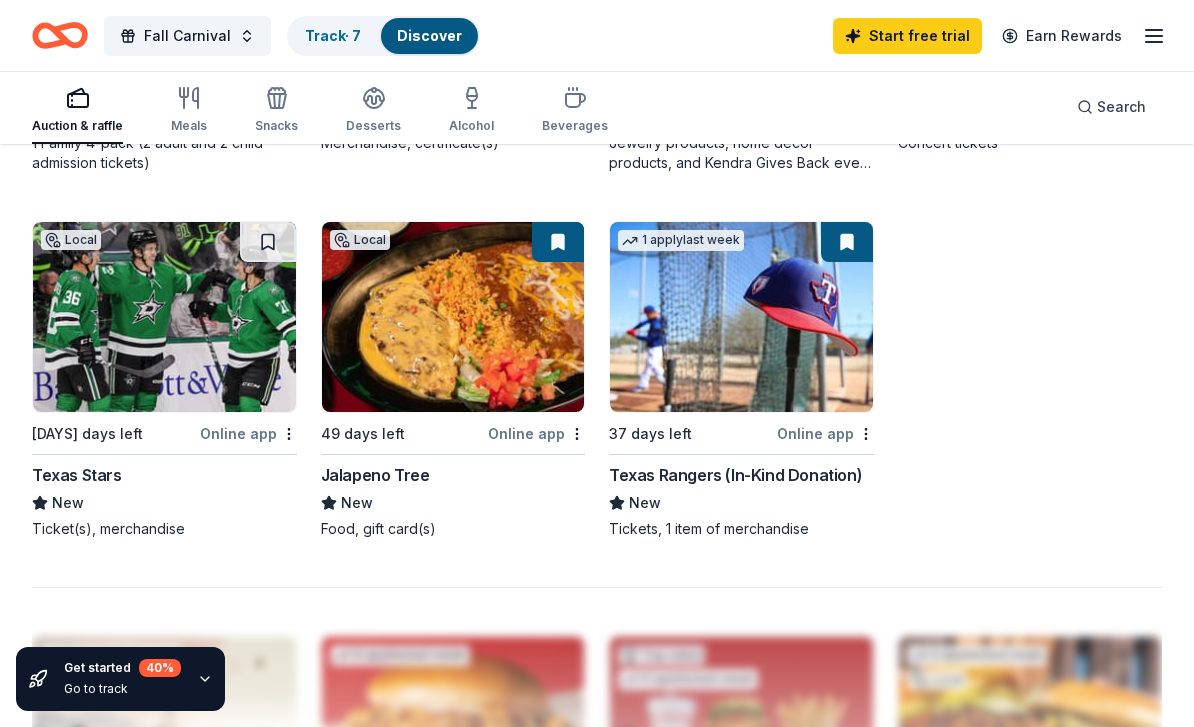 click at bounding box center (164, 317) 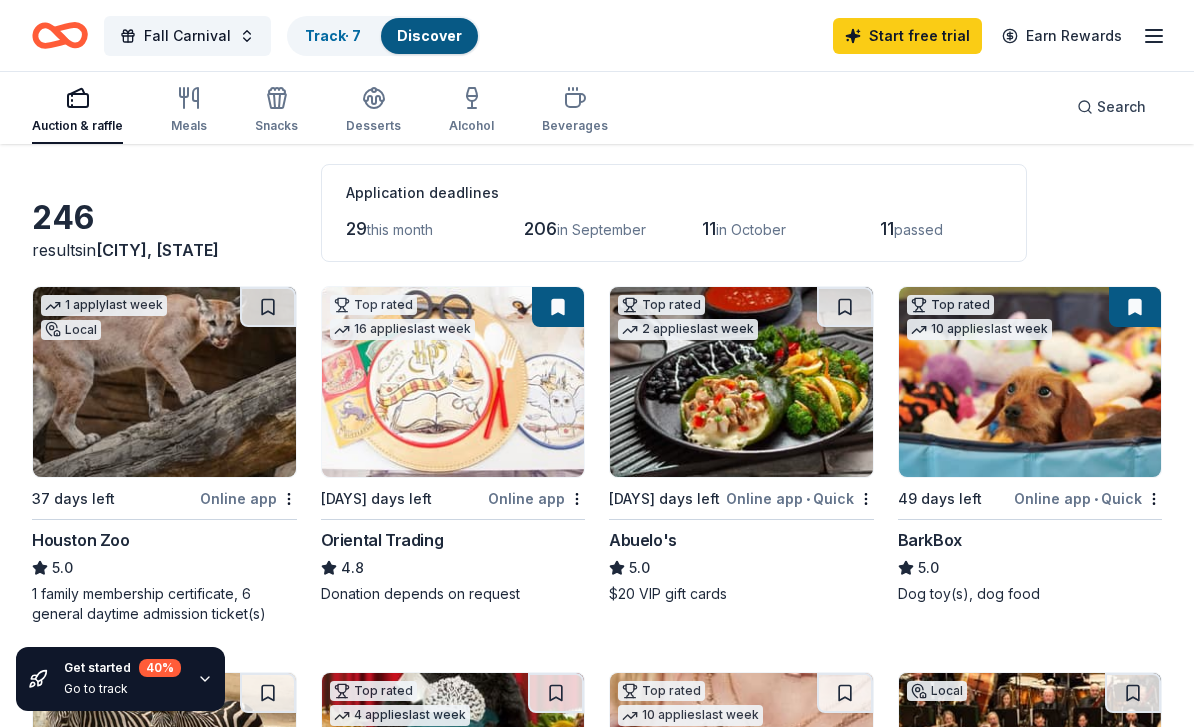 scroll, scrollTop: 49, scrollLeft: 0, axis: vertical 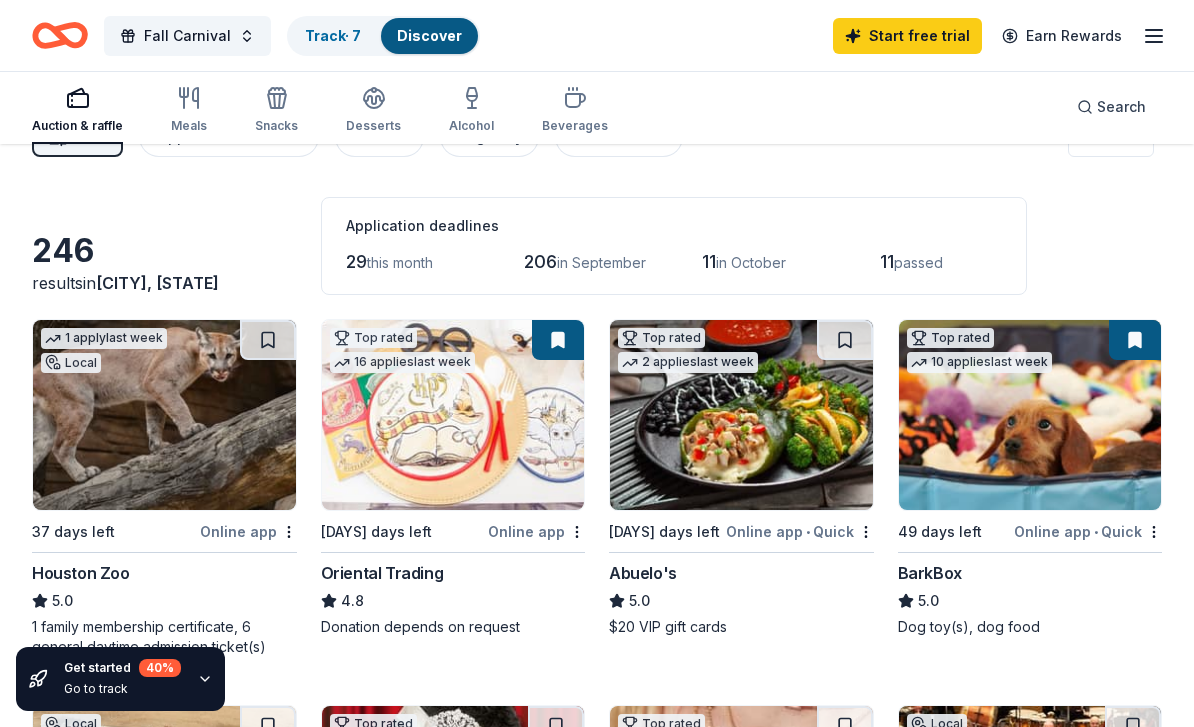 click at bounding box center (453, 415) 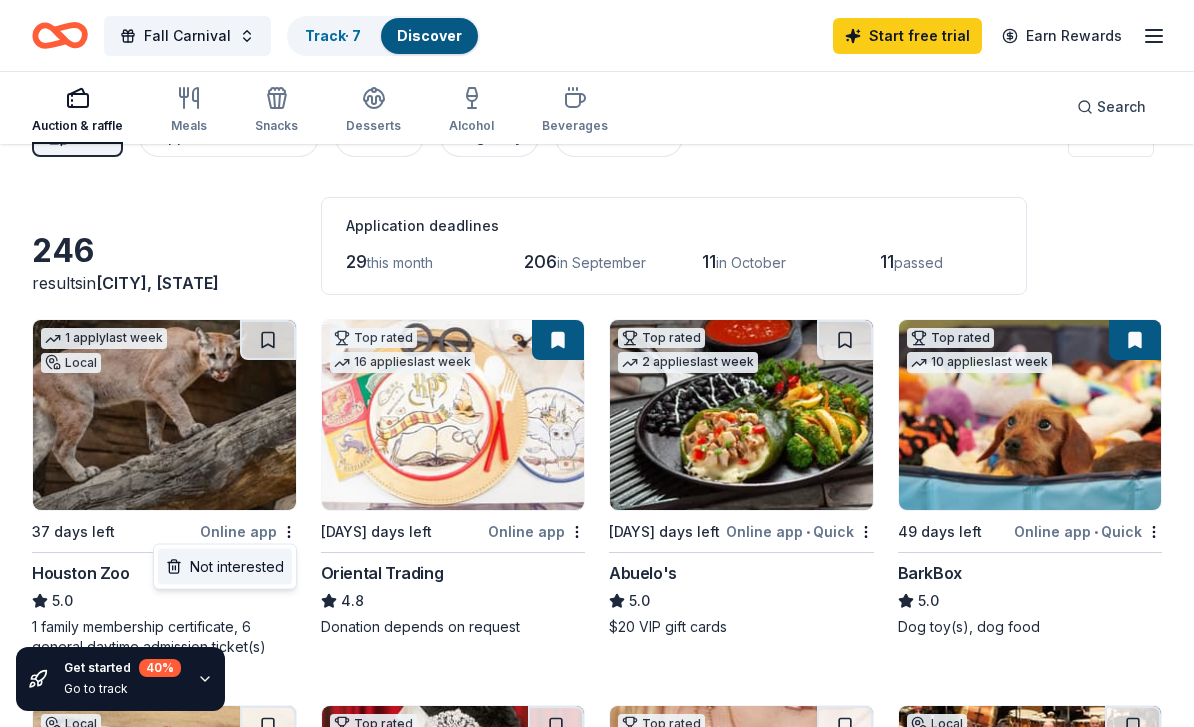 click on "Not interested" at bounding box center [225, 567] 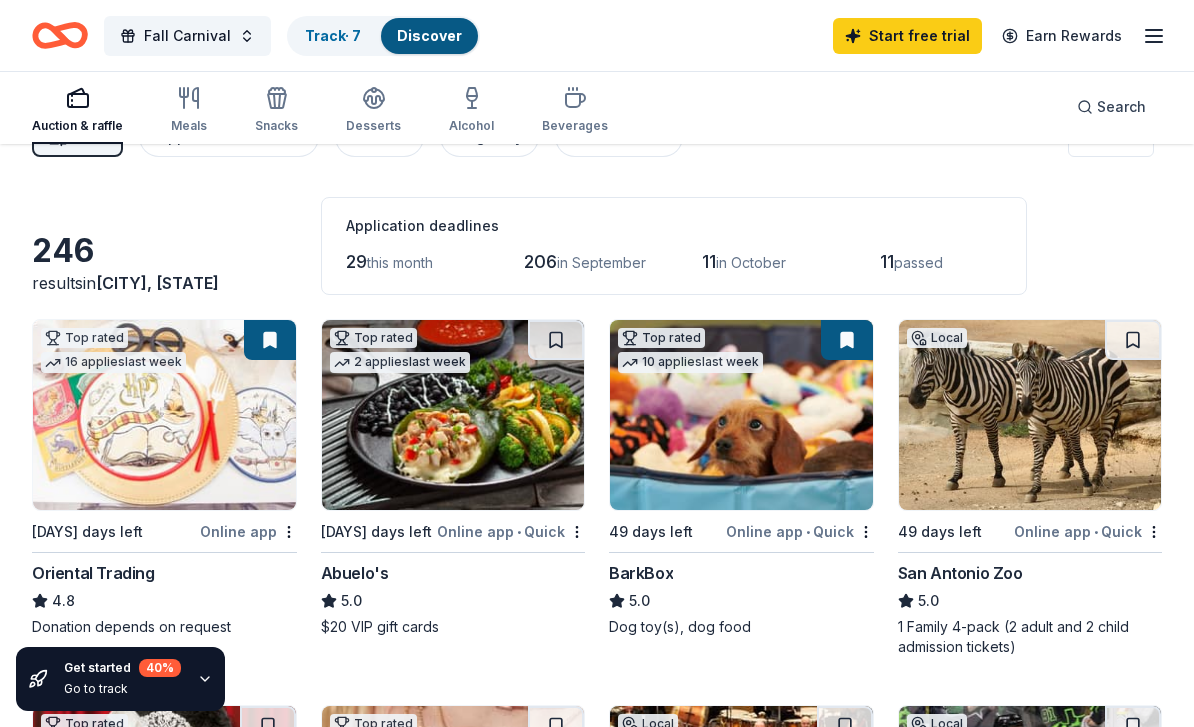 click at bounding box center (577, 532) 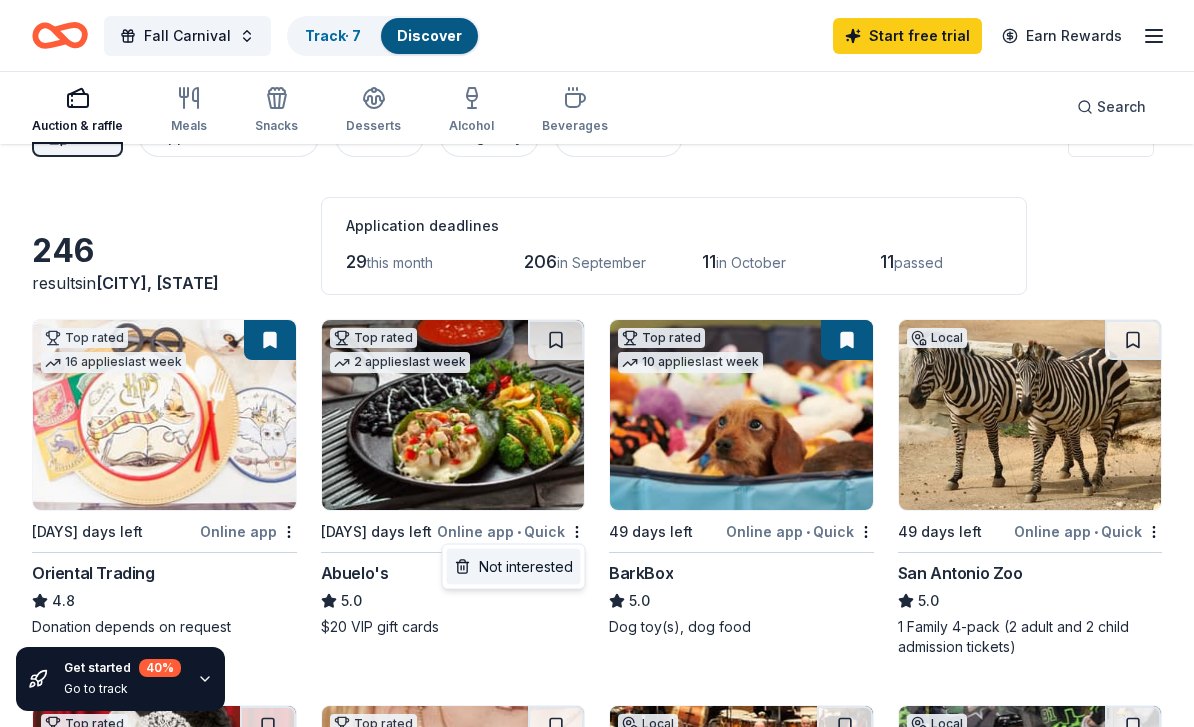 click on "Not interested" at bounding box center [514, 567] 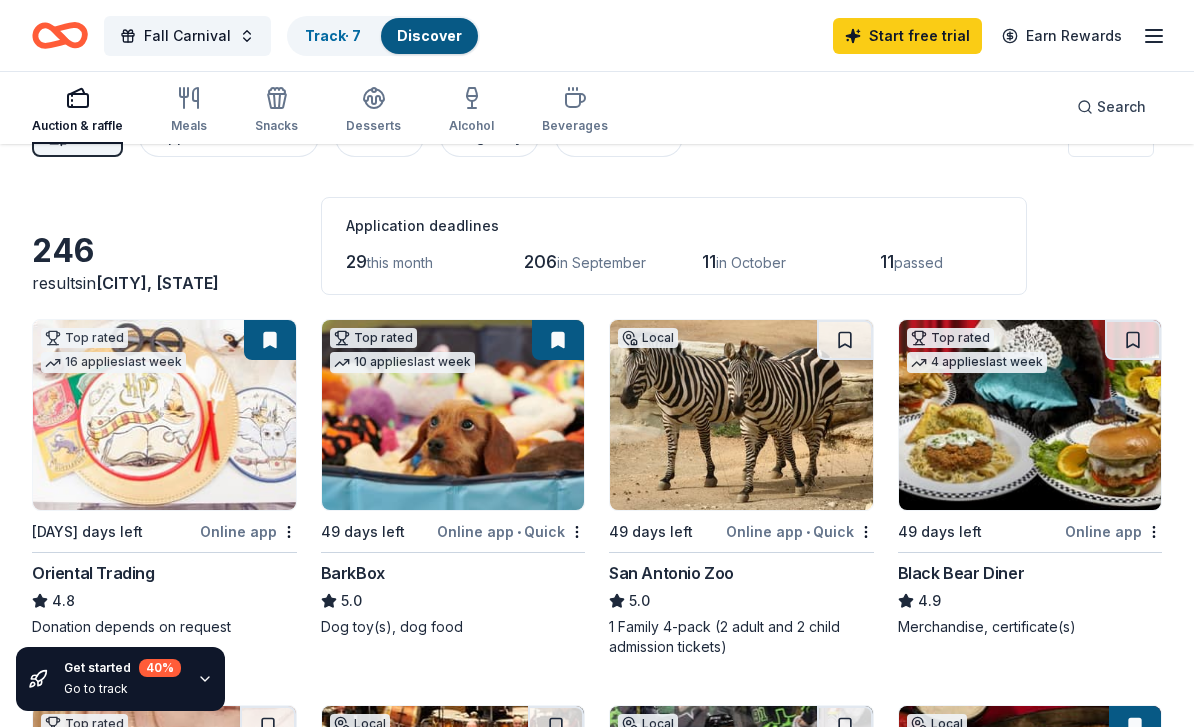click at bounding box center (453, 415) 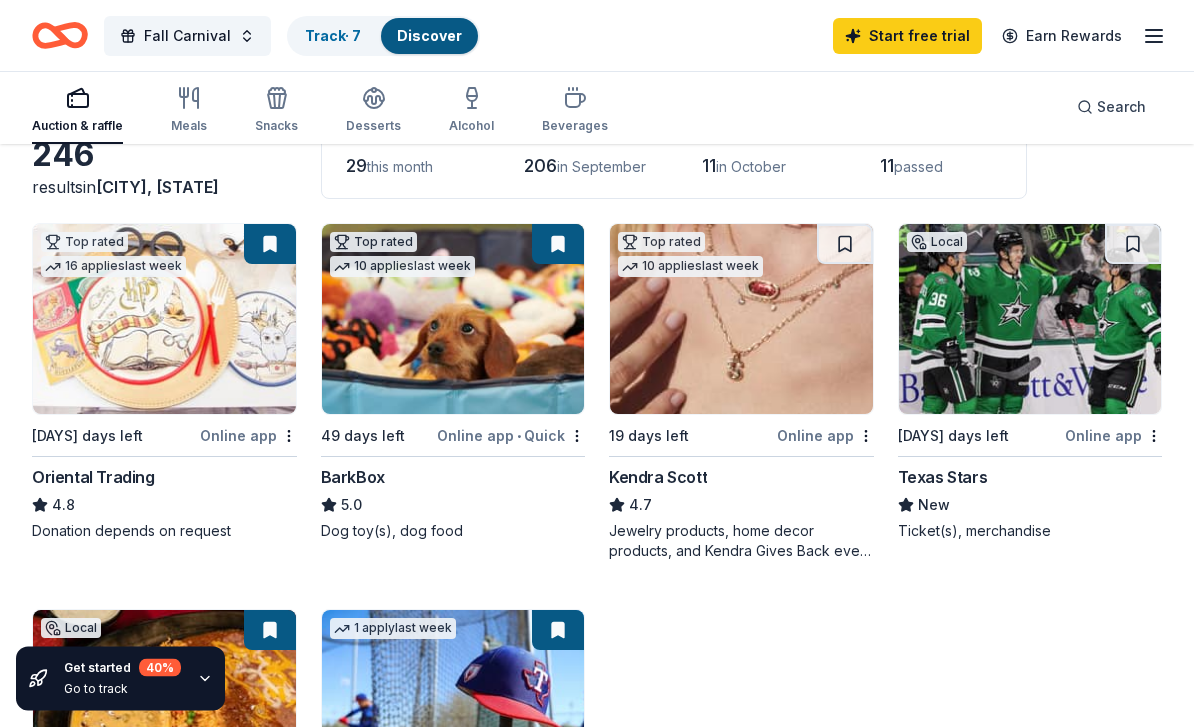 scroll, scrollTop: 0, scrollLeft: 0, axis: both 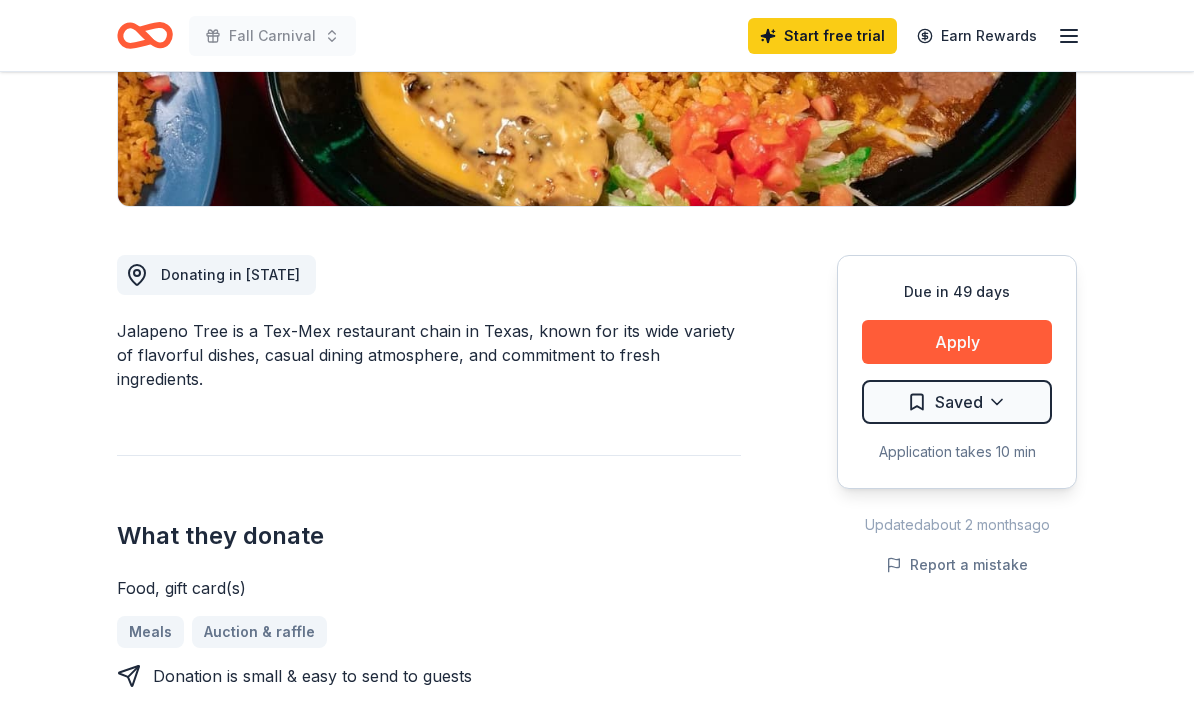click on "Apply" at bounding box center [957, 343] 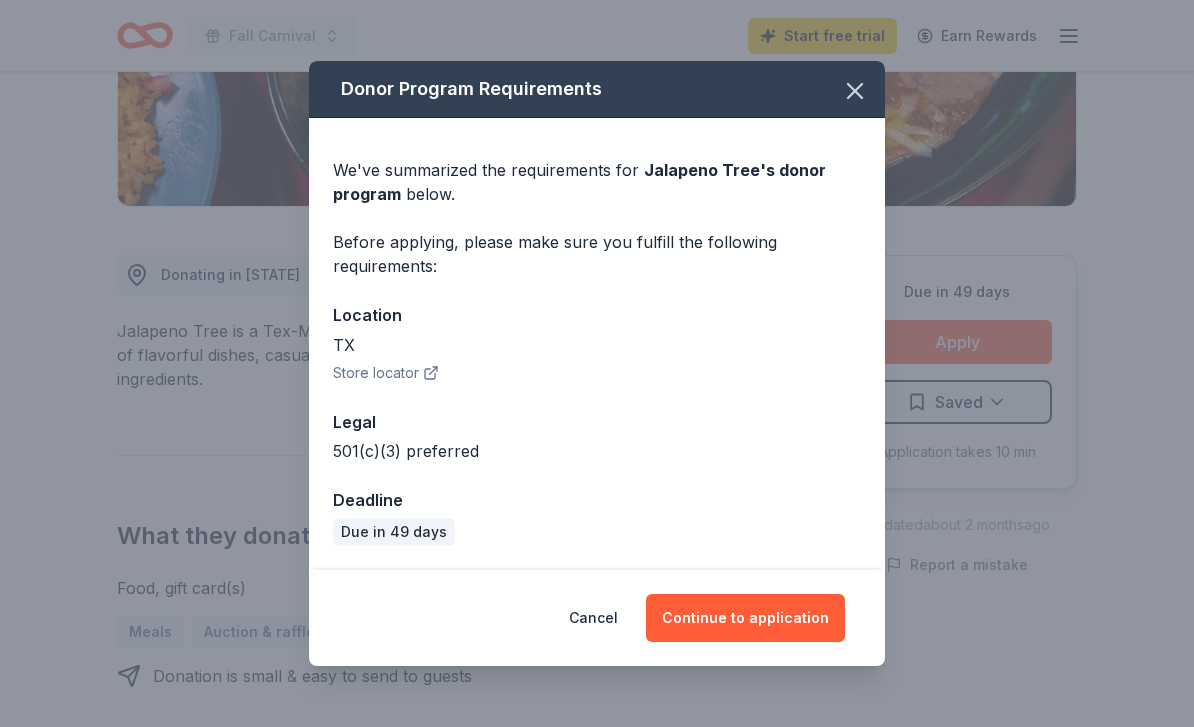 click on "Continue to application" at bounding box center [745, 618] 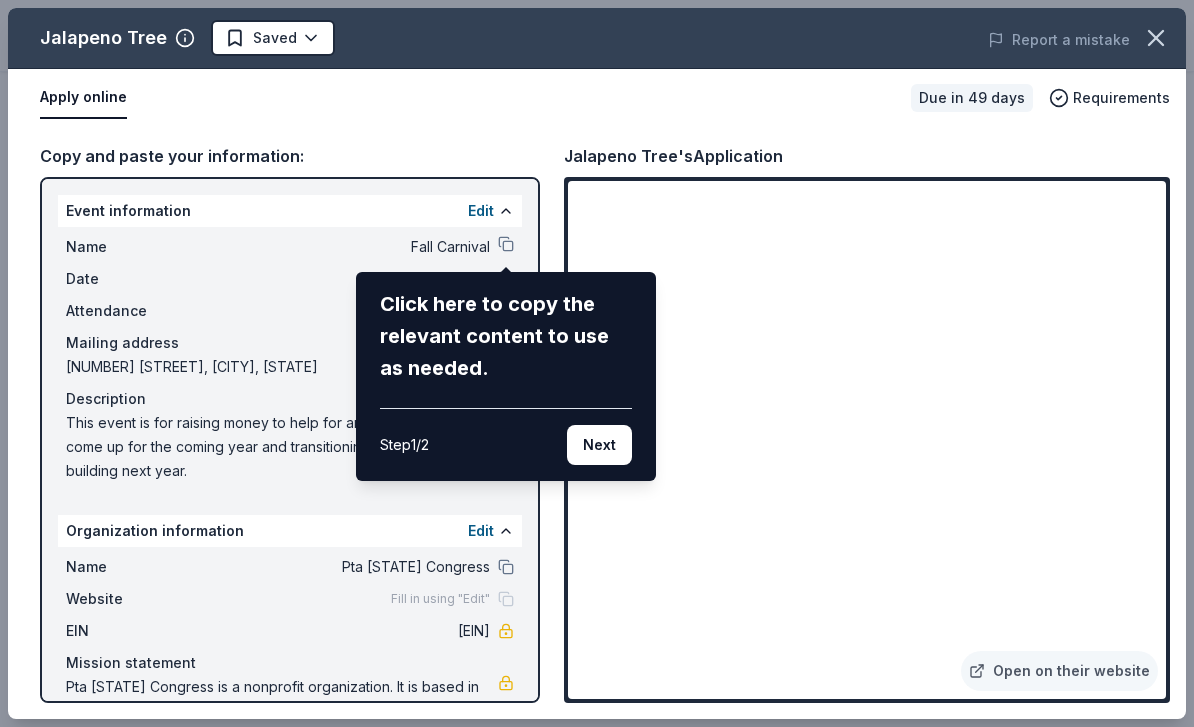 click on "Next" at bounding box center (599, 445) 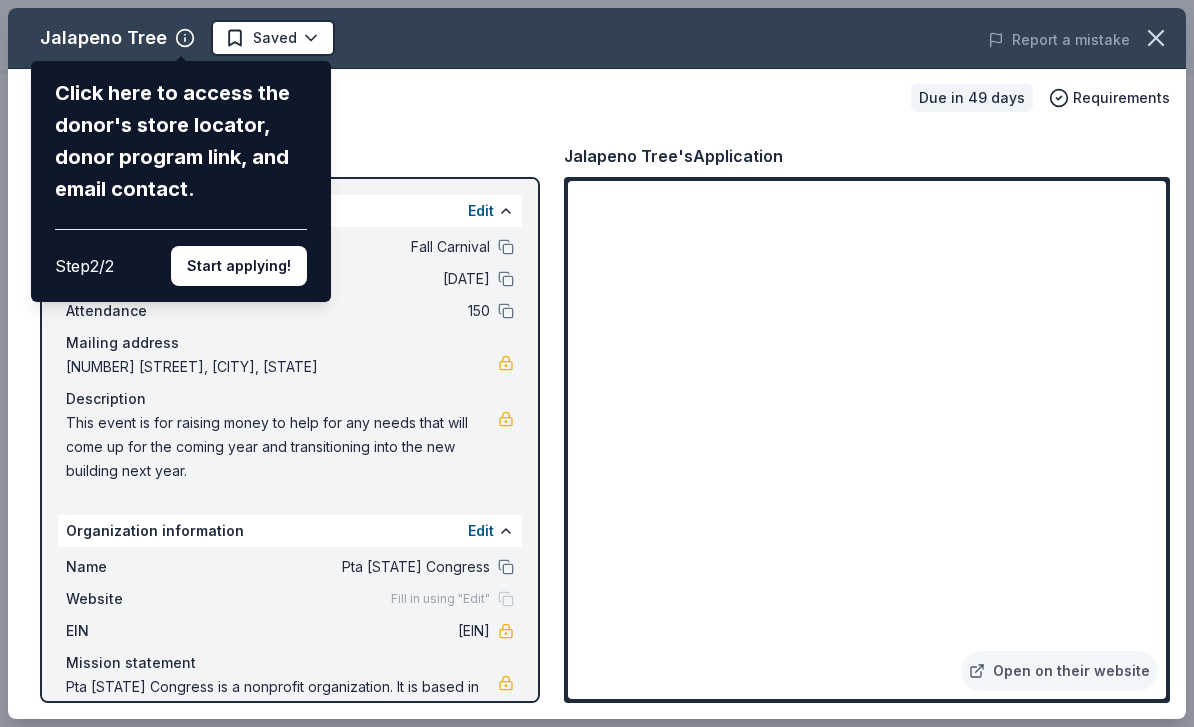 click on "Start applying!" at bounding box center [239, 266] 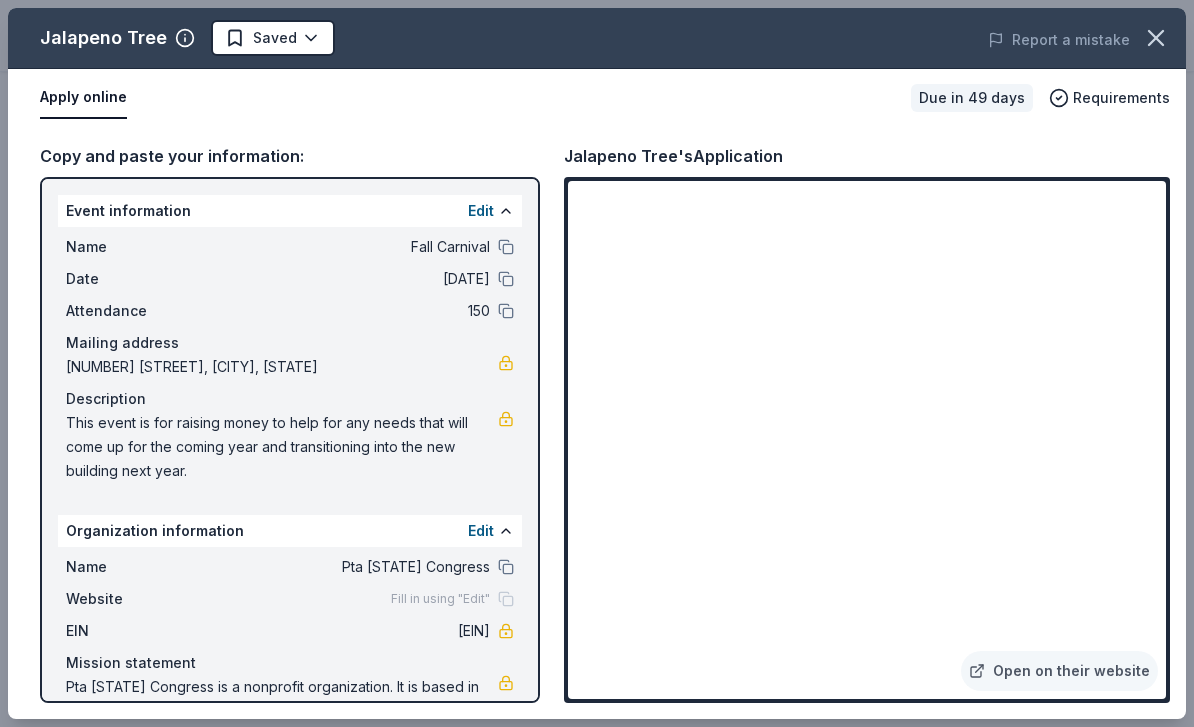 scroll, scrollTop: 400, scrollLeft: 0, axis: vertical 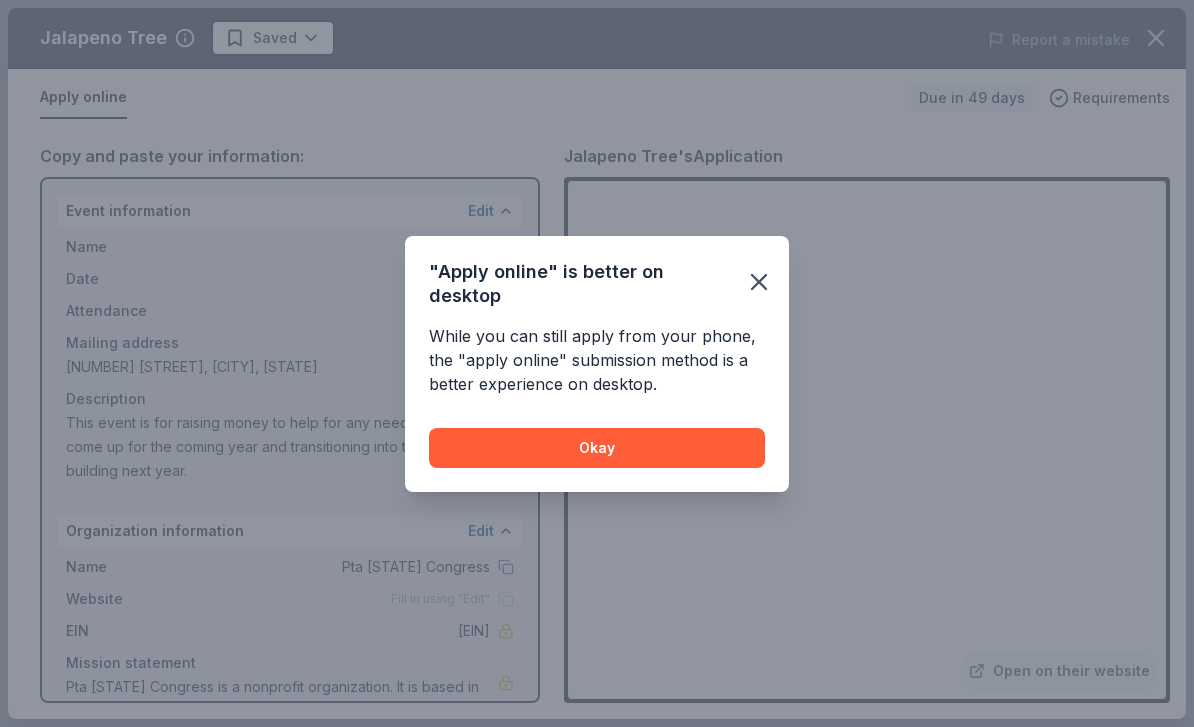 click 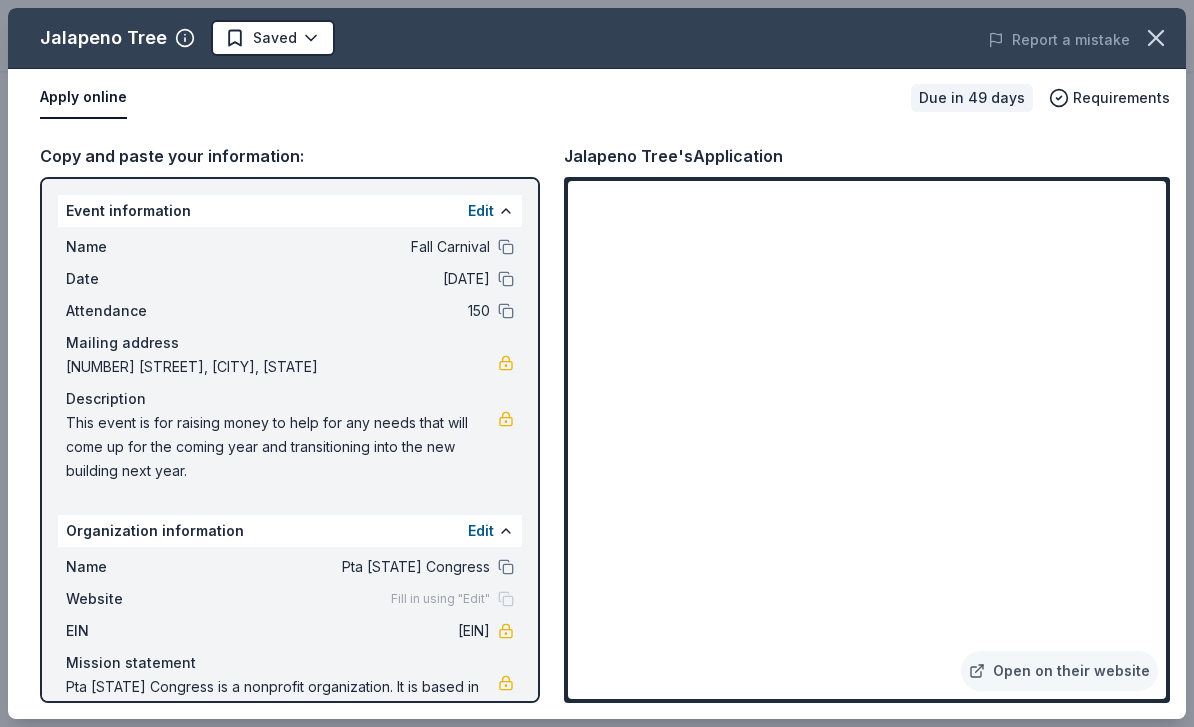 click on "Report a mistake" at bounding box center (958, 40) 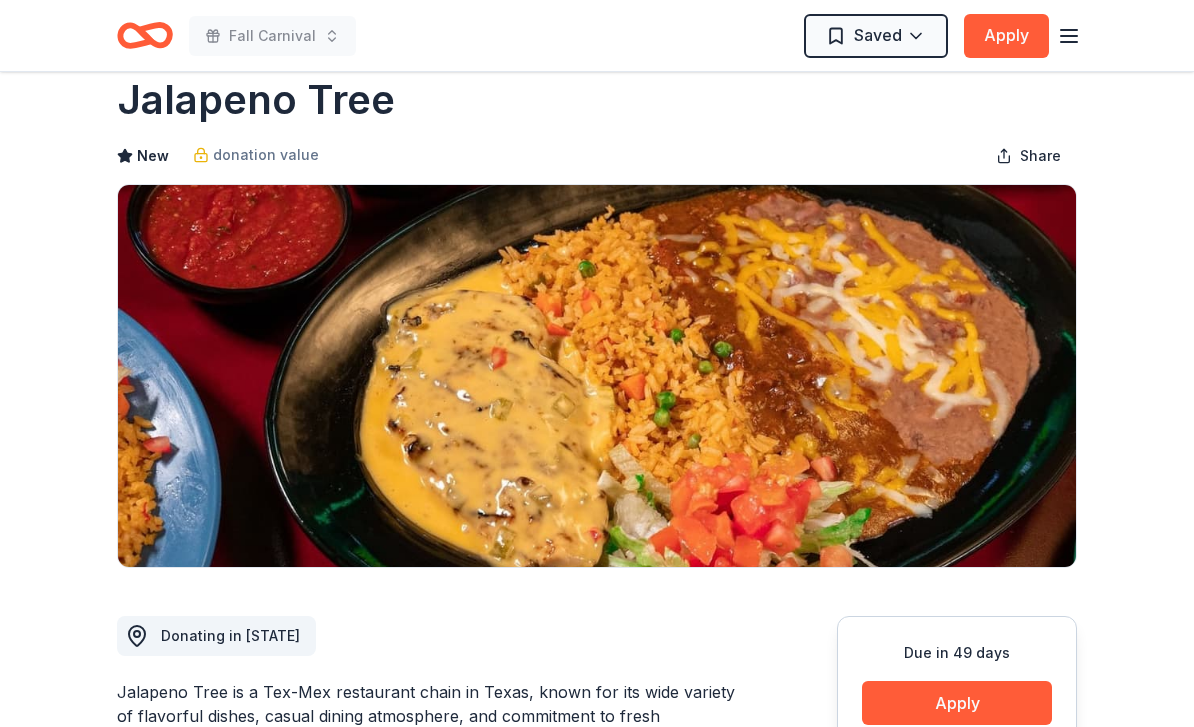 scroll, scrollTop: 0, scrollLeft: 0, axis: both 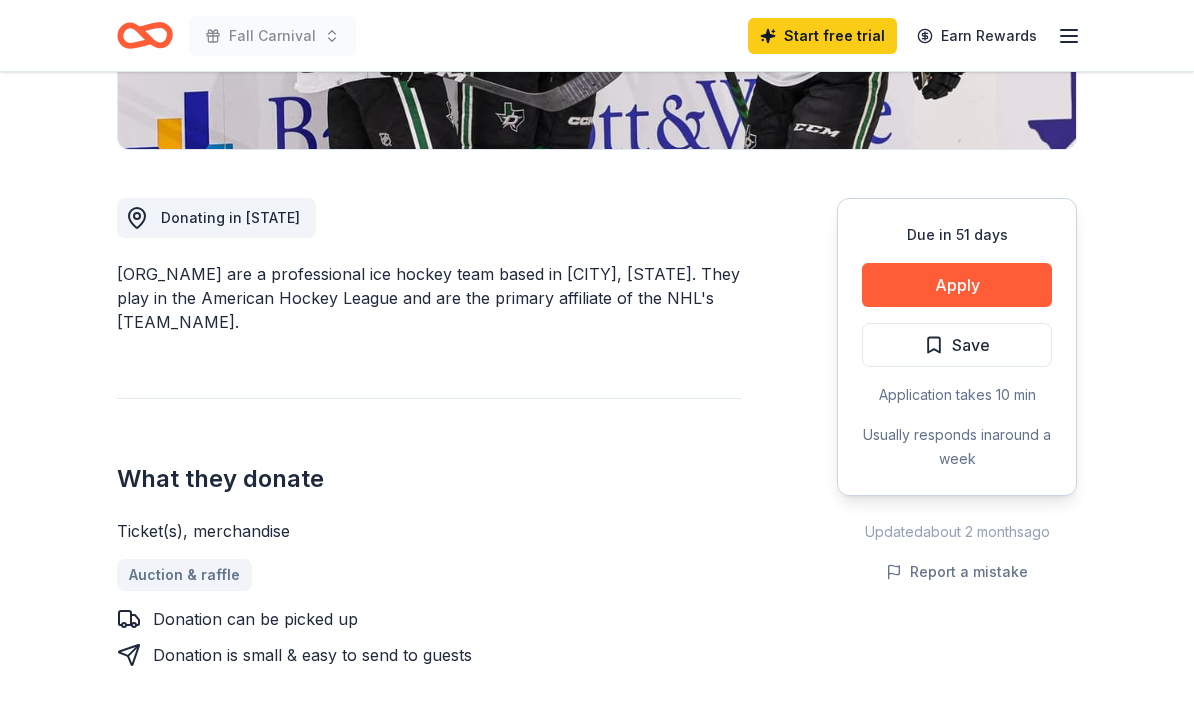click on "Apply" at bounding box center [957, 286] 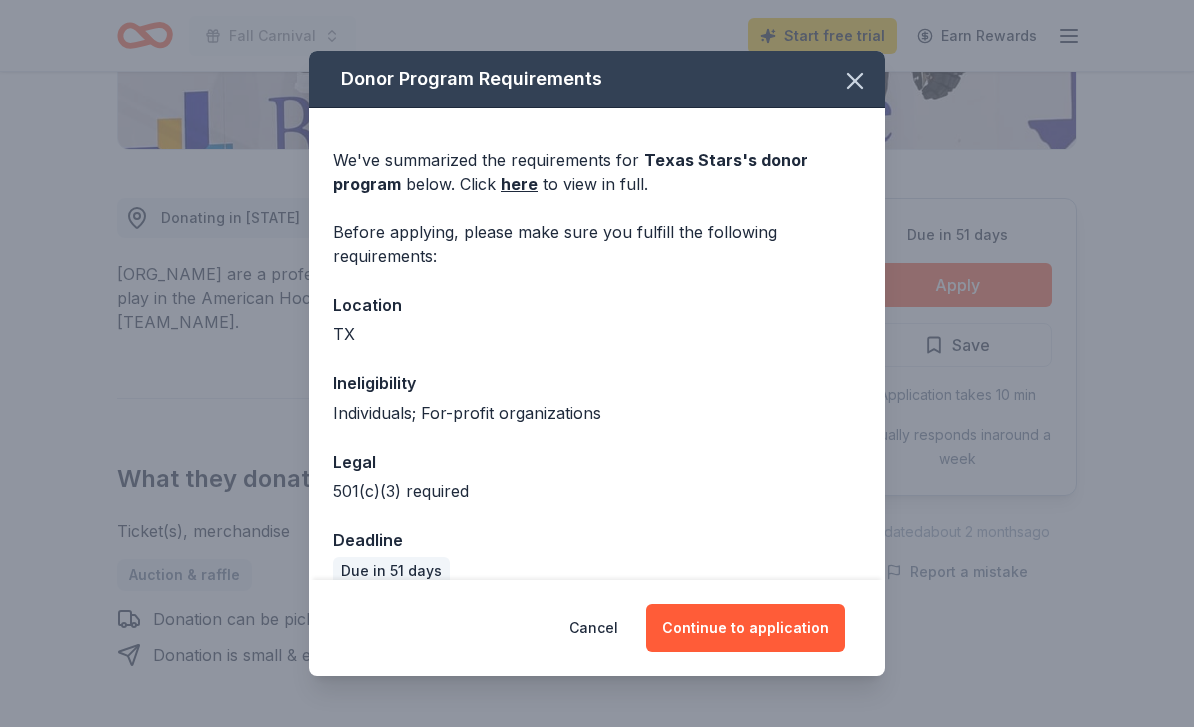 click on "Continue to application" at bounding box center [745, 628] 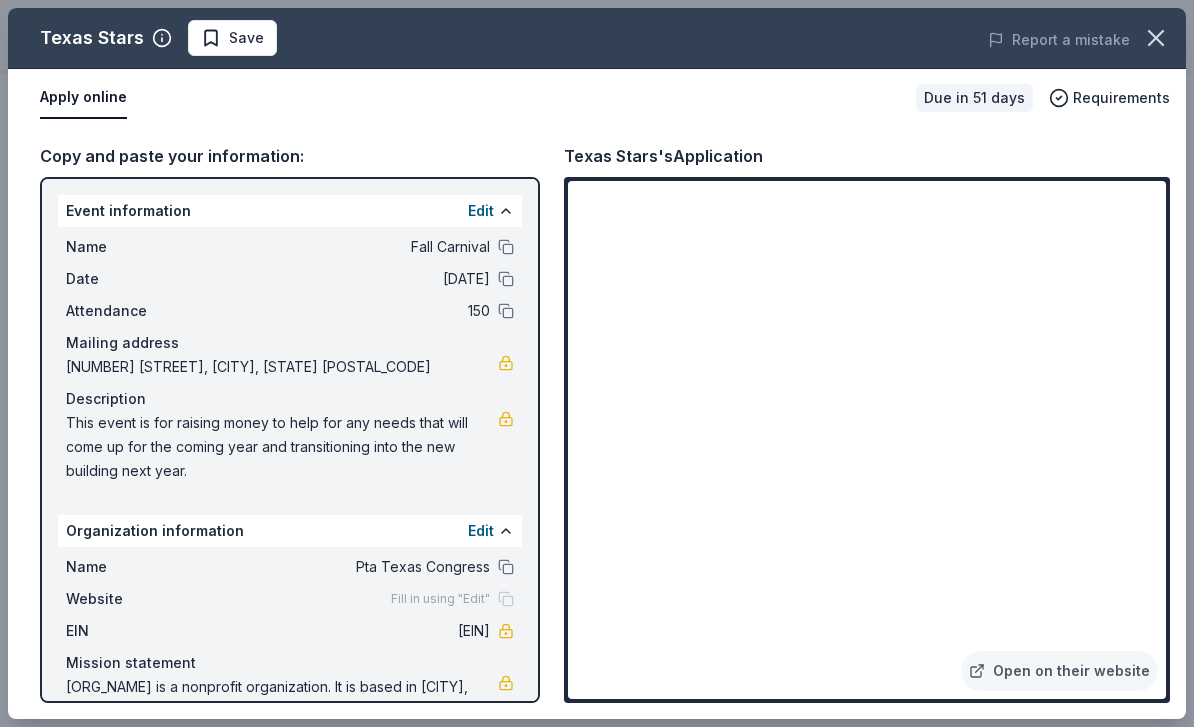 scroll, scrollTop: 1551, scrollLeft: 0, axis: vertical 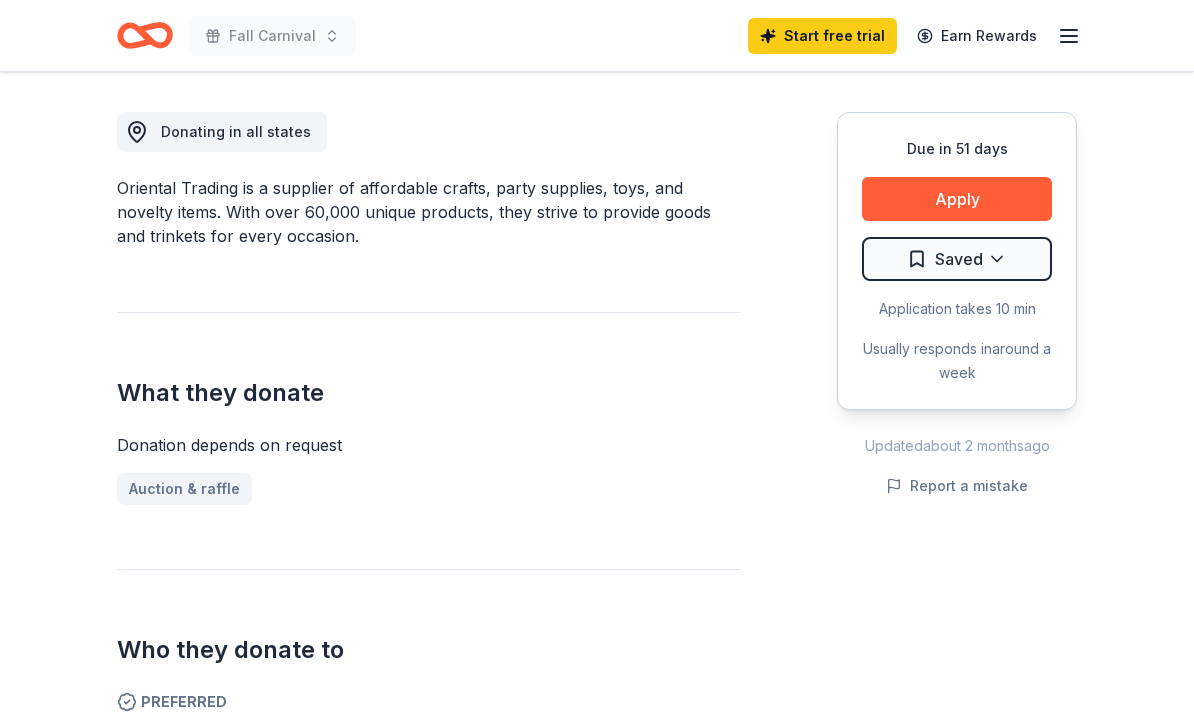 click on "Apply" at bounding box center [957, 199] 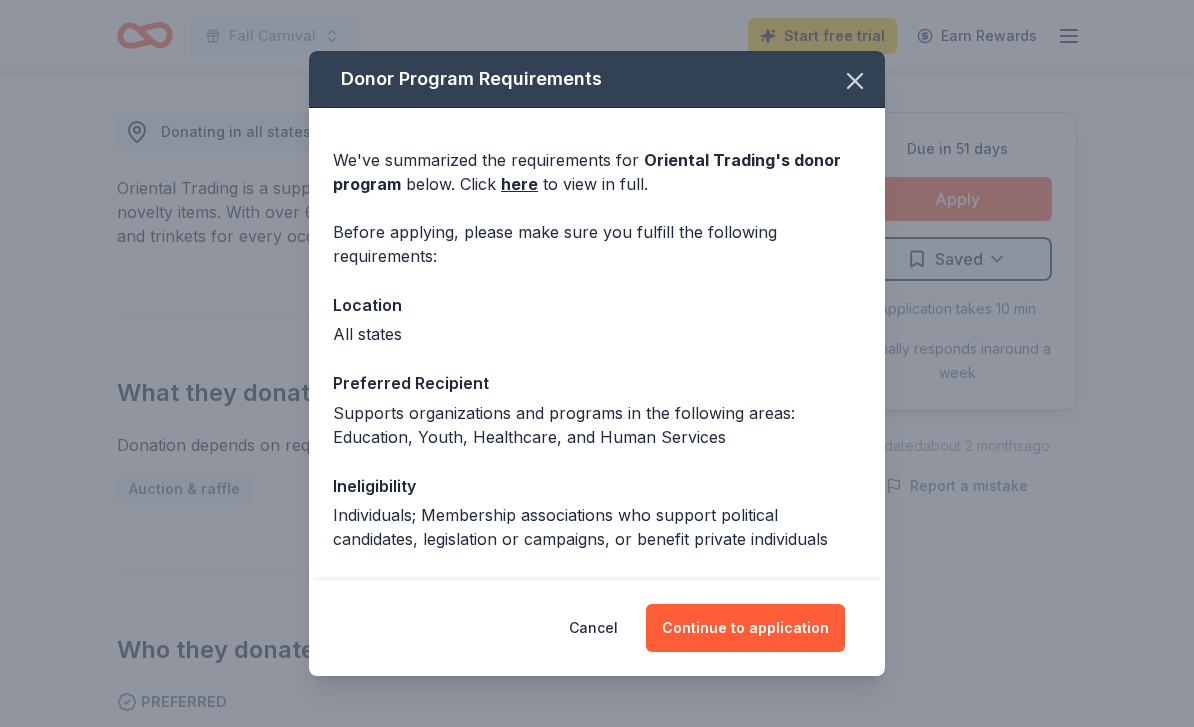click on "Continue to application" at bounding box center (745, 628) 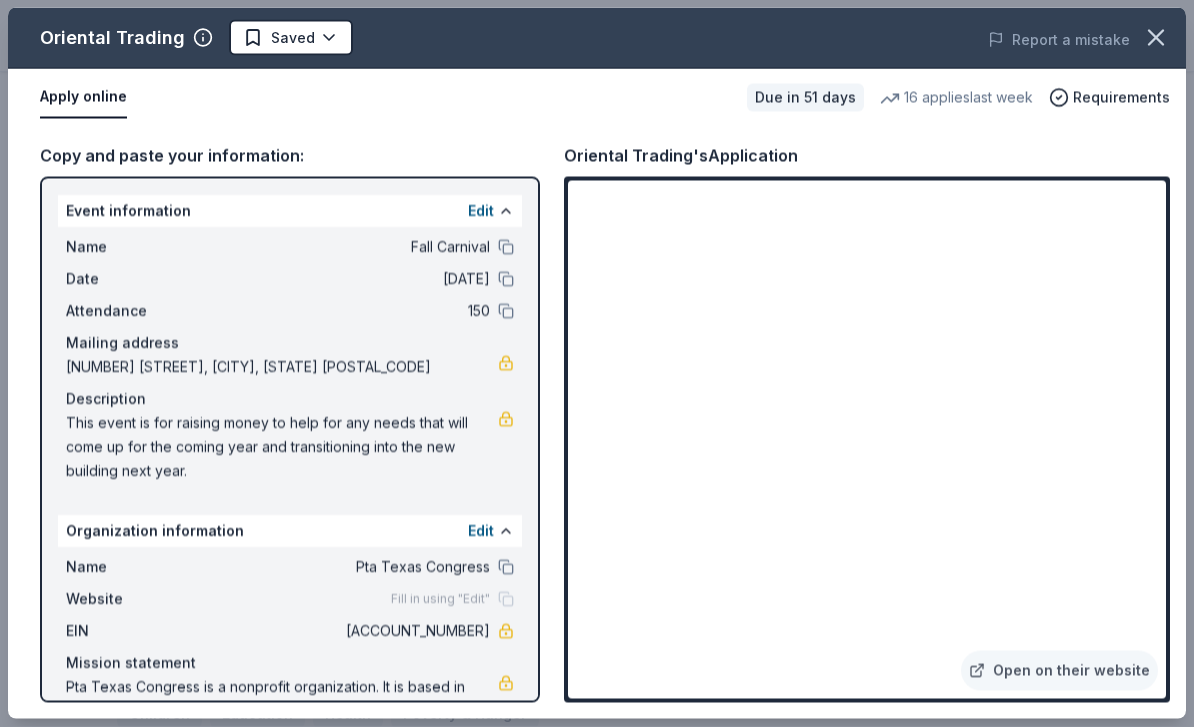 scroll, scrollTop: 633, scrollLeft: 0, axis: vertical 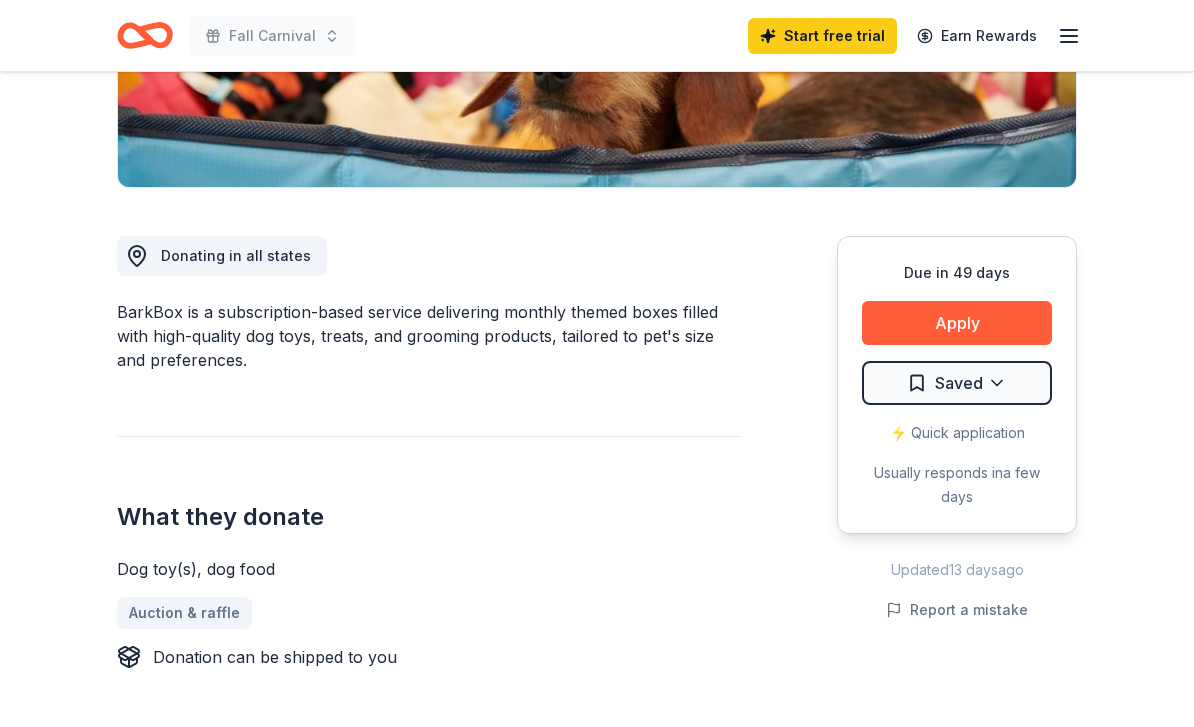 click on "Apply" at bounding box center (957, 323) 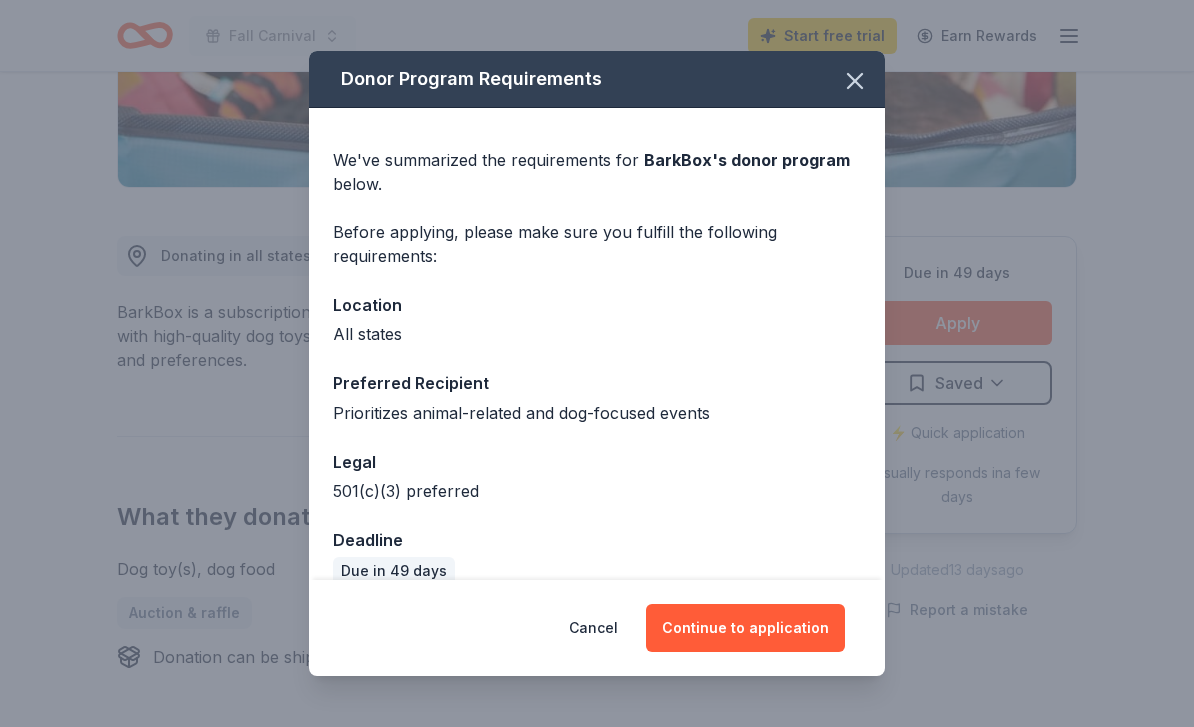 click on "Continue to application" at bounding box center [745, 628] 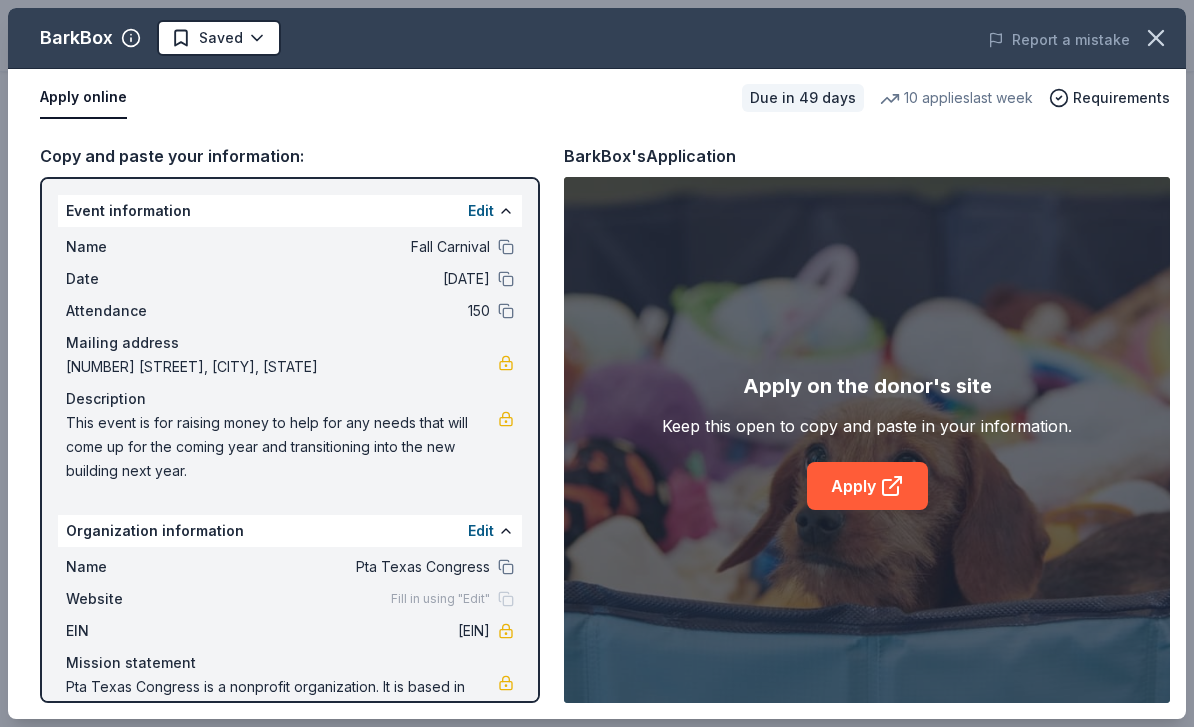 click on "Apply" at bounding box center [867, 486] 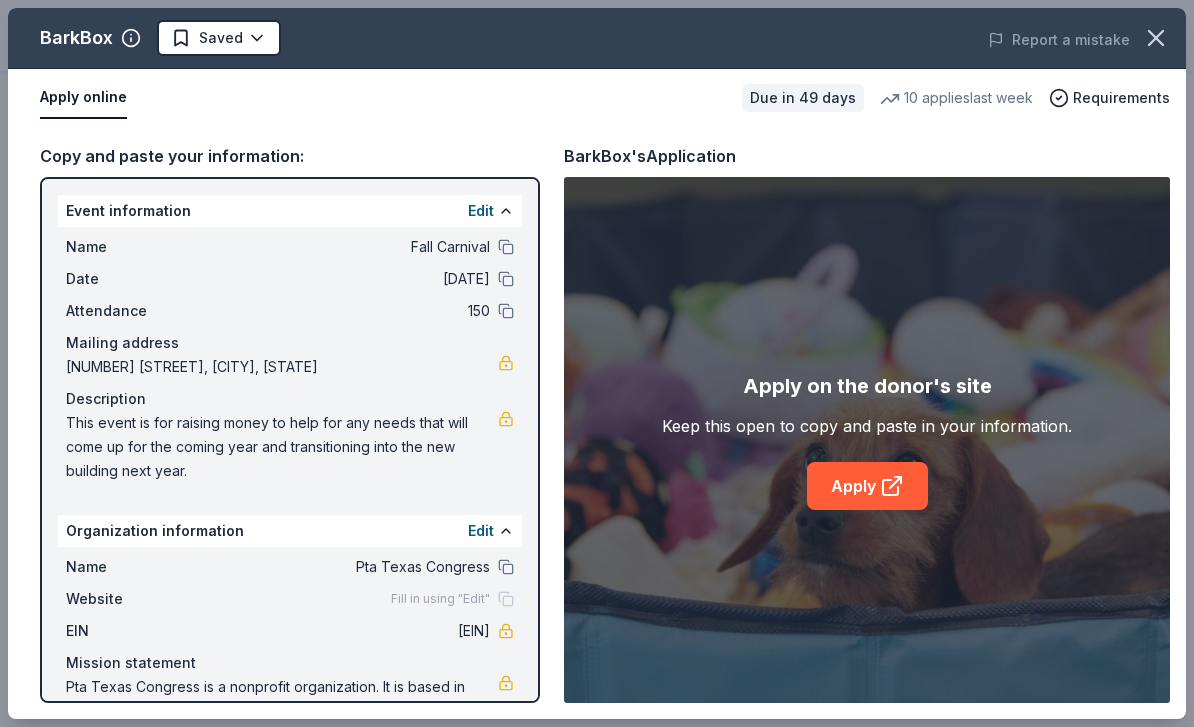 click on "Apply" at bounding box center (867, 486) 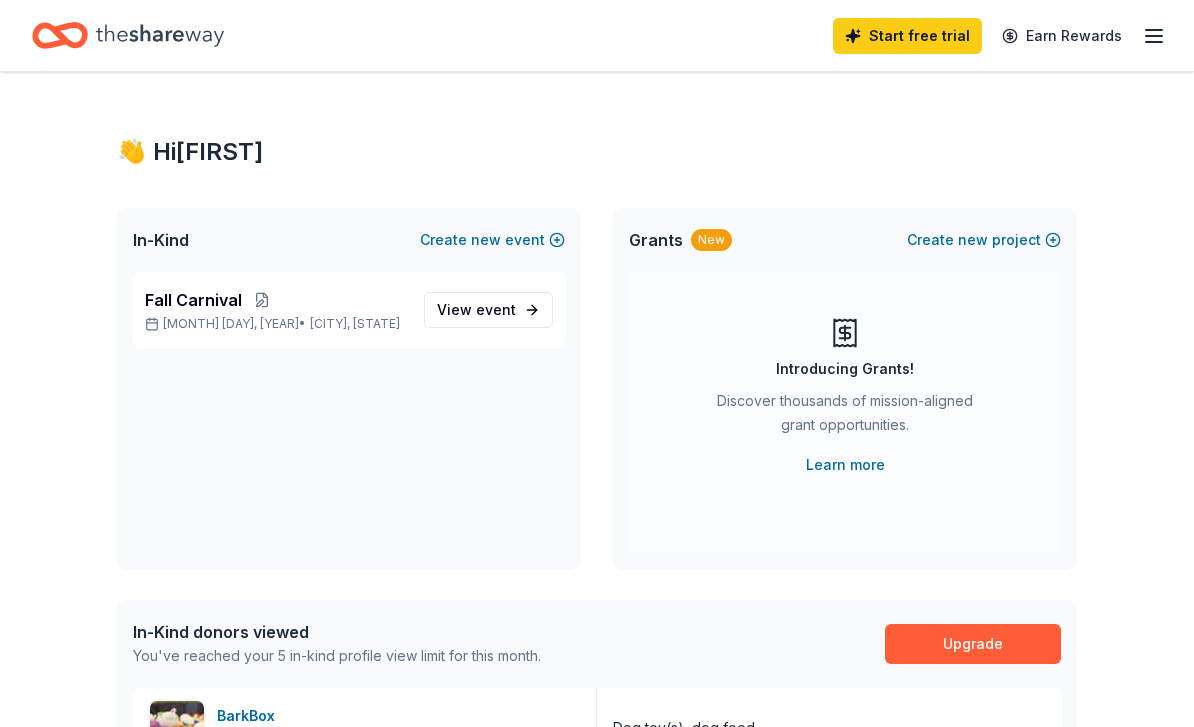 scroll, scrollTop: 0, scrollLeft: 0, axis: both 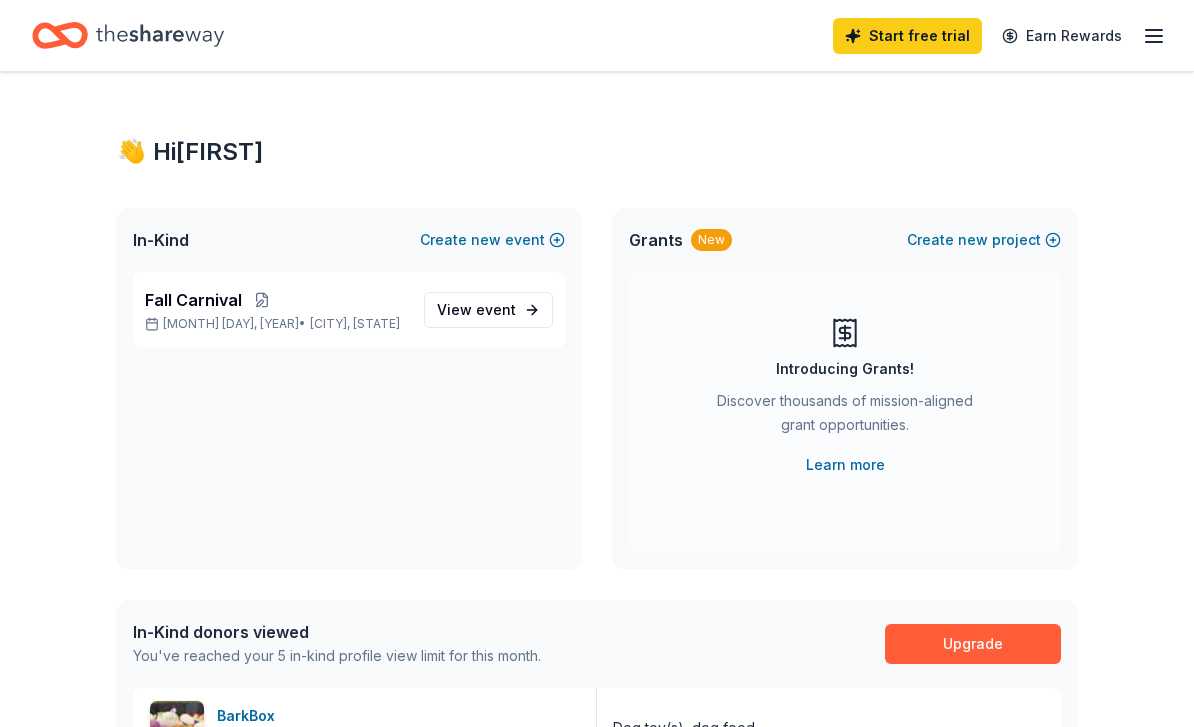 click on "Start free  trial Earn Rewards" at bounding box center [597, 35] 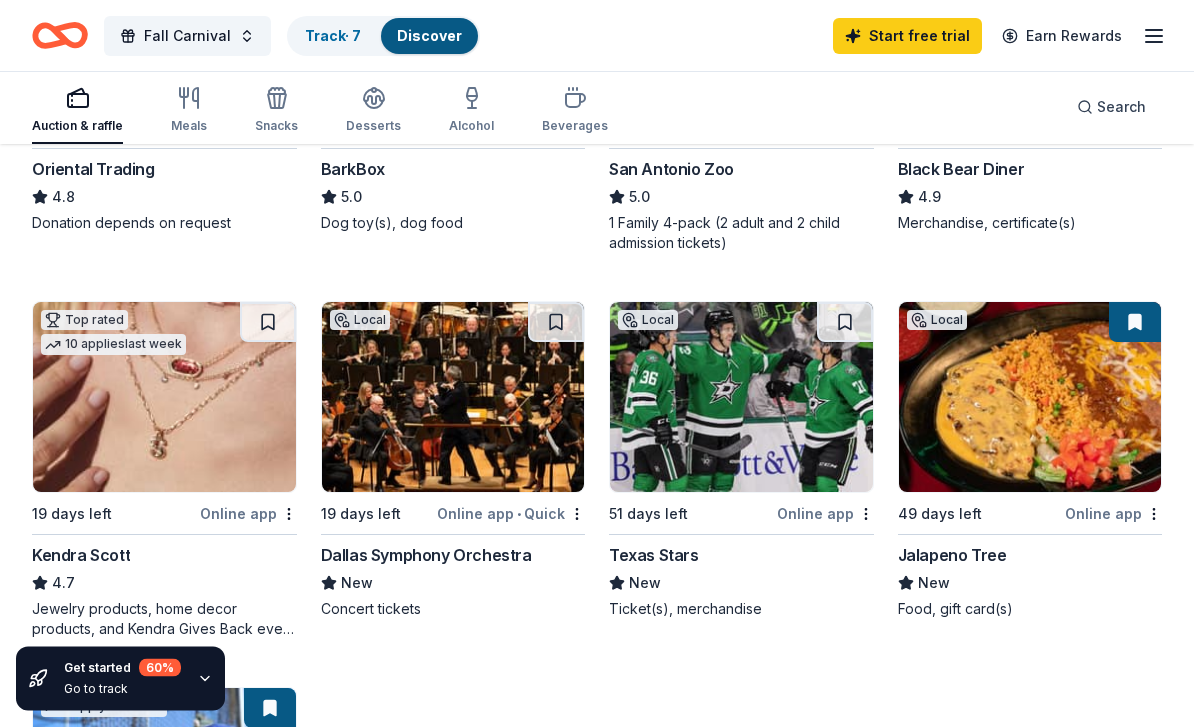 scroll, scrollTop: 453, scrollLeft: 0, axis: vertical 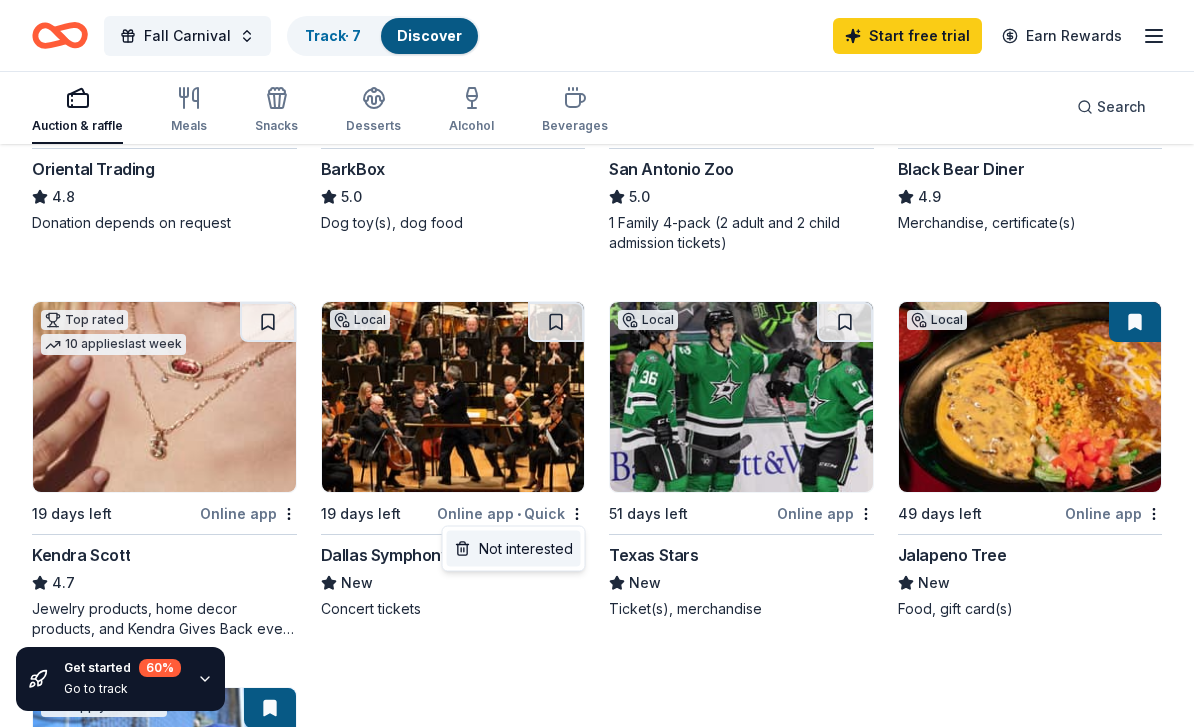 click on "Not interested" at bounding box center [514, 549] 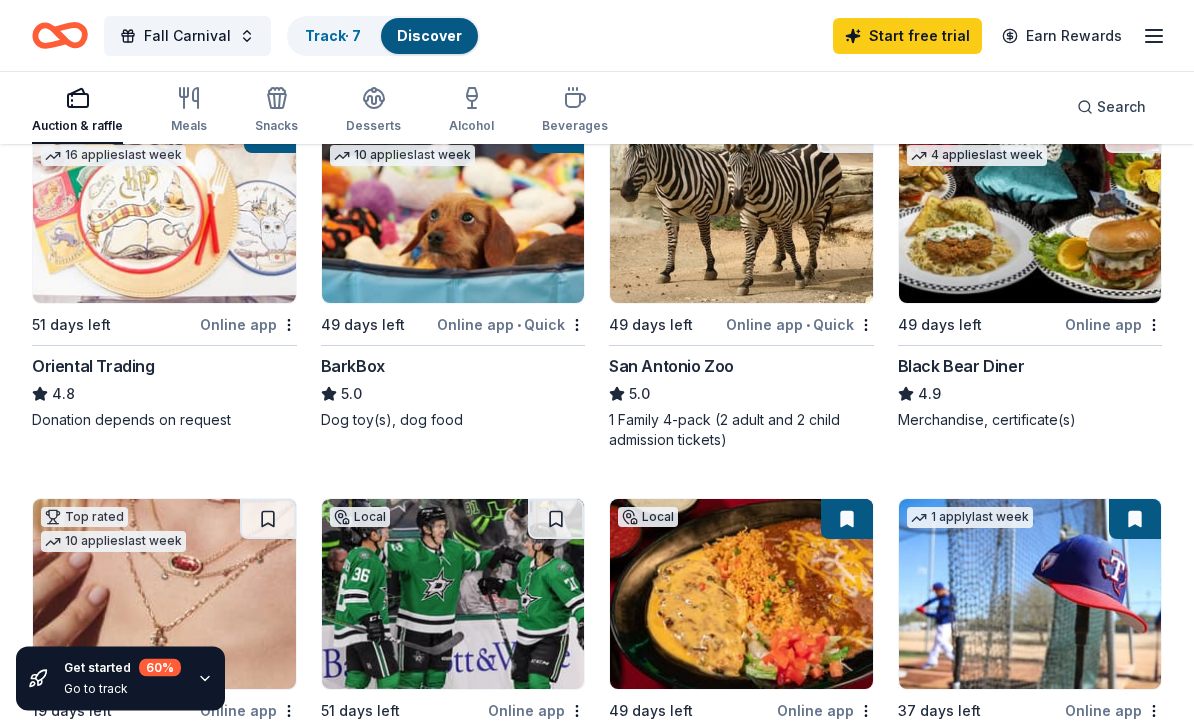 scroll, scrollTop: 256, scrollLeft: 0, axis: vertical 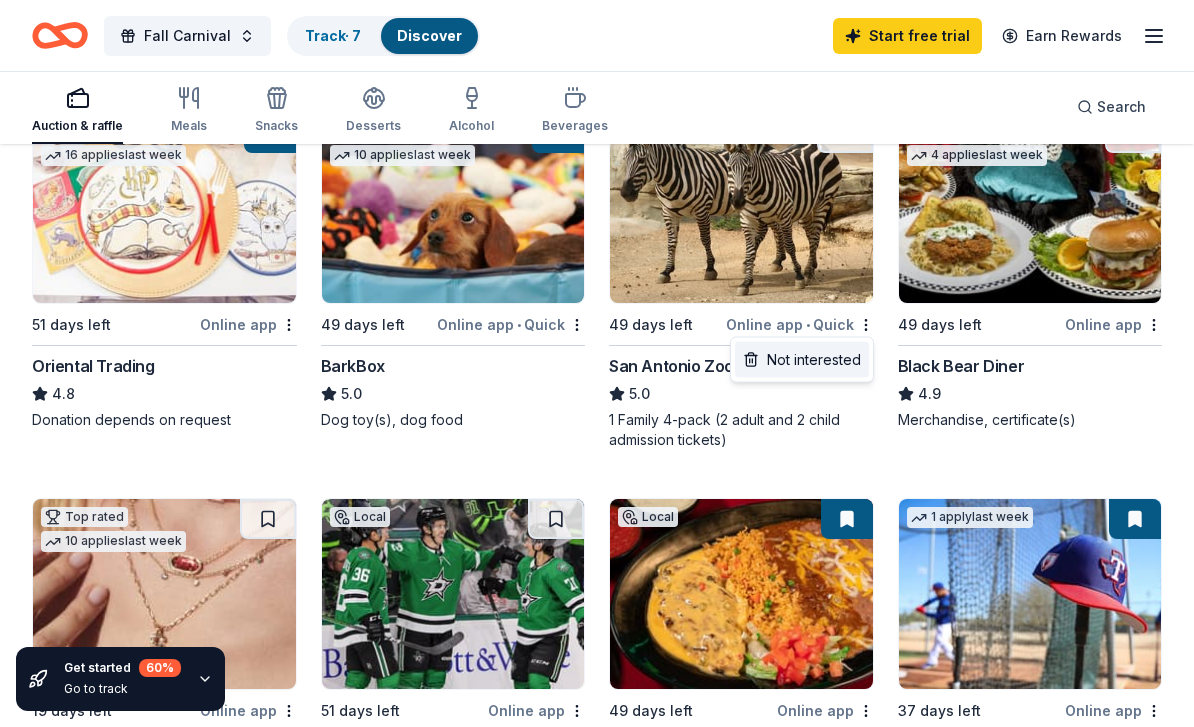 click on "Not interested" at bounding box center (802, 360) 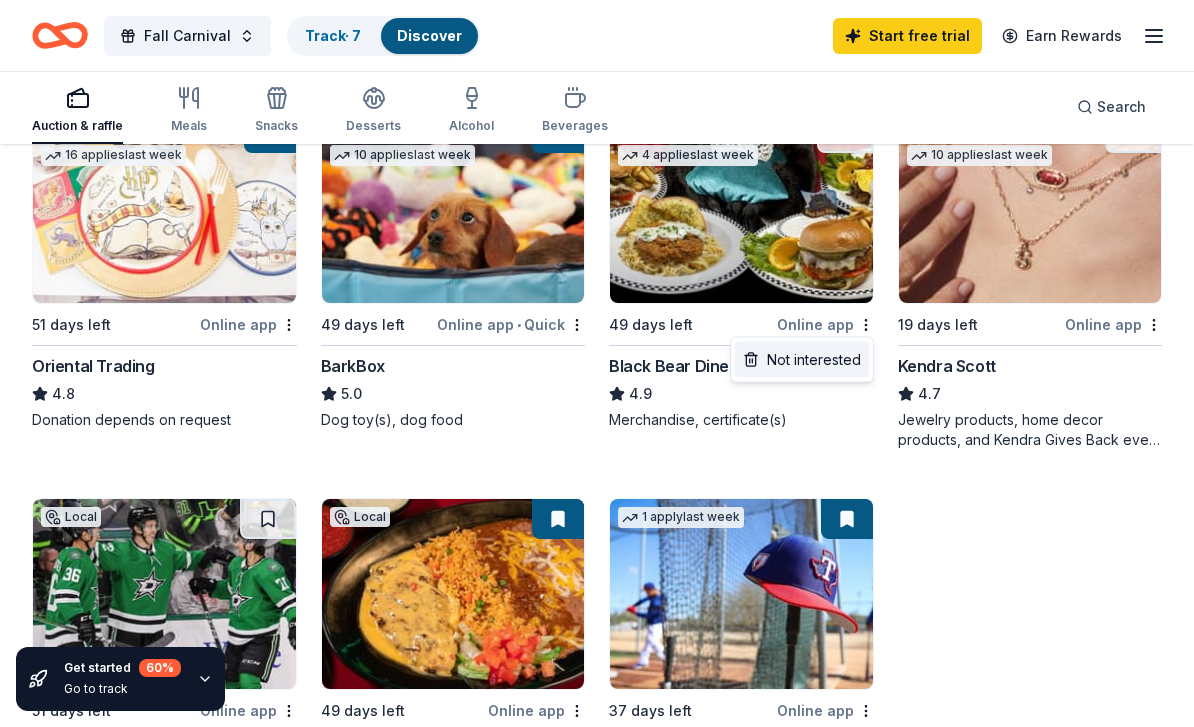 click on "Not interested" at bounding box center [802, 360] 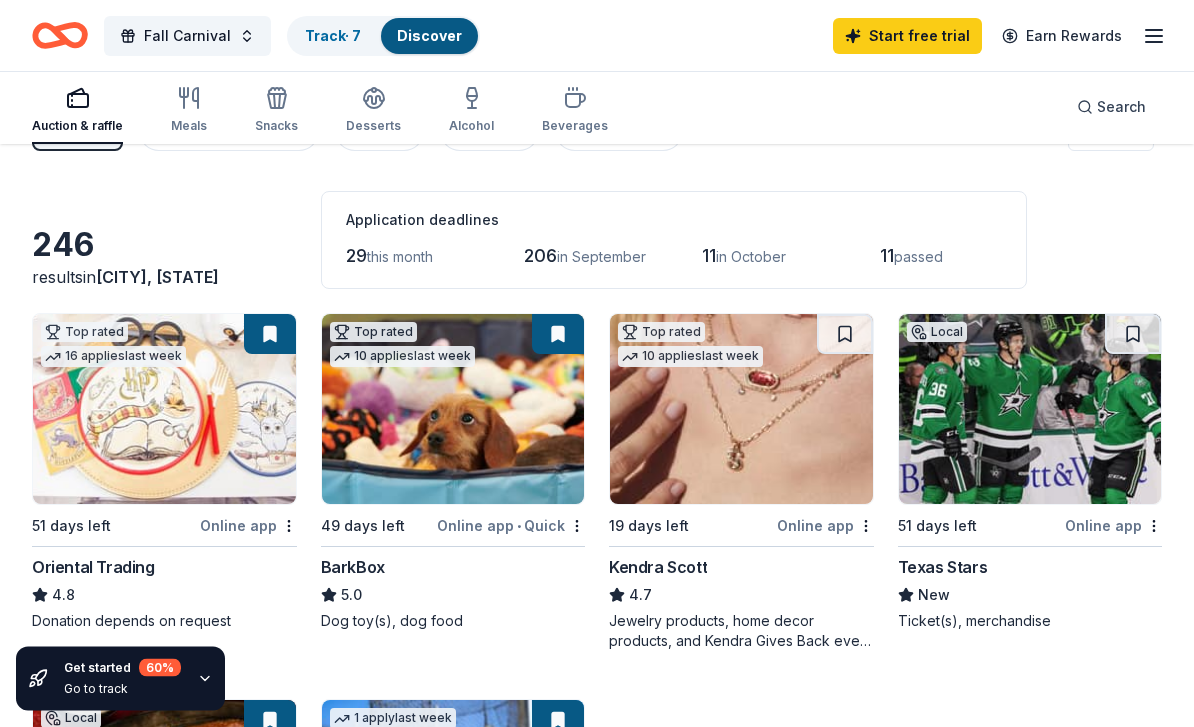 scroll, scrollTop: 0, scrollLeft: 0, axis: both 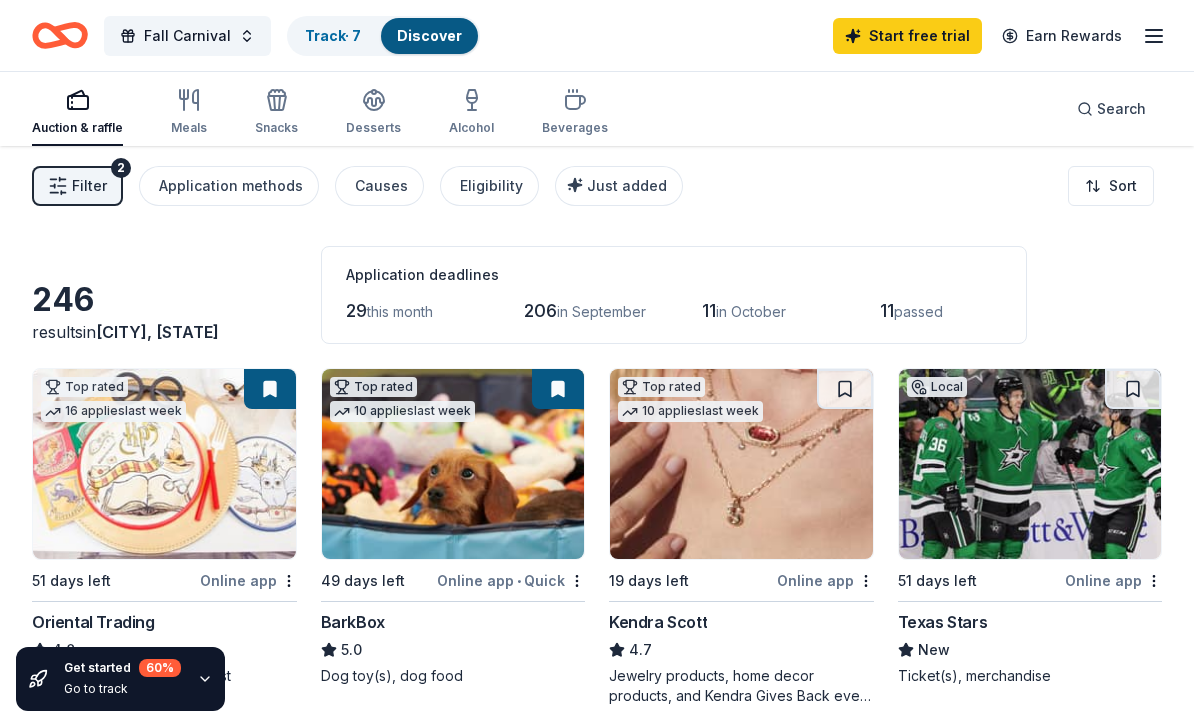 click on "Filter 2" at bounding box center (77, 186) 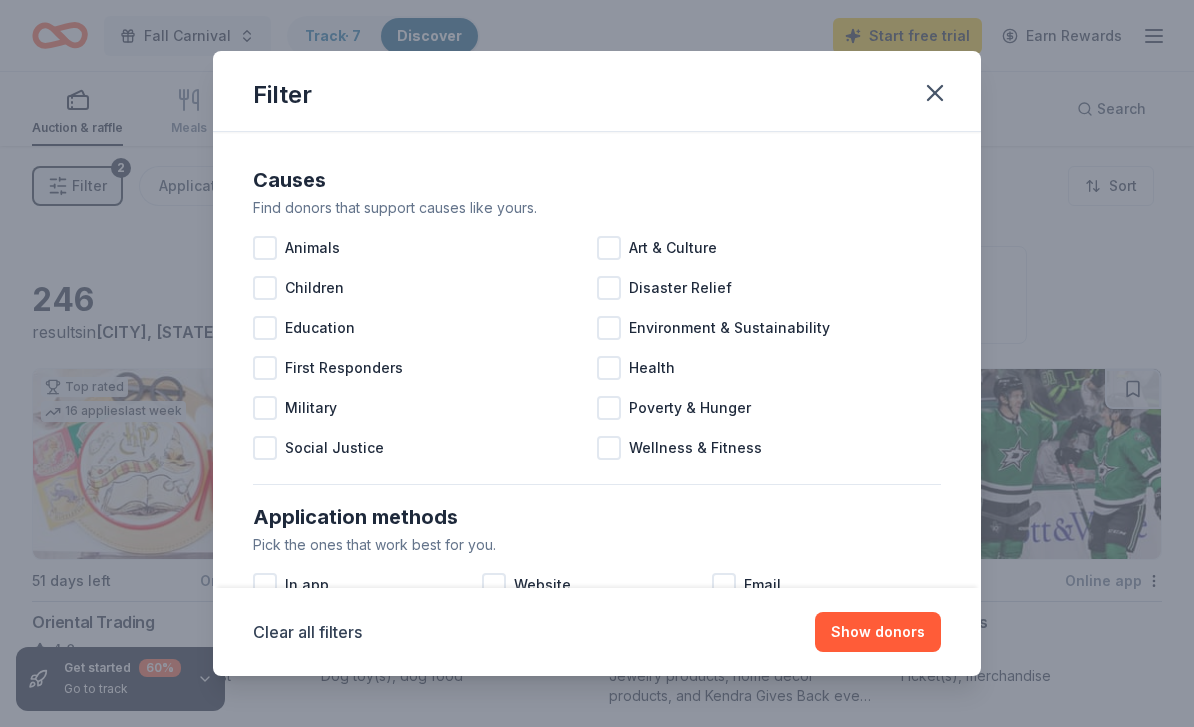 scroll, scrollTop: 0, scrollLeft: 0, axis: both 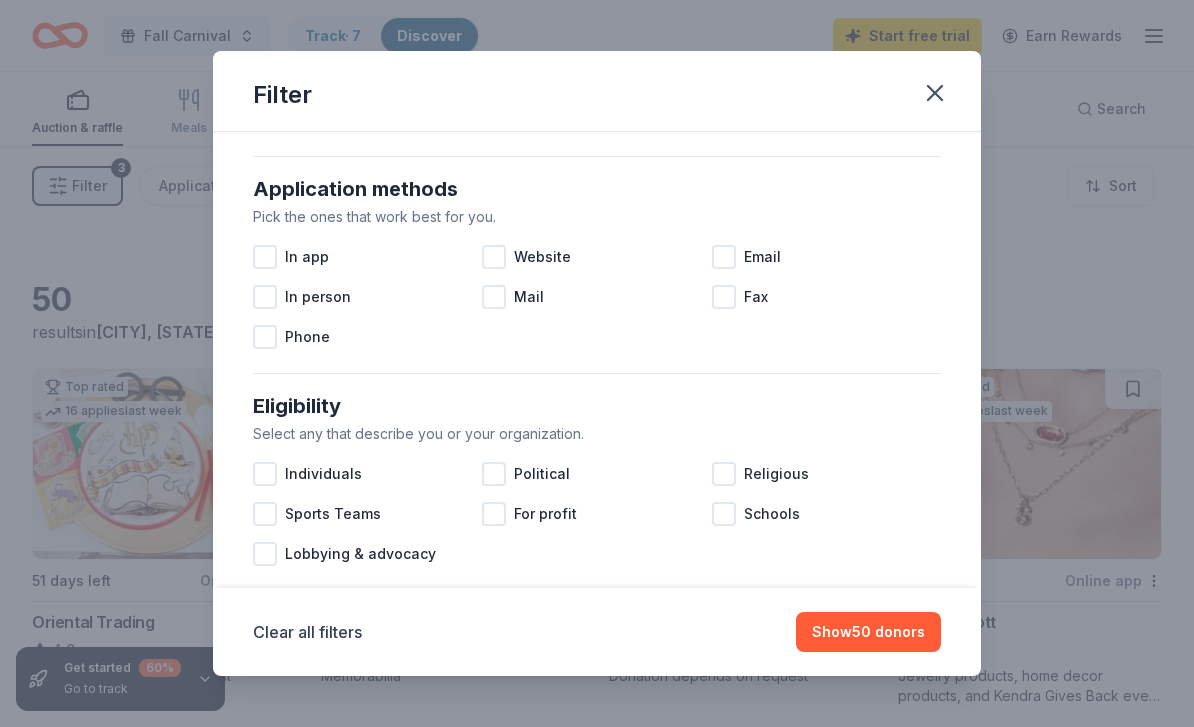 click on "Show  50   donors" at bounding box center (868, 632) 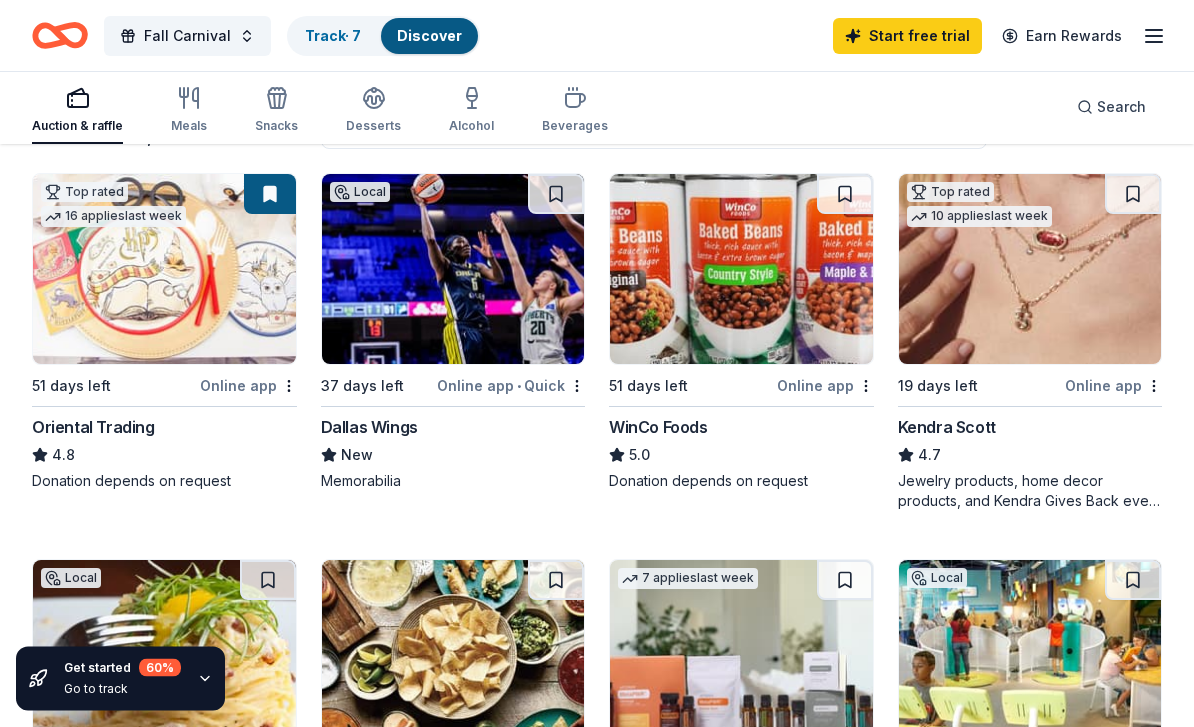 scroll, scrollTop: 189, scrollLeft: 0, axis: vertical 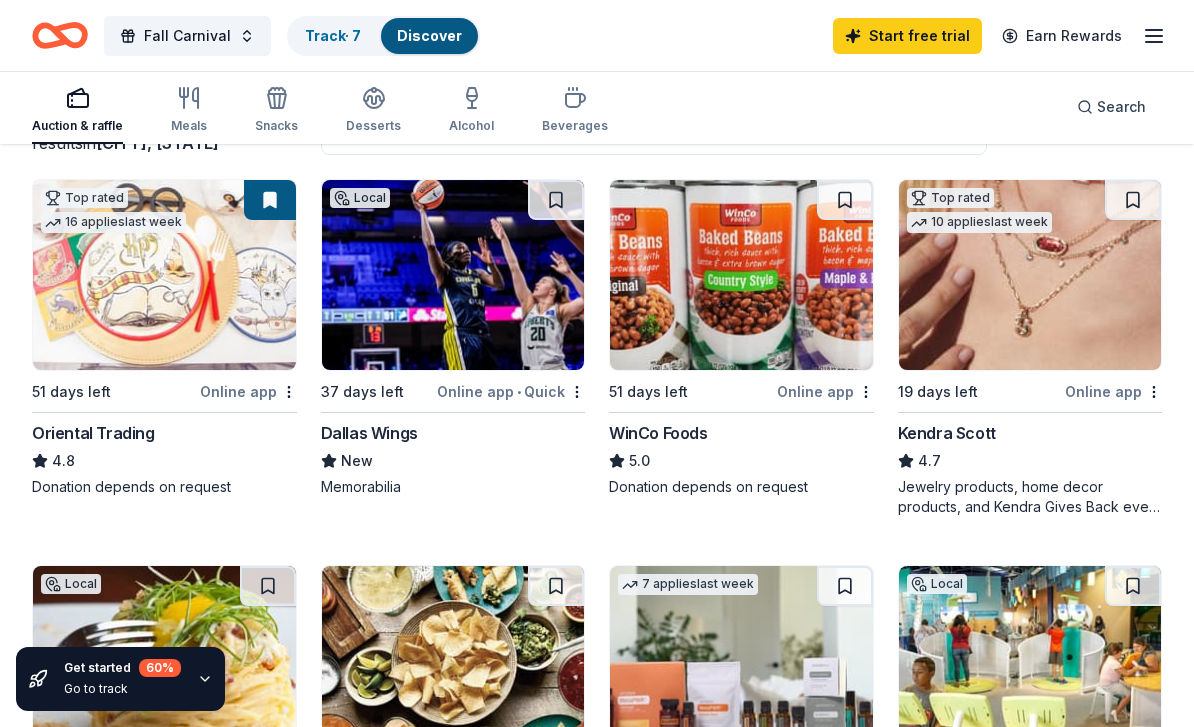 click at bounding box center [741, 275] 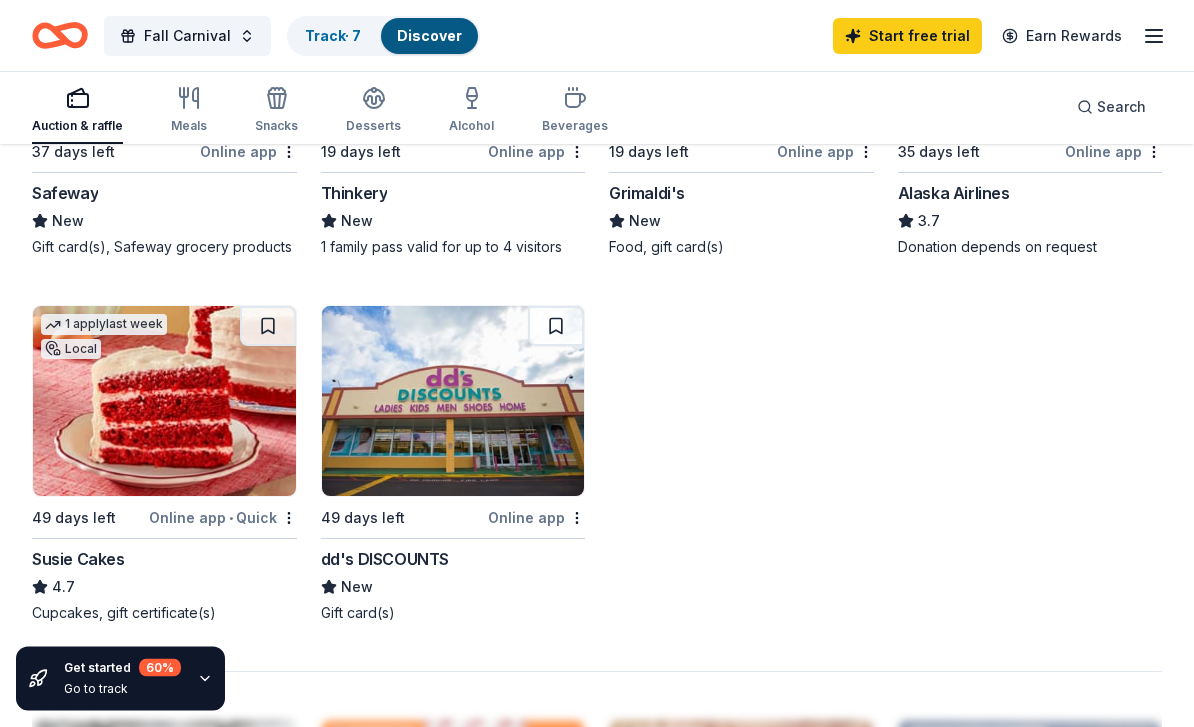scroll, scrollTop: 1555, scrollLeft: 0, axis: vertical 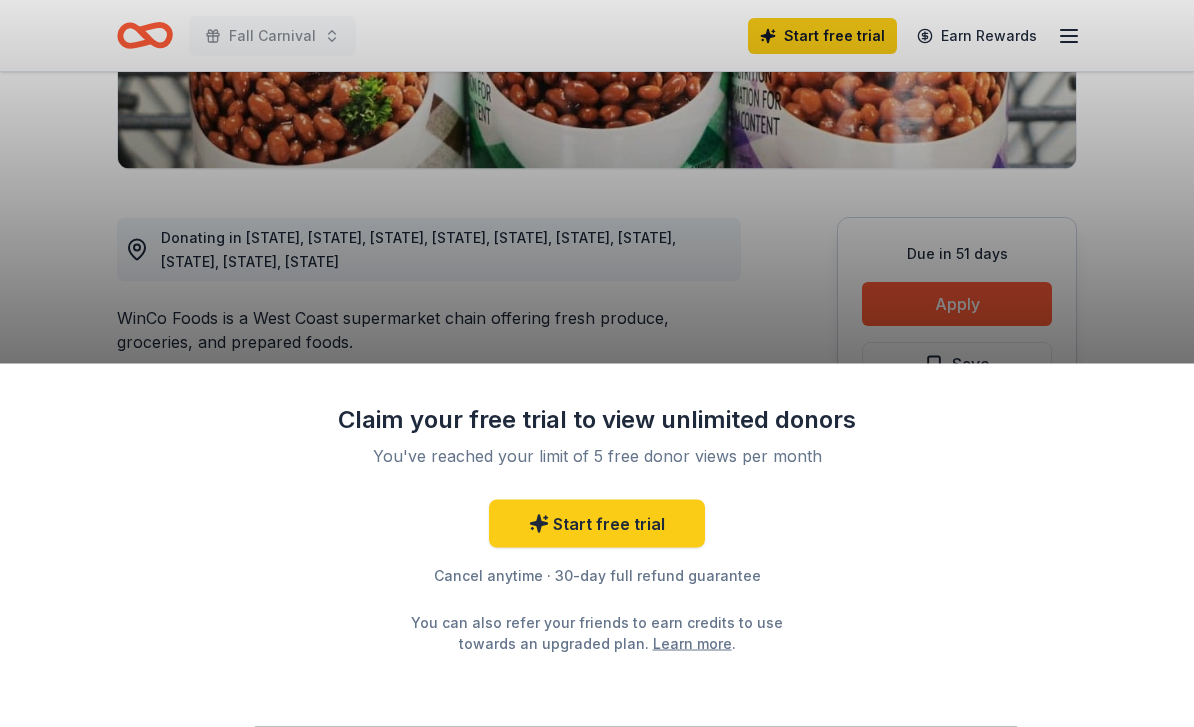click on "Claim your free trial to view unlimited donors You've reached your limit of 5 free donor views per month Start free  trial Cancel anytime · 30-day full refund guarantee You can also refer your friends to earn credits to use towards an upgraded plan.   Learn more ." at bounding box center [597, 363] 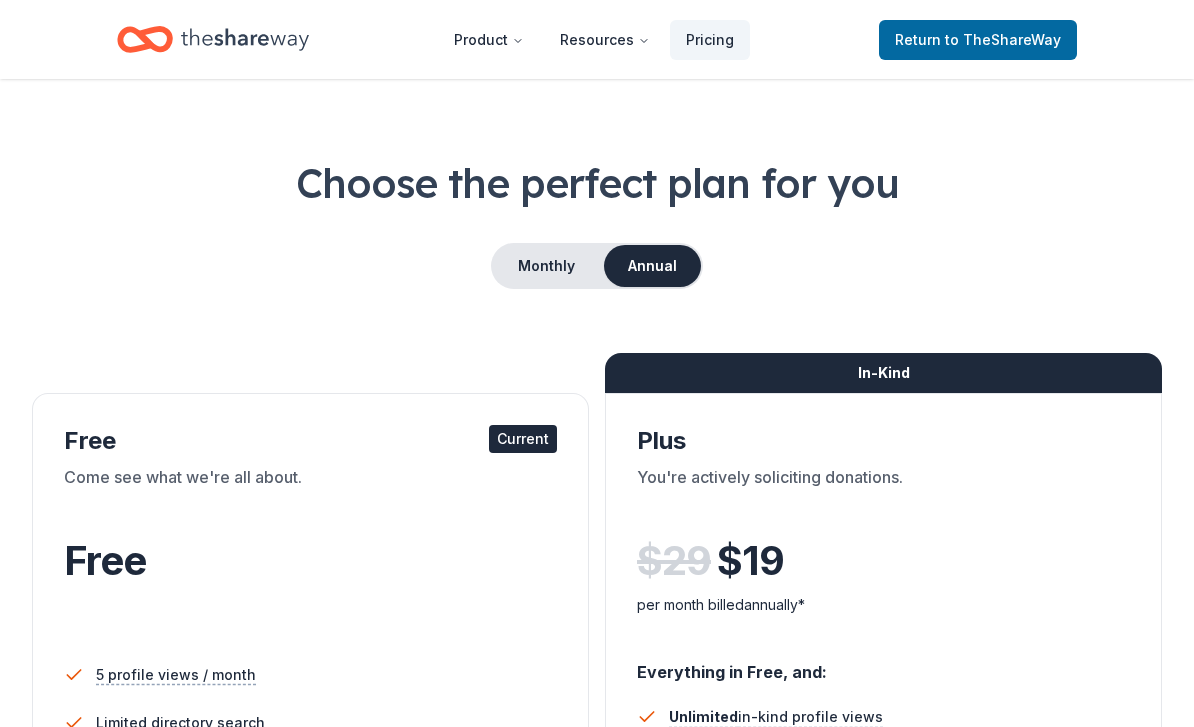 scroll, scrollTop: 0, scrollLeft: 0, axis: both 